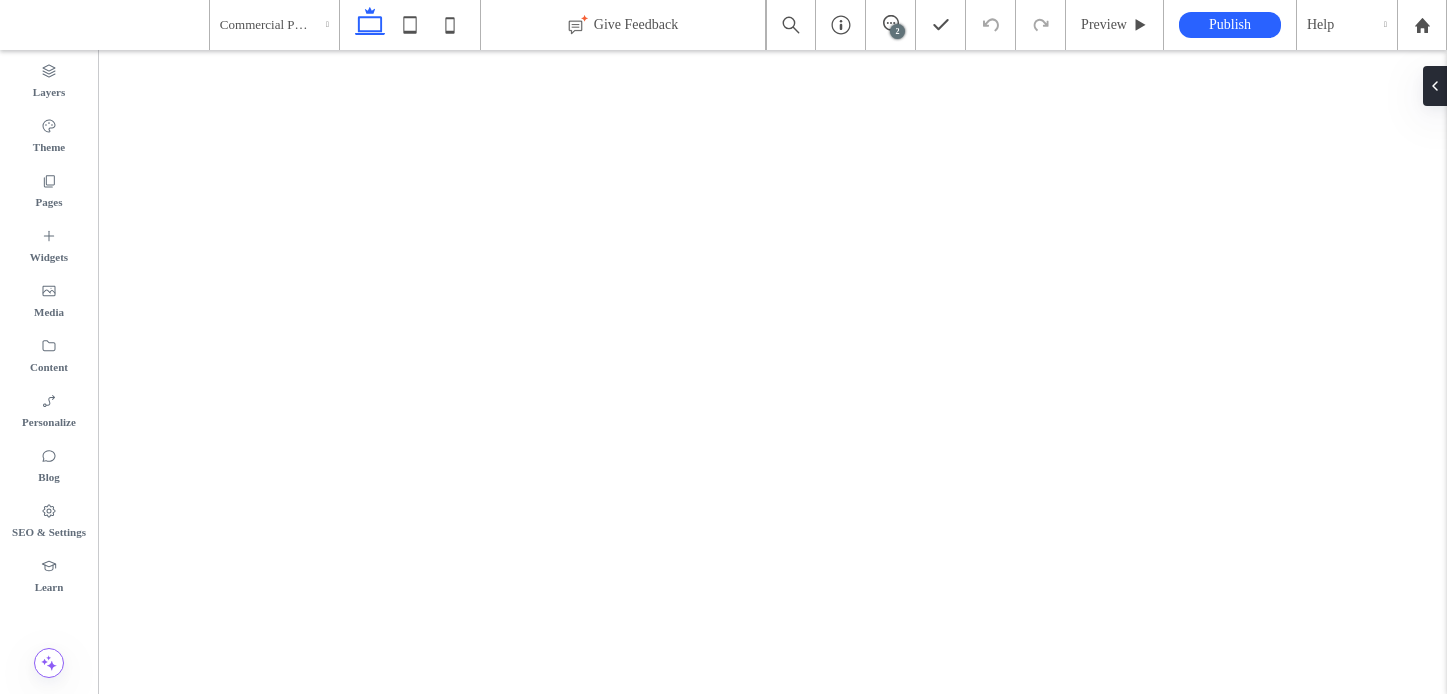 scroll, scrollTop: 0, scrollLeft: 0, axis: both 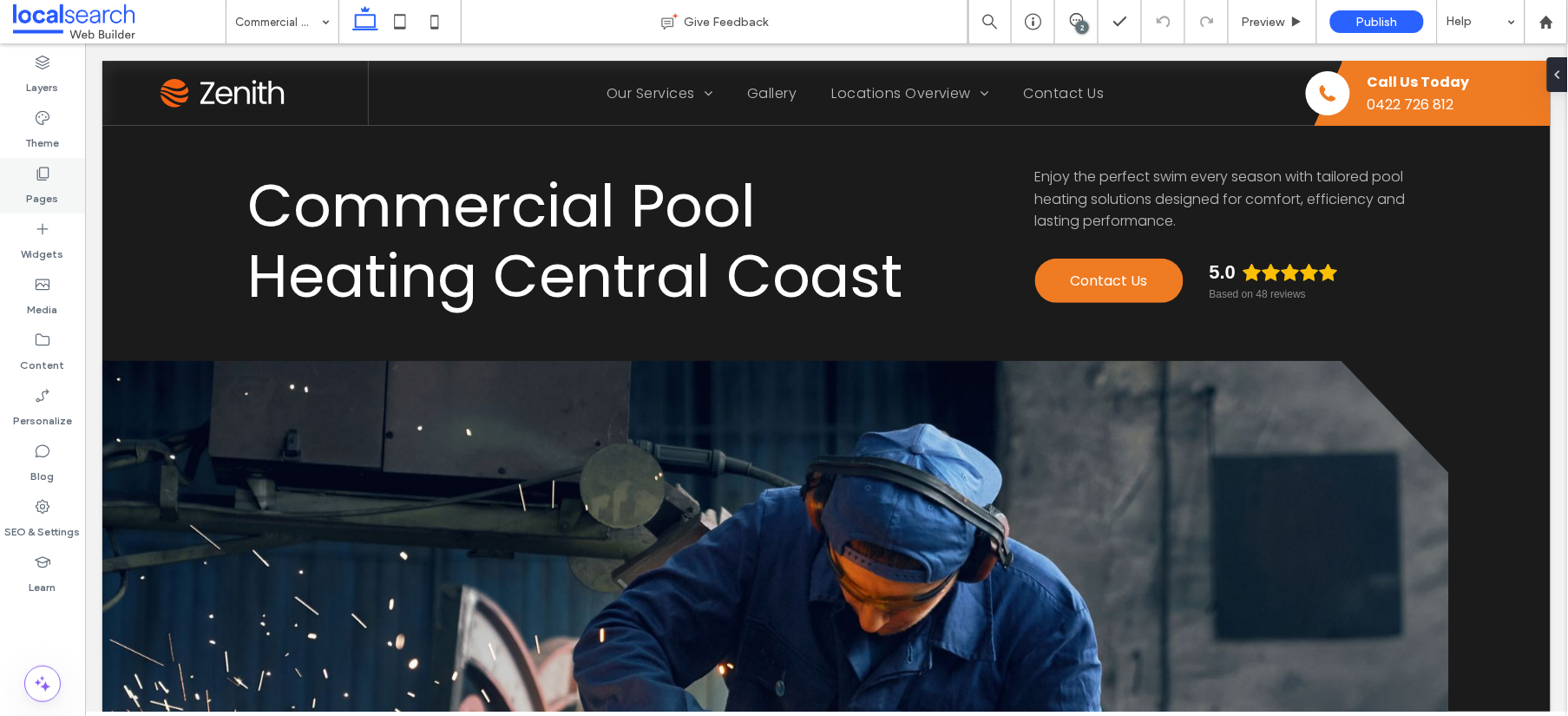 click 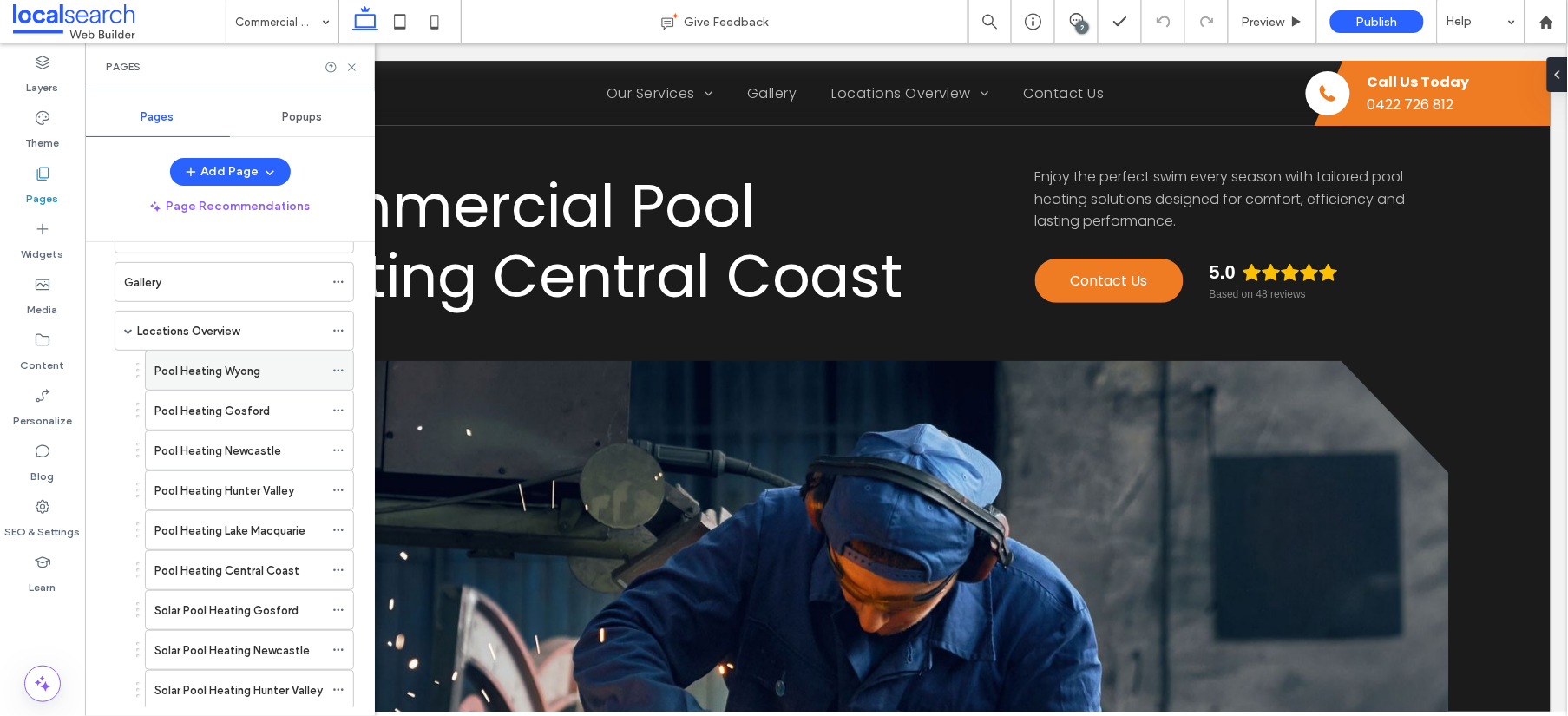 scroll, scrollTop: 243, scrollLeft: 0, axis: vertical 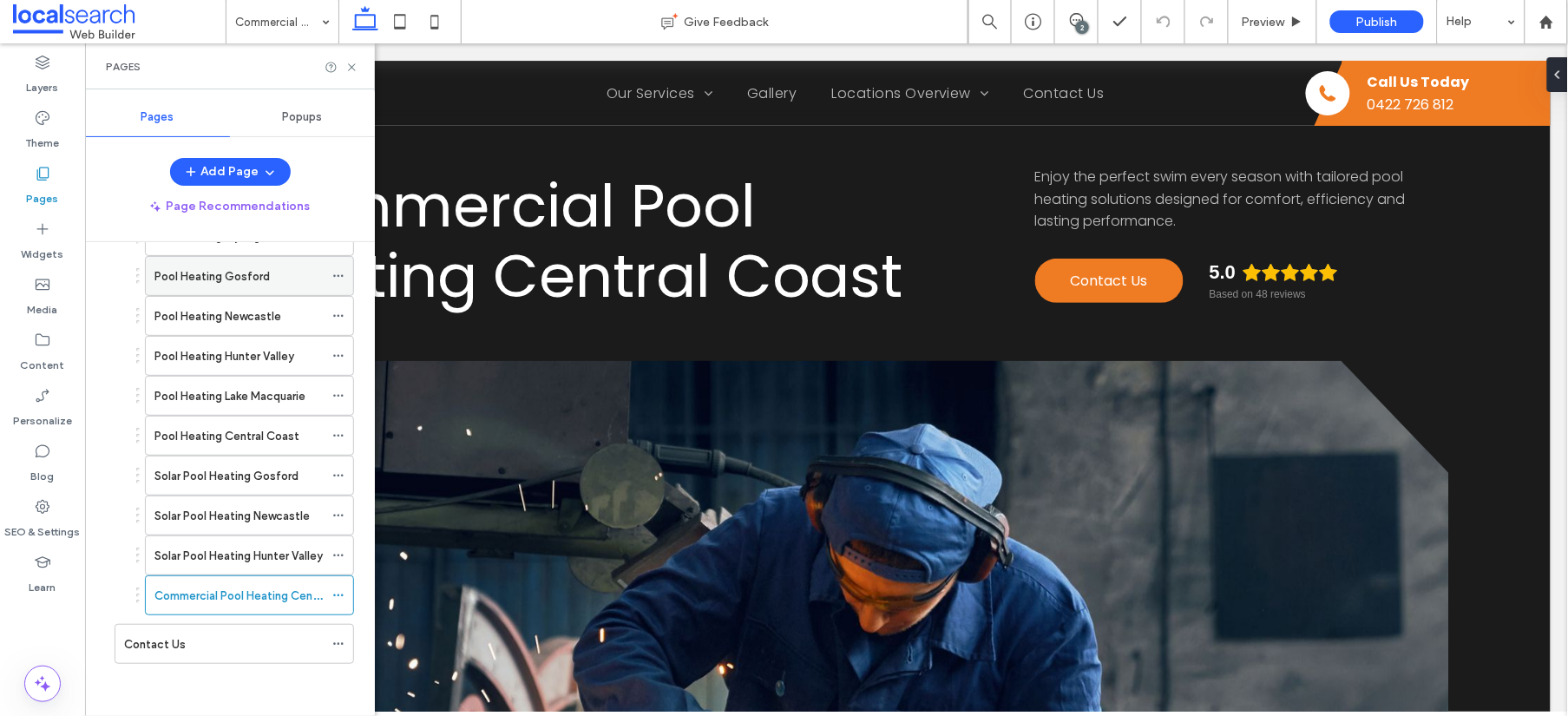 click on "Pool Heating Gosford" at bounding box center [212, 276] 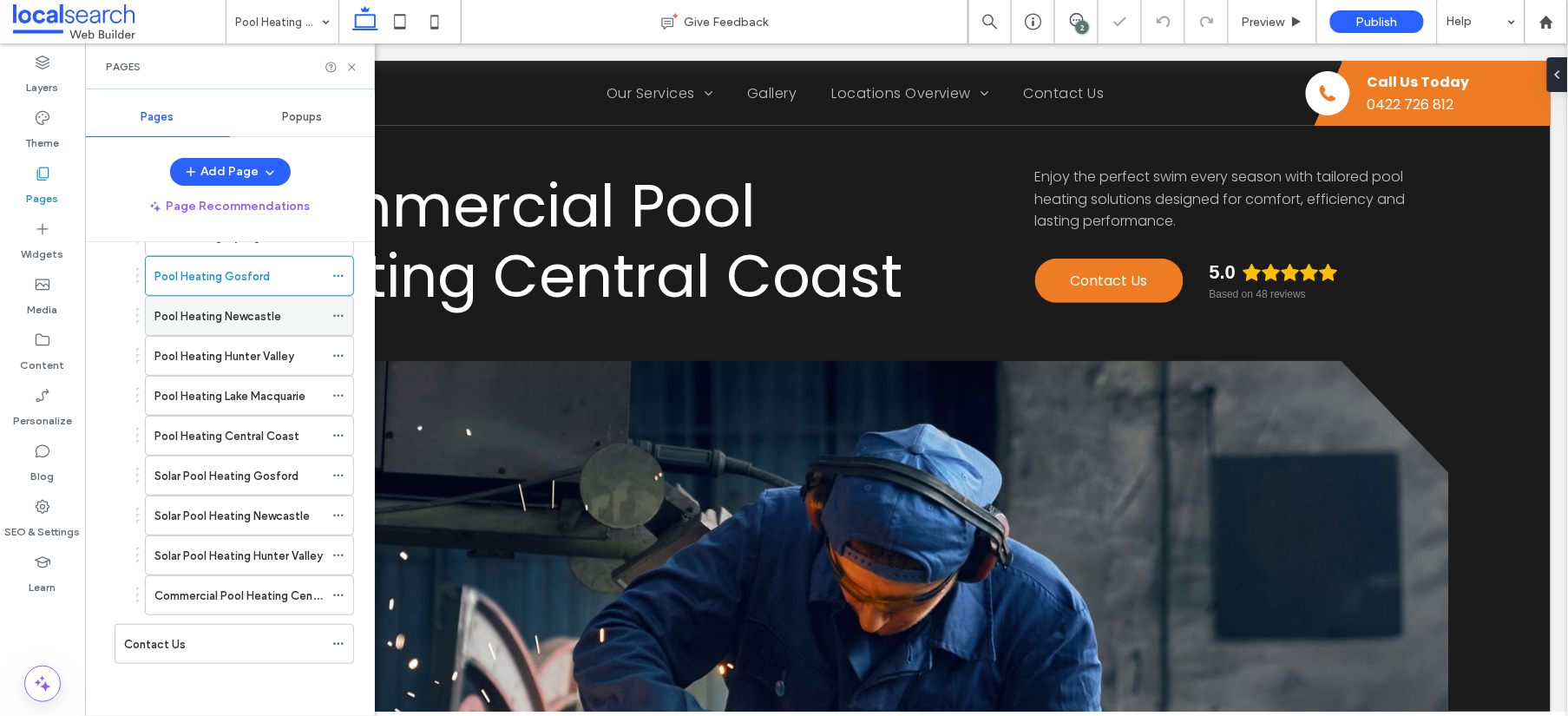 scroll, scrollTop: 206, scrollLeft: 0, axis: vertical 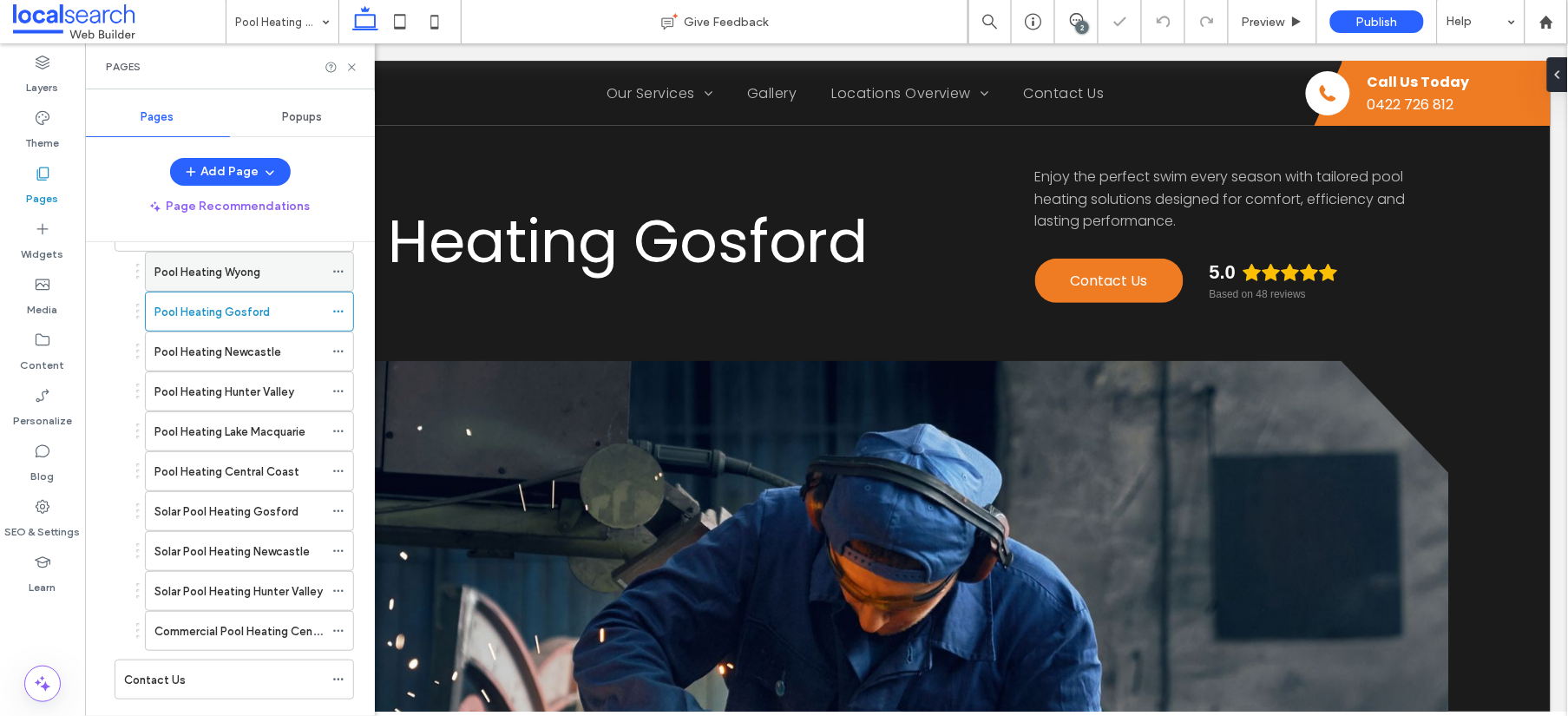 click on "Pool Heating Wyong" at bounding box center (239, 272) 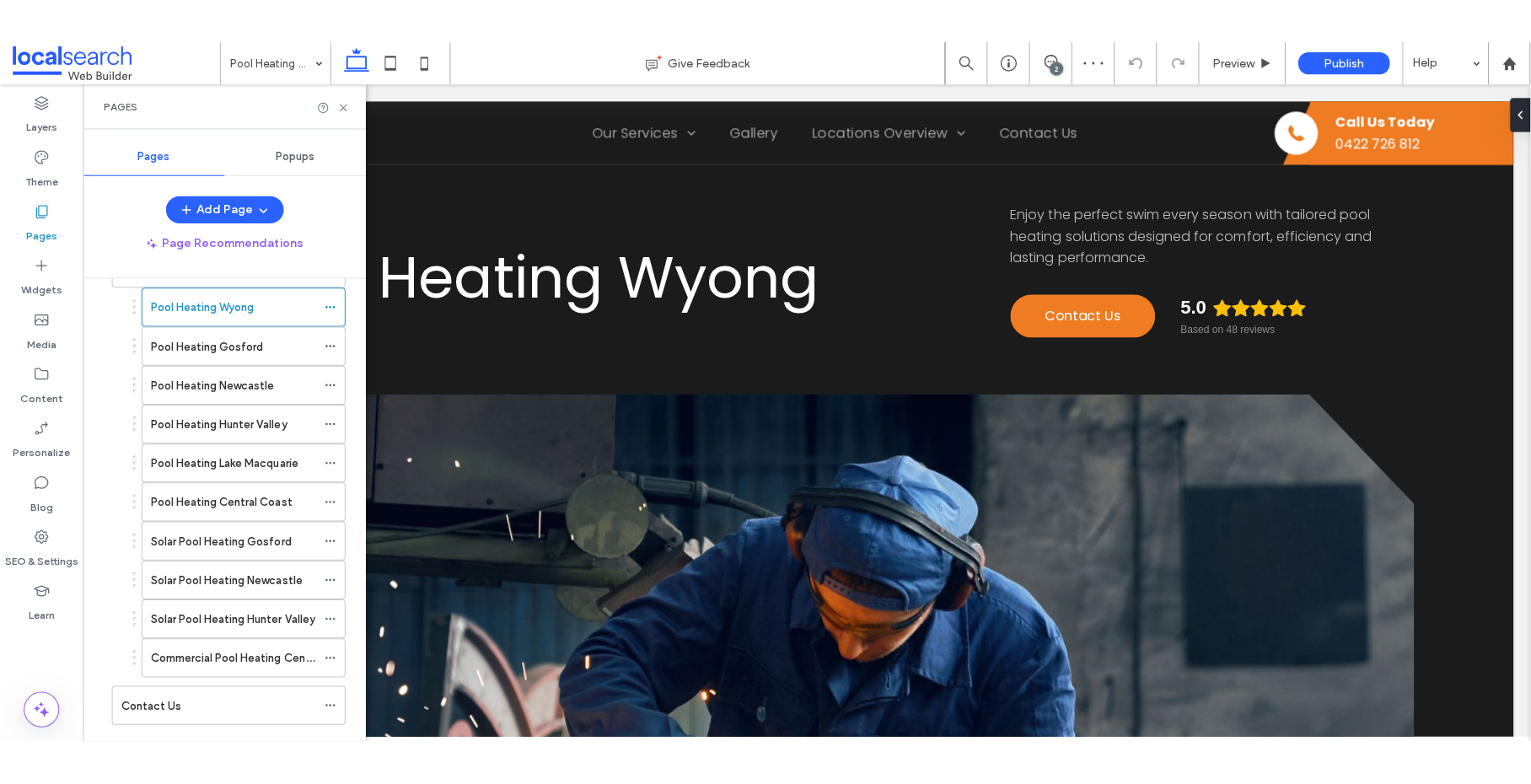 scroll, scrollTop: 0, scrollLeft: 0, axis: both 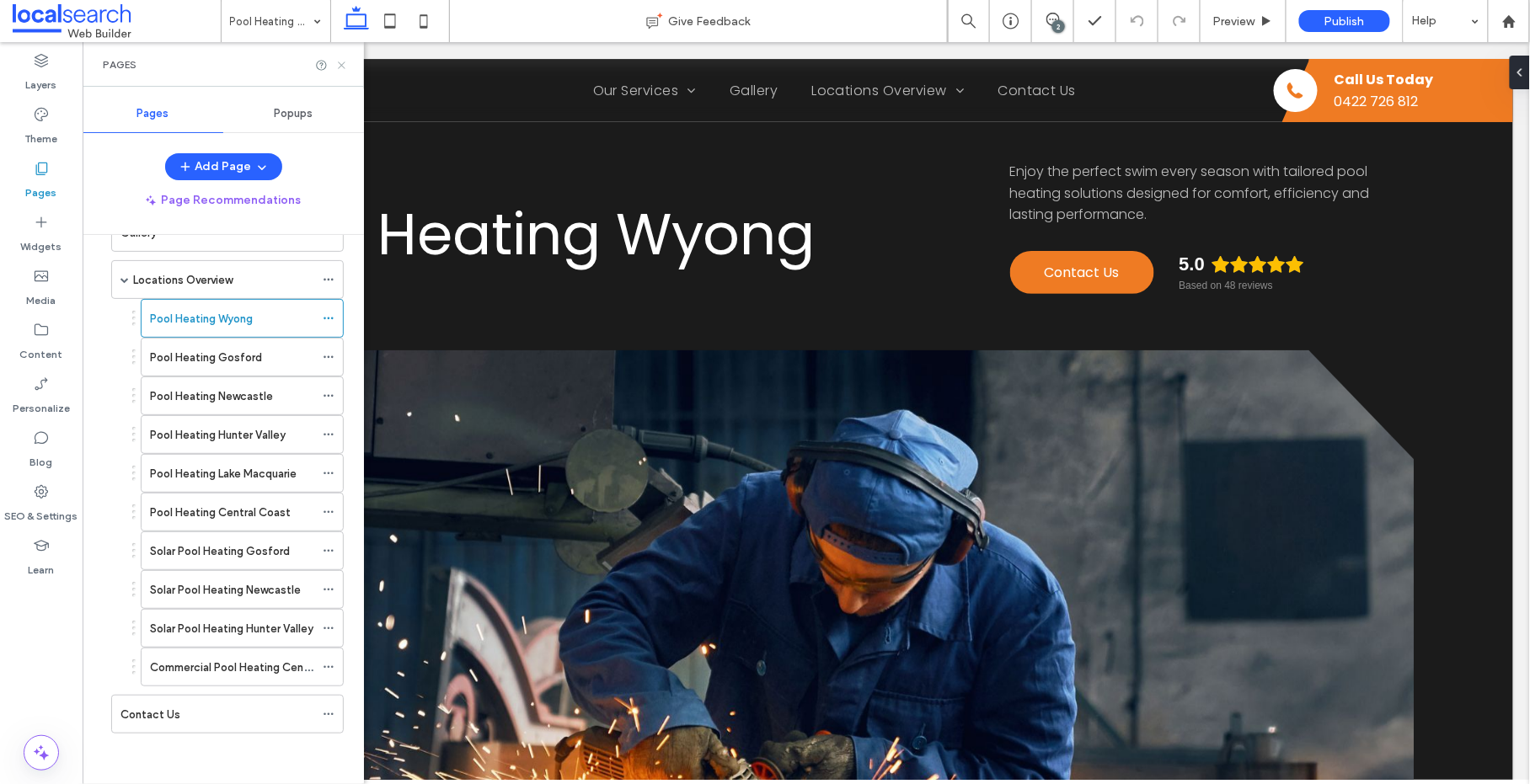 drag, startPoint x: 346, startPoint y: 67, endPoint x: 732, endPoint y: 244, distance: 424.64691 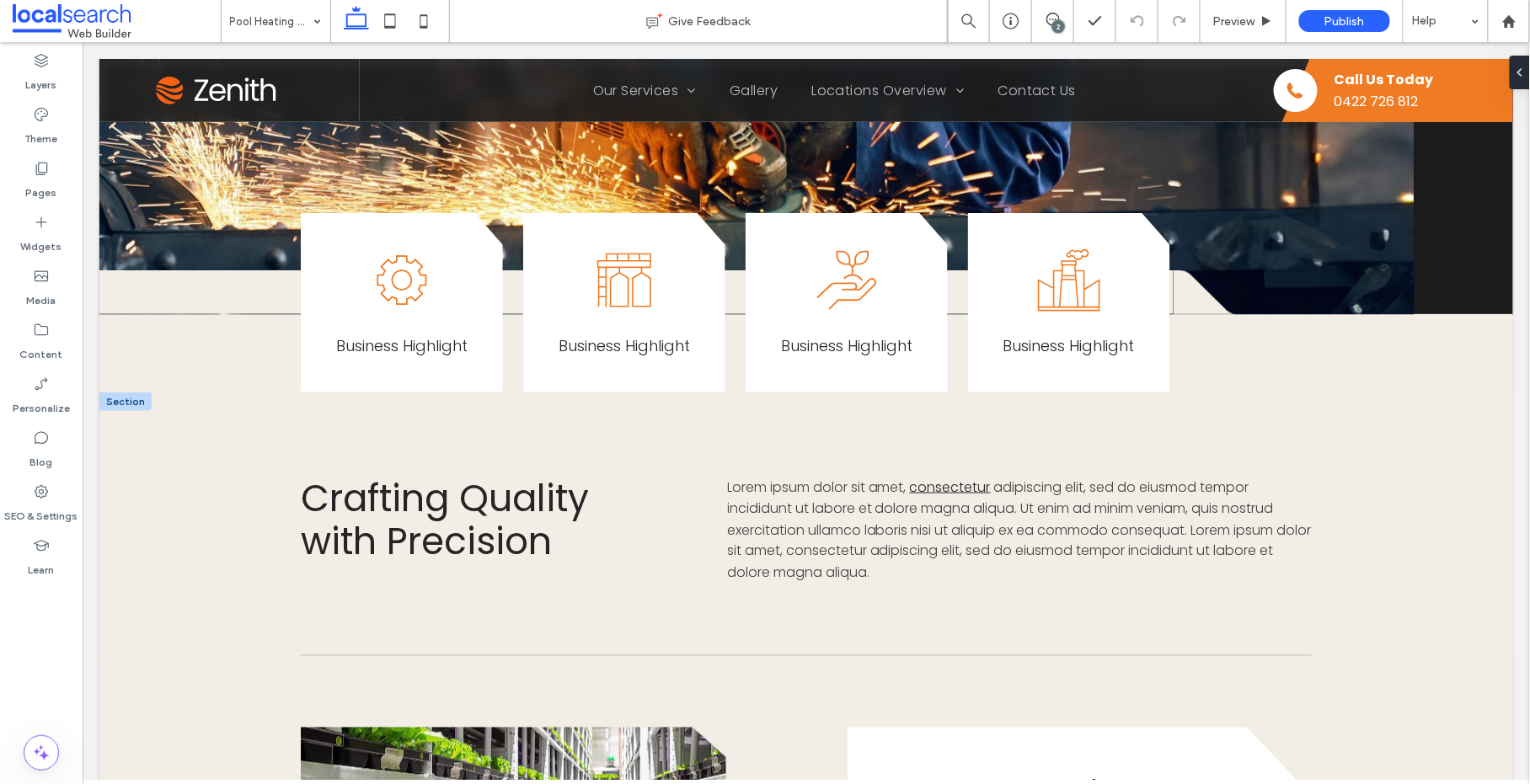 scroll, scrollTop: 643, scrollLeft: 0, axis: vertical 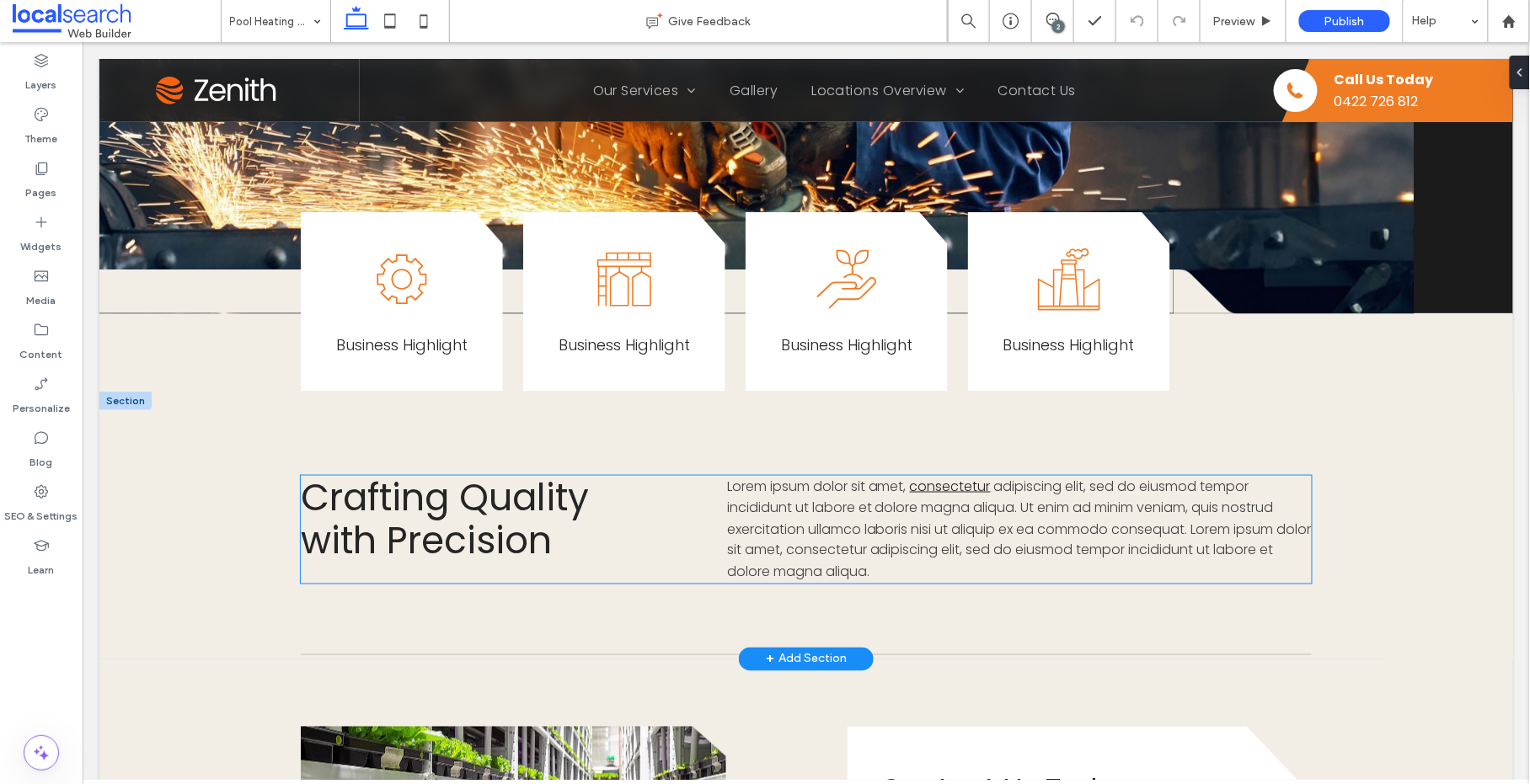 click on "Crafting Quality with Precision" at bounding box center [444, 519] 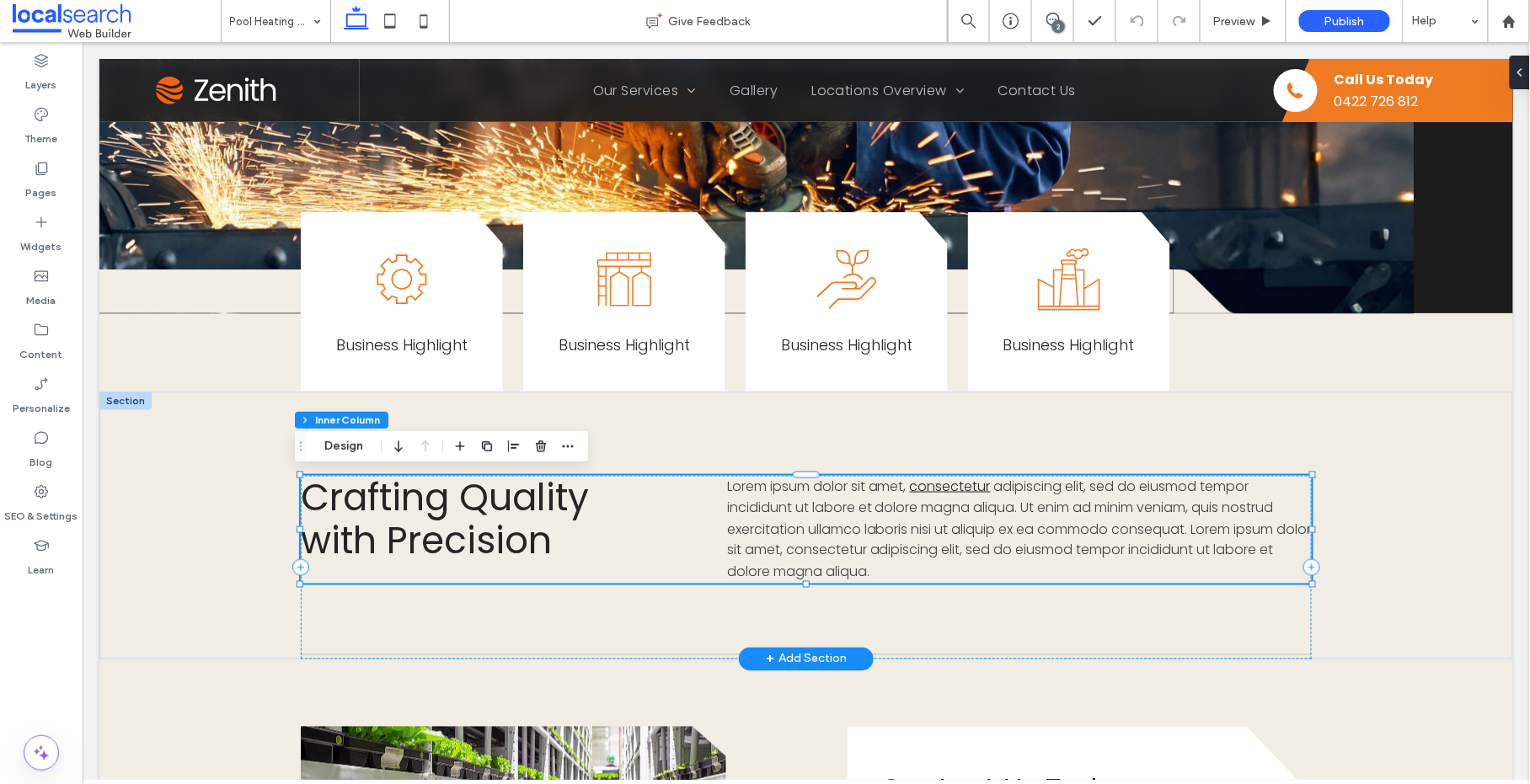 click on "Crafting Quality with Precision" at bounding box center (444, 519) 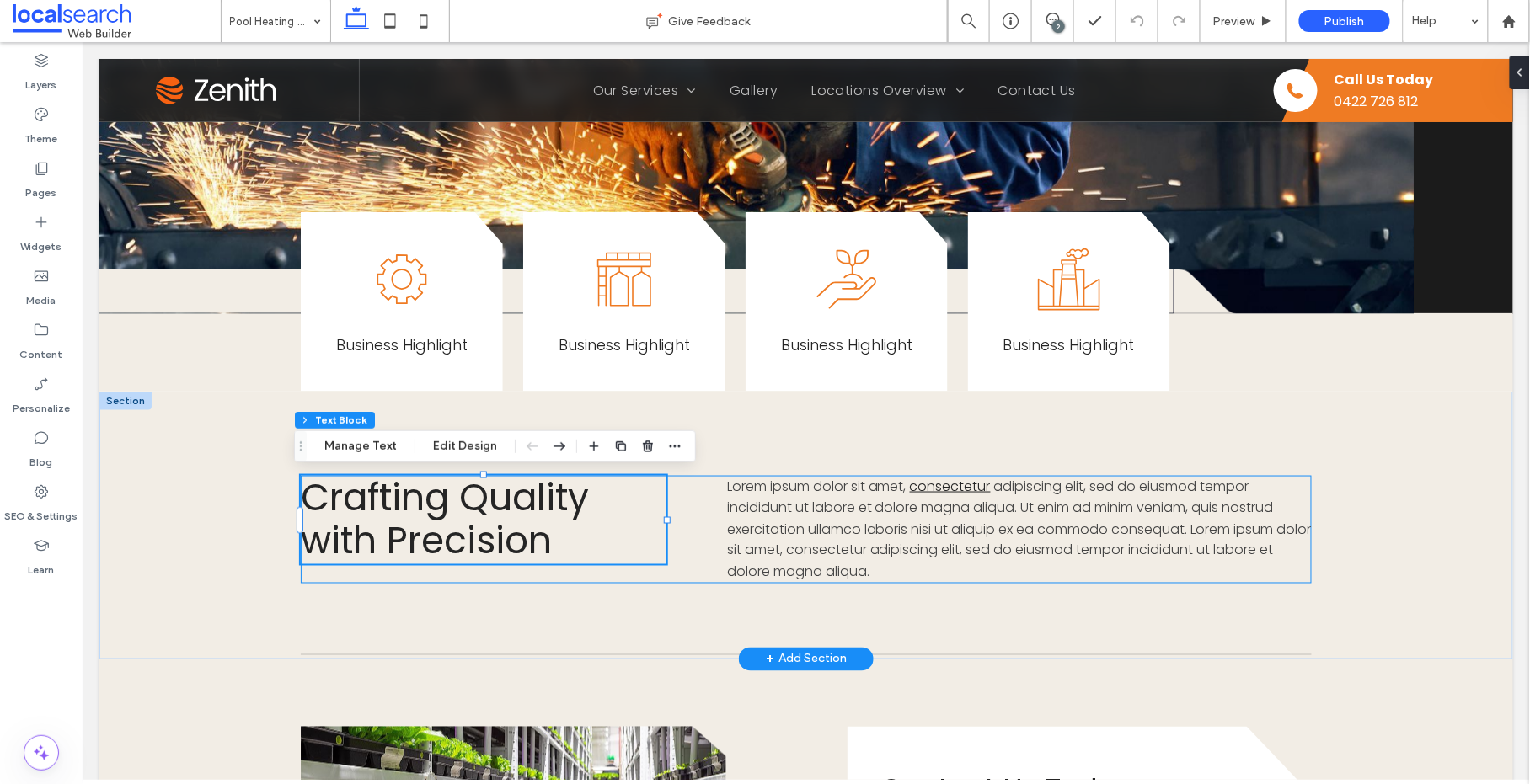 click on "Crafting Quality with Precision" at bounding box center (444, 519) 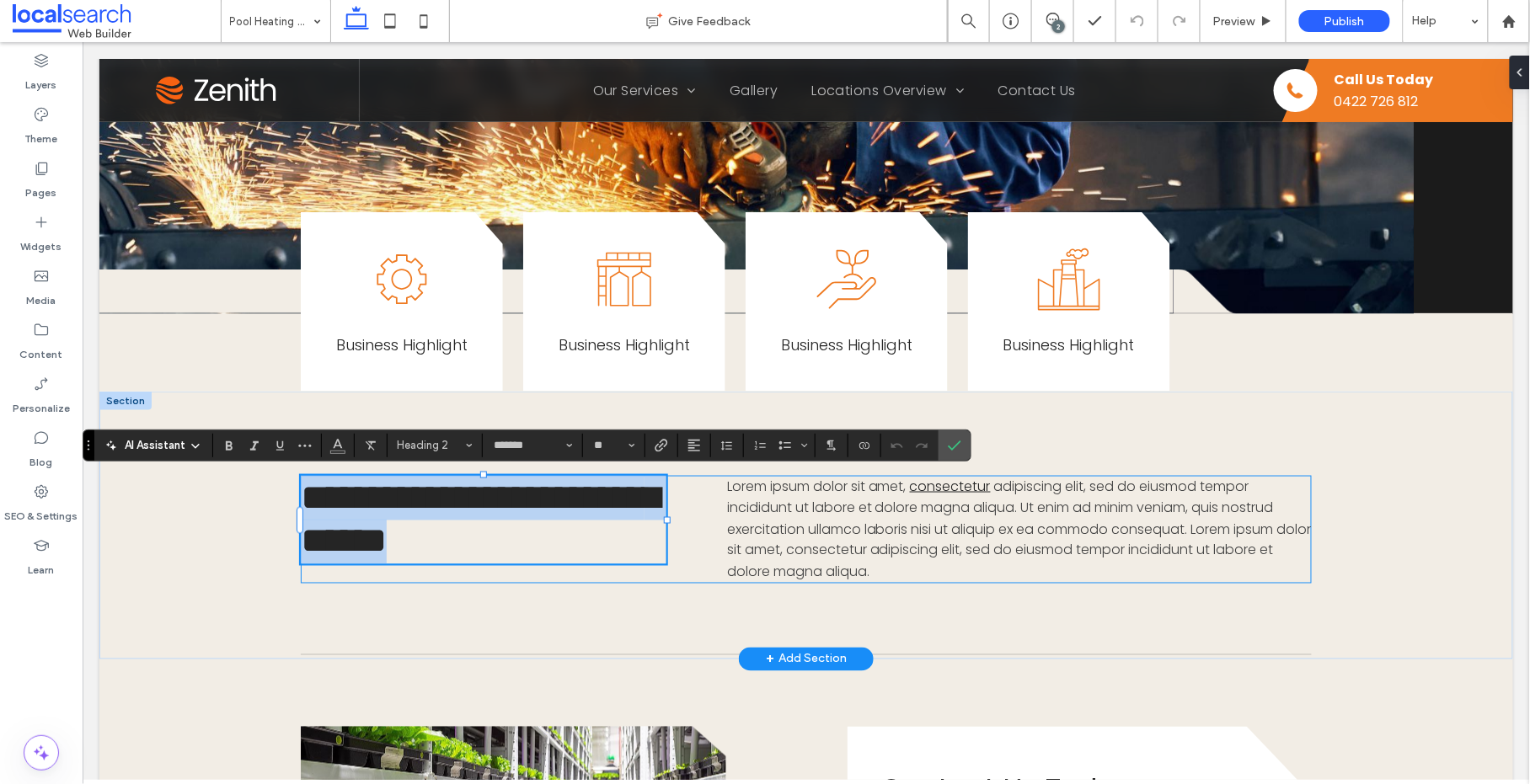 type on "**" 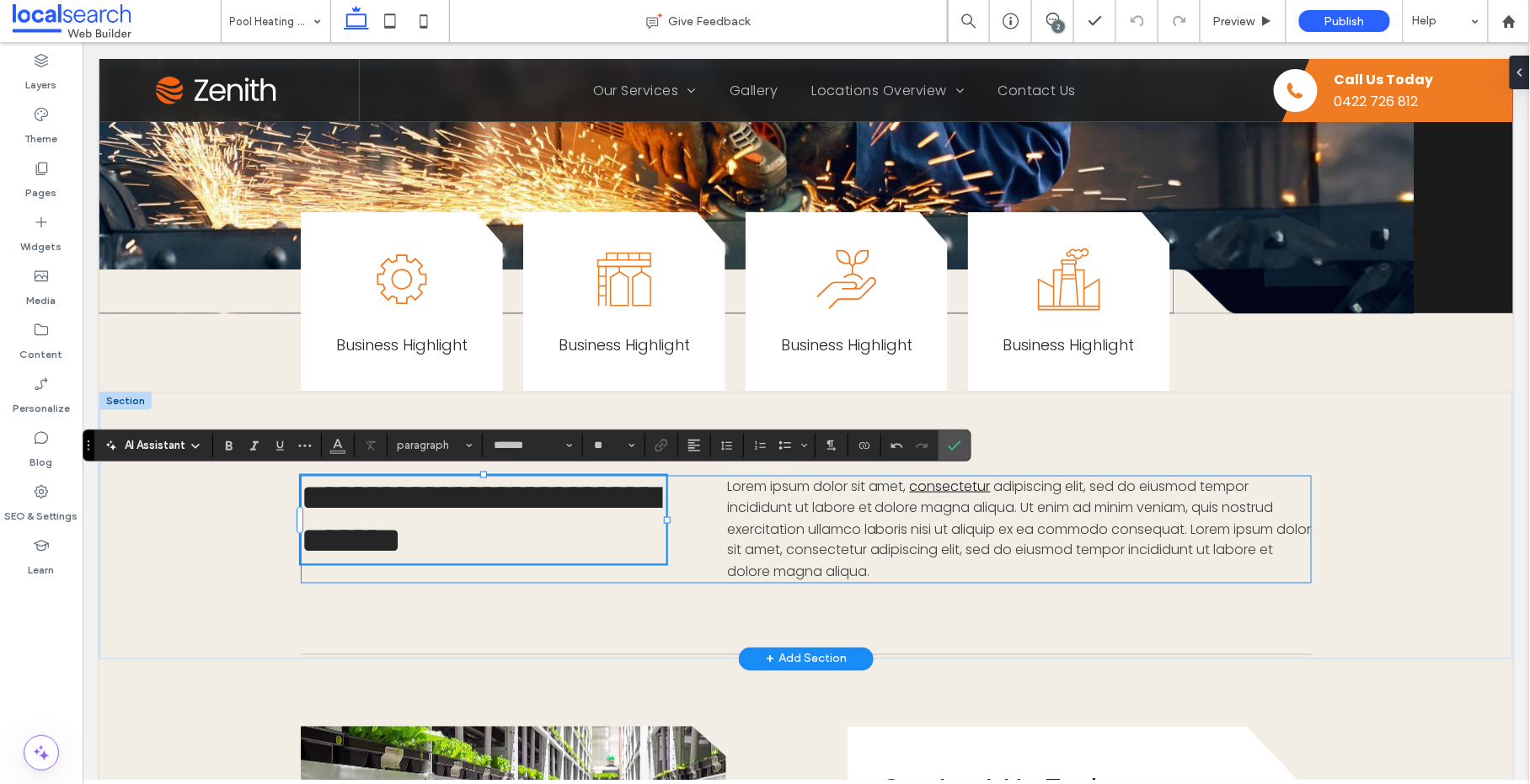 scroll, scrollTop: 0, scrollLeft: 0, axis: both 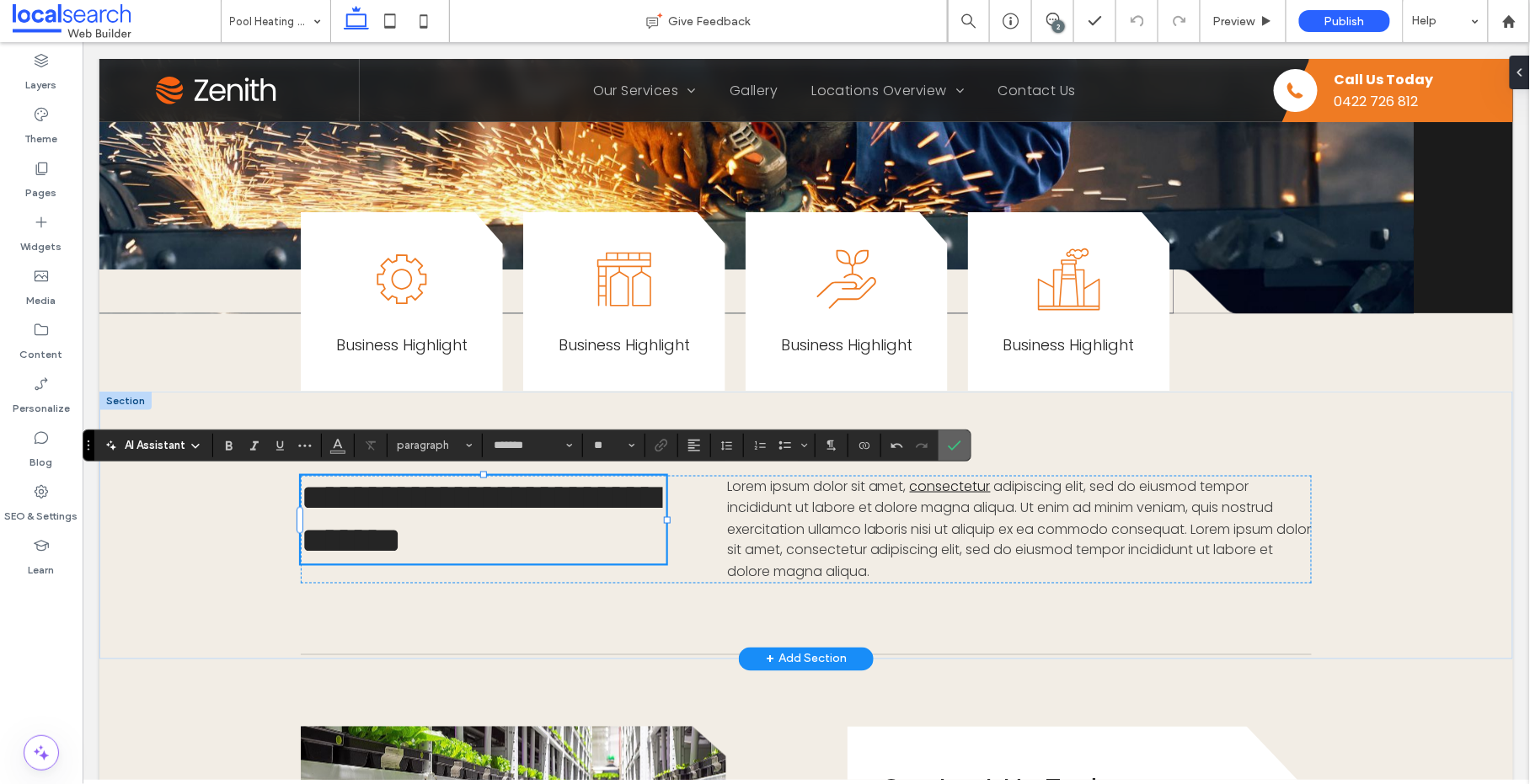 click at bounding box center [955, 445] 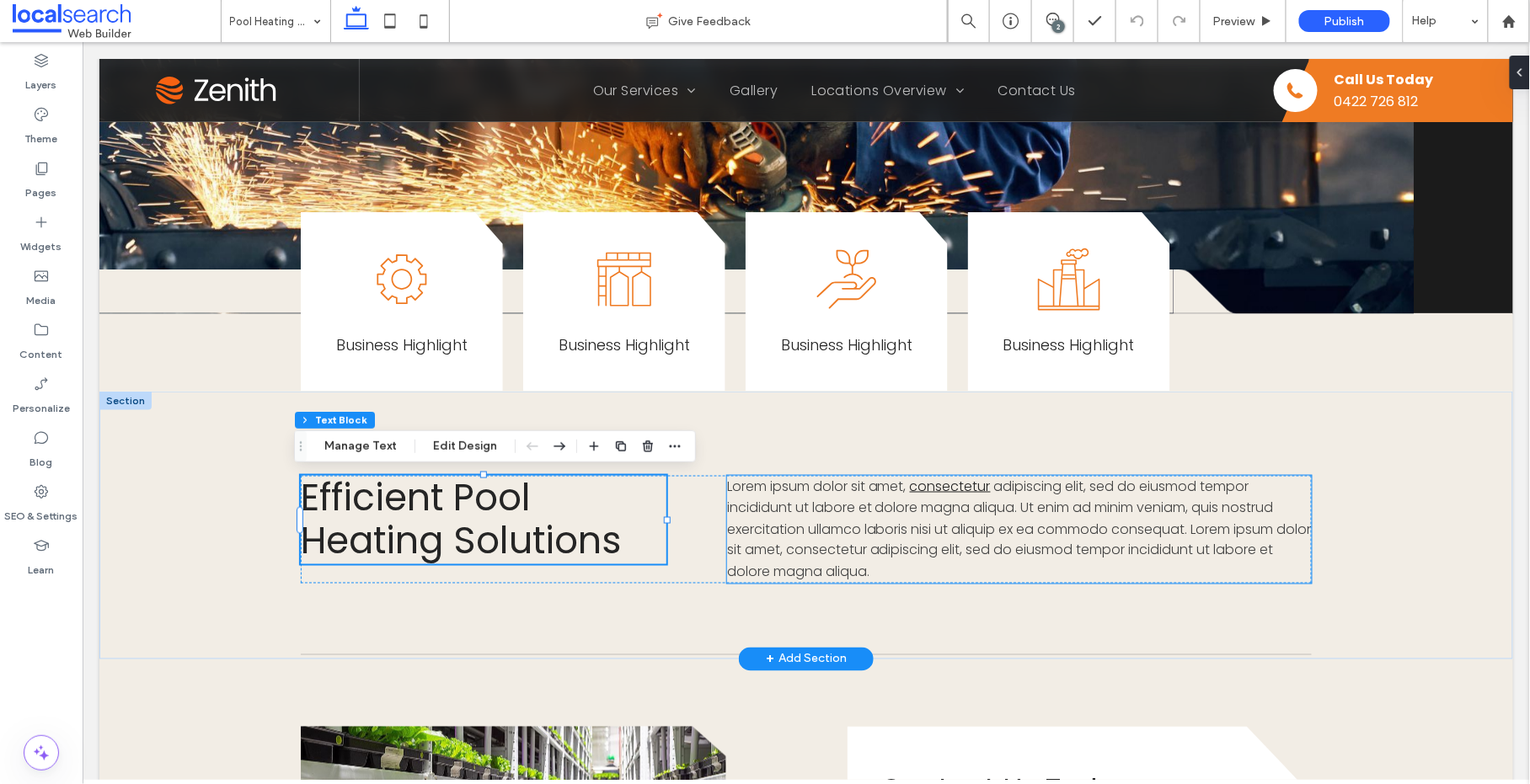click on "adipiscing elit, sed do eiusmod tempor incididunt ut labore et dolore magna aliqua. Ut enim ad minim veniam, quis nostrud exercitation ullamco laboris nisi ut aliquip ex ea commodo consequat. Lorem ipsum dolor sit amet, consectetur adipiscing elit, sed do eiusmod tempor incididunt ut labore et dolore magna aliqua." at bounding box center [1019, 528] 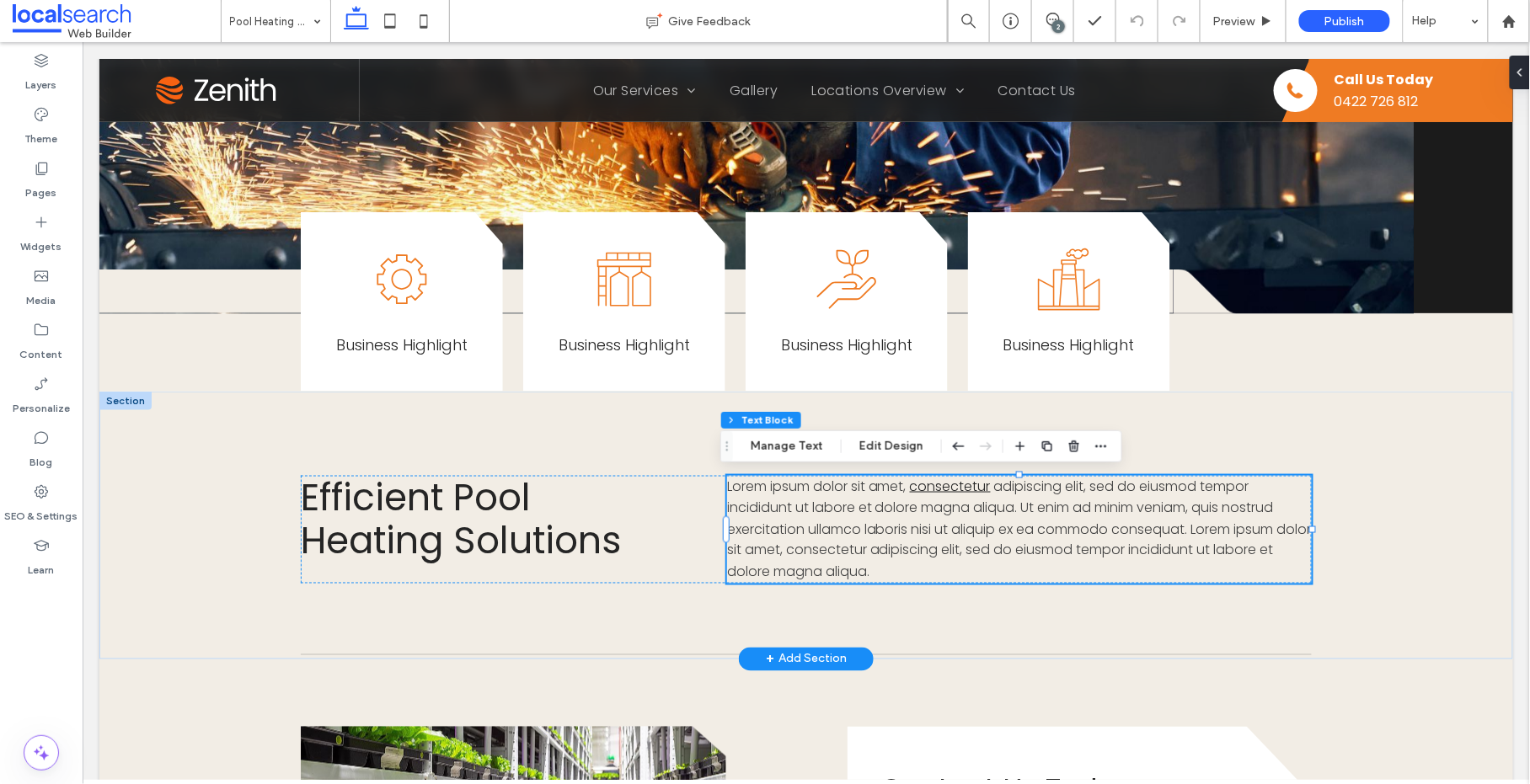 click on "adipiscing elit, sed do eiusmod tempor incididunt ut labore et dolore magna aliqua. Ut enim ad minim veniam, quis nostrud exercitation ullamco laboris nisi ut aliquip ex ea commodo consequat. Lorem ipsum dolor sit amet, consectetur adipiscing elit, sed do eiusmod tempor incididunt ut labore et dolore magna aliqua." at bounding box center (1019, 528) 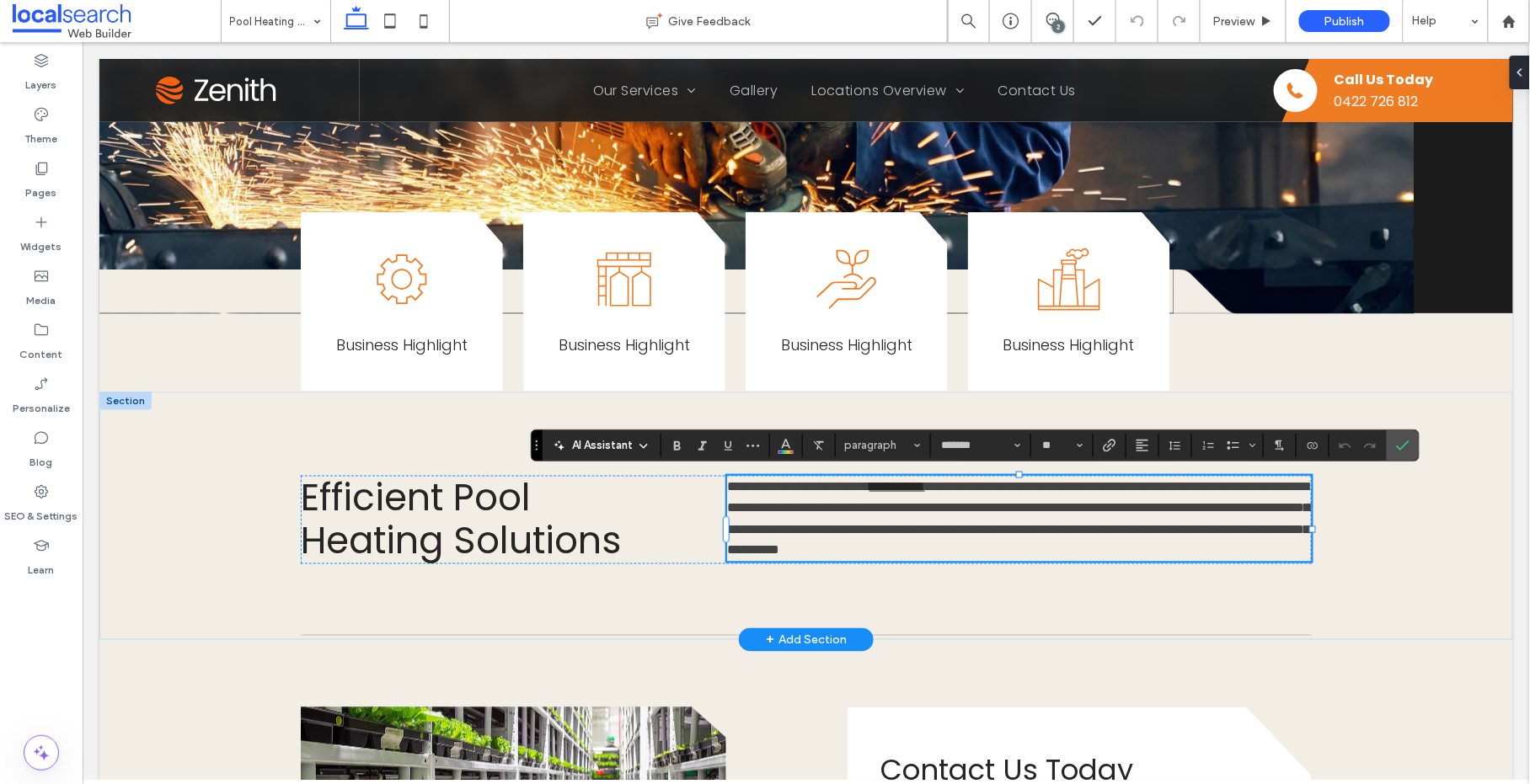 scroll, scrollTop: 0, scrollLeft: 0, axis: both 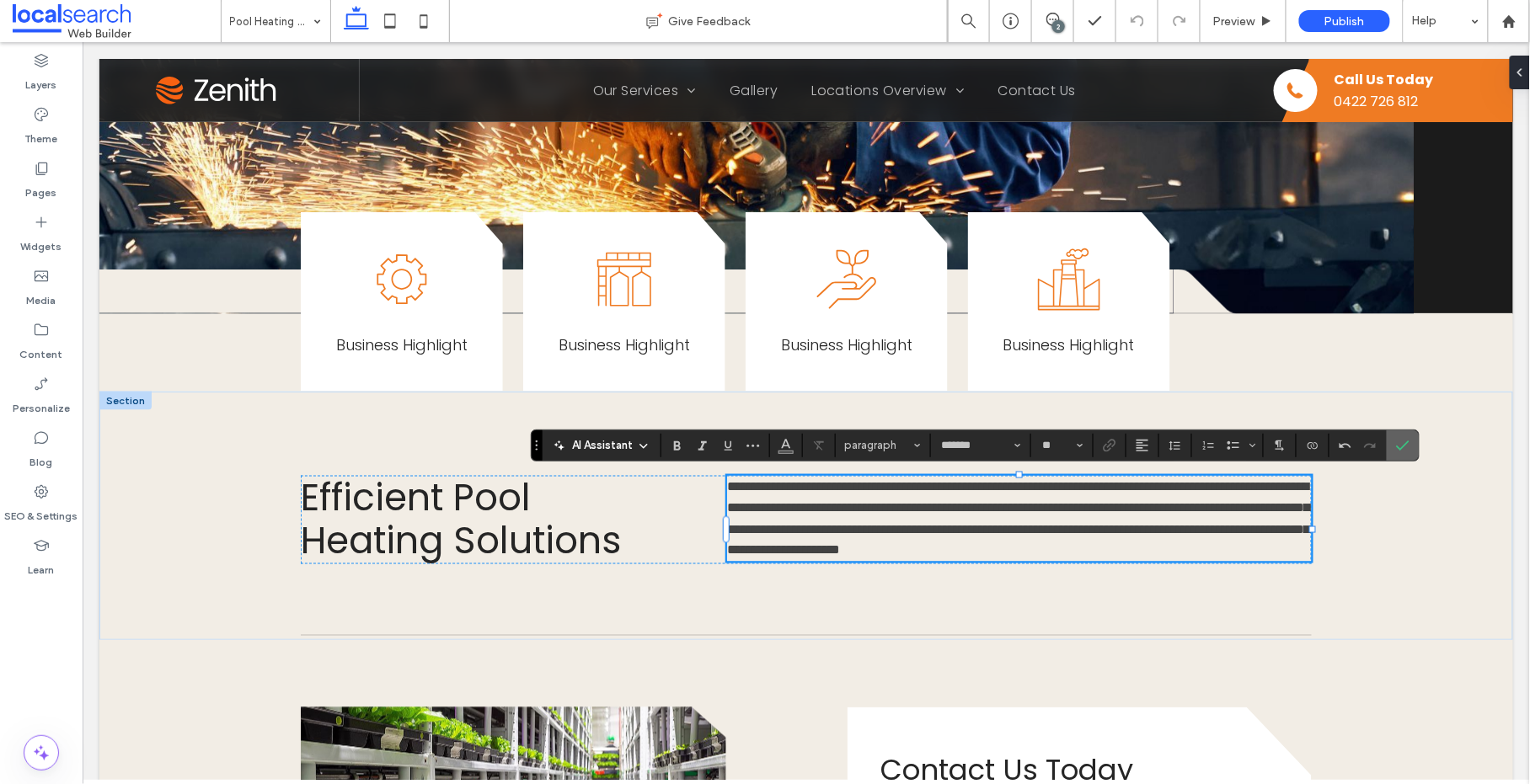 drag, startPoint x: 1390, startPoint y: 447, endPoint x: 1432, endPoint y: 412, distance: 54.67175 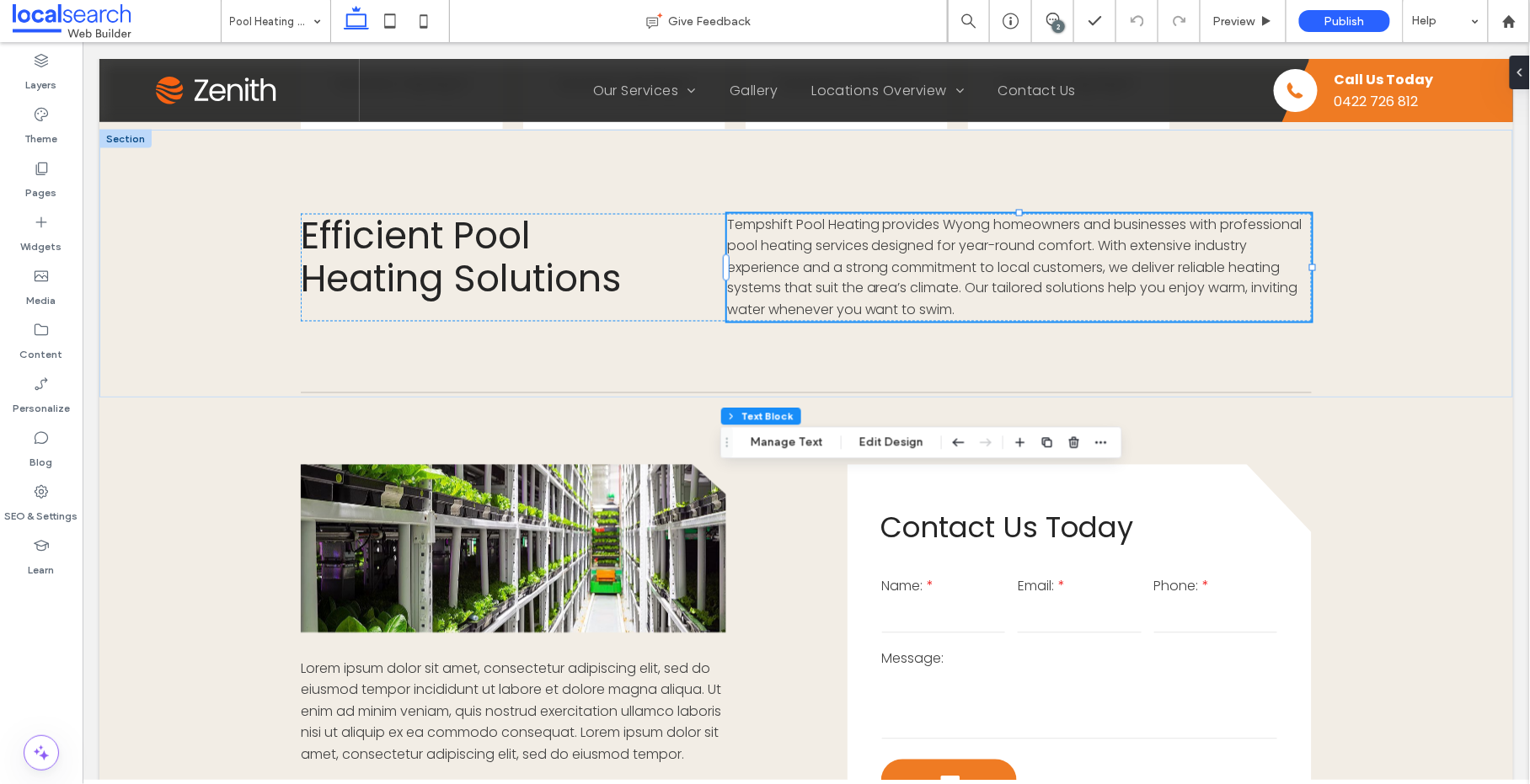 scroll, scrollTop: 1026, scrollLeft: 0, axis: vertical 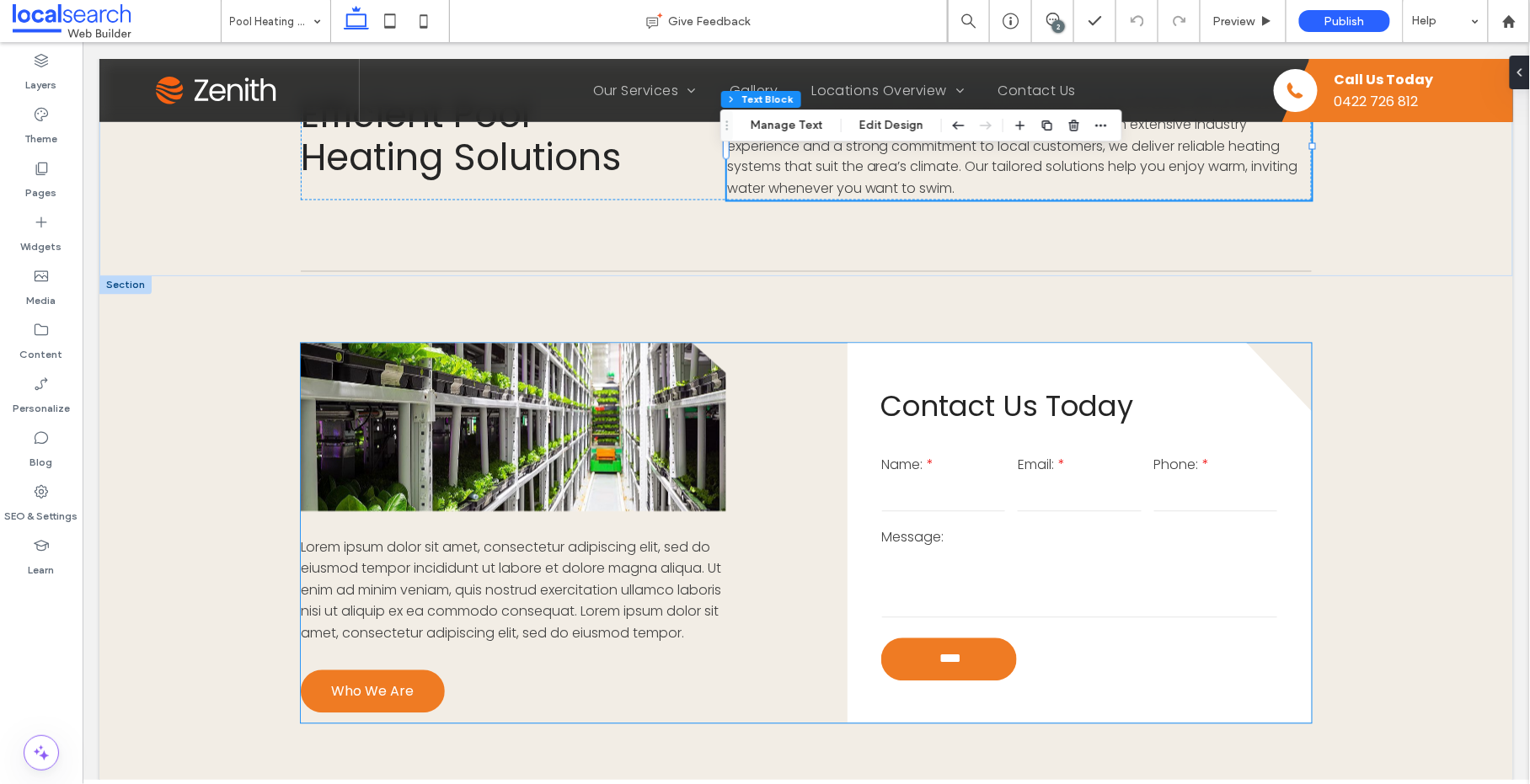 click on "Lorem ipsum dolor sit amet, consectetur adipiscing elit, sed do eiusmod tempor incididunt ut labore et dolore magna aliqua. Ut enim ad minim veniam, quis nostrud exercitation ullamco laboris nisi ut aliquip ex ea commodo consequat. Lorem ipsum dolor sit amet, consectetur adipiscing elit, sed do eiusmod tempor." at bounding box center [510, 589] 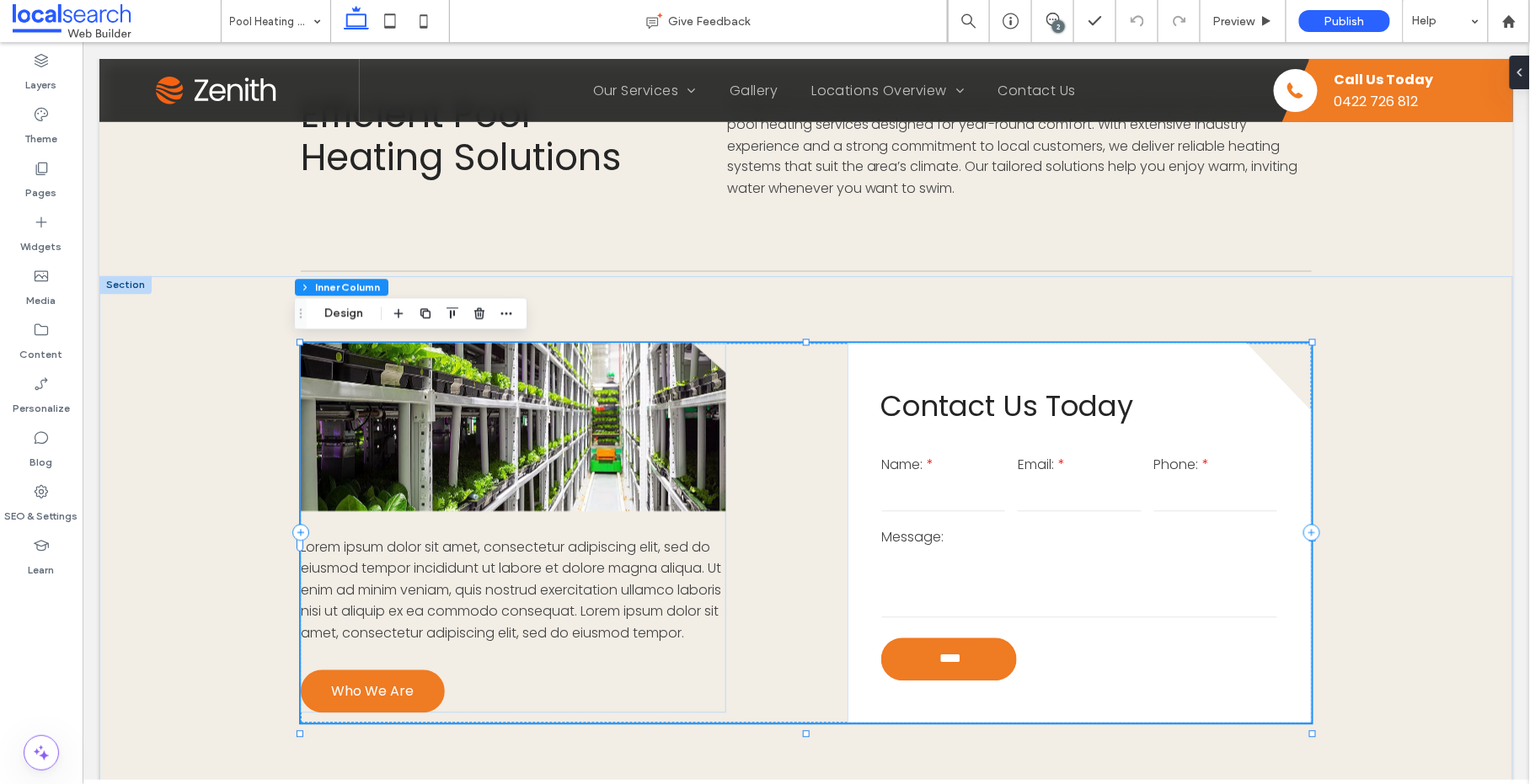 click on "Lorem ipsum dolor sit amet, consectetur adipiscing elit, sed do eiusmod tempor incididunt ut labore et dolore magna aliqua. Ut enim ad minim veniam, quis nostrud exercitation ullamco laboris nisi ut aliquip ex ea commodo consequat. Lorem ipsum dolor sit amet, consectetur adipiscing elit, sed do eiusmod tempor." at bounding box center (510, 589) 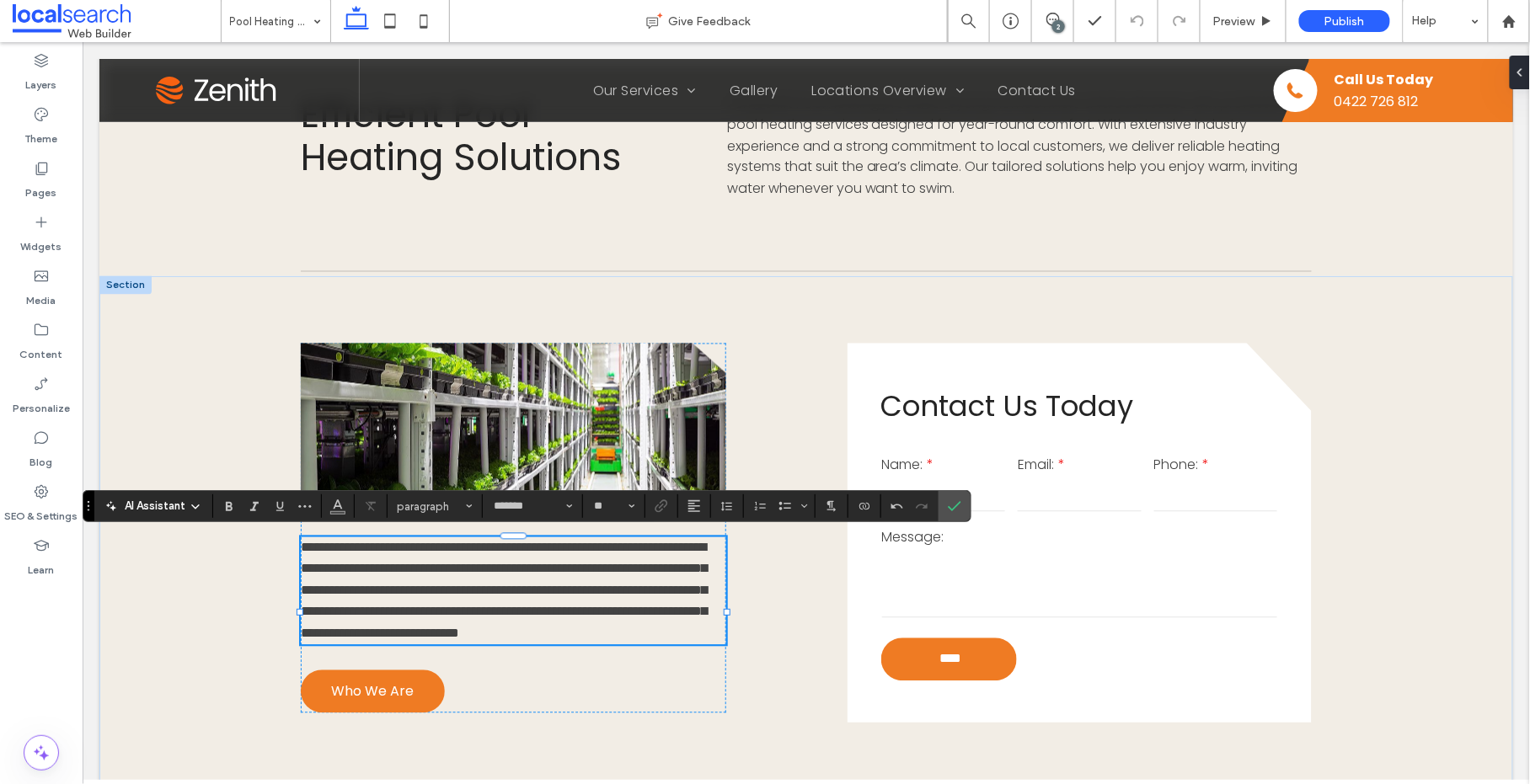 scroll, scrollTop: 0, scrollLeft: 0, axis: both 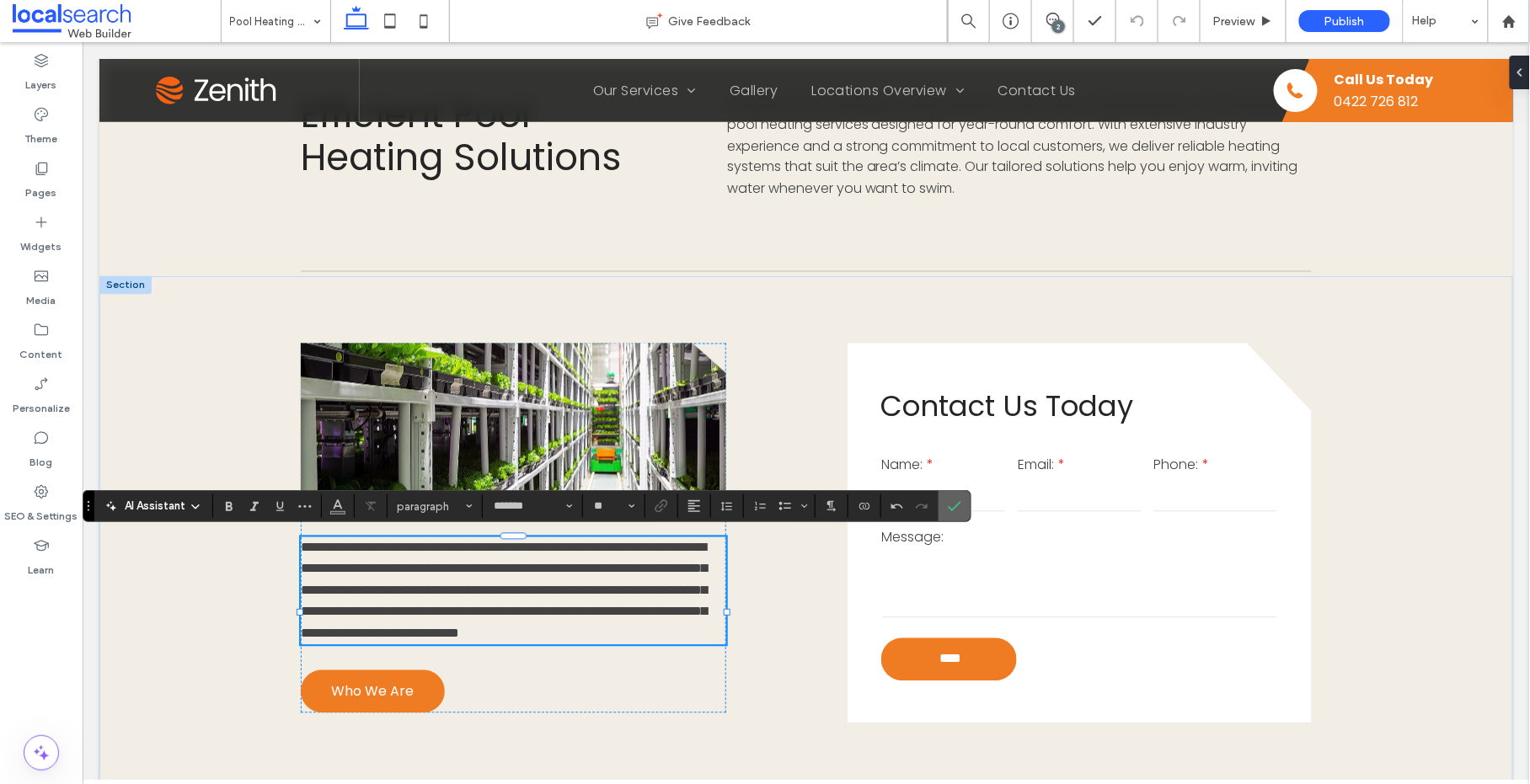 click 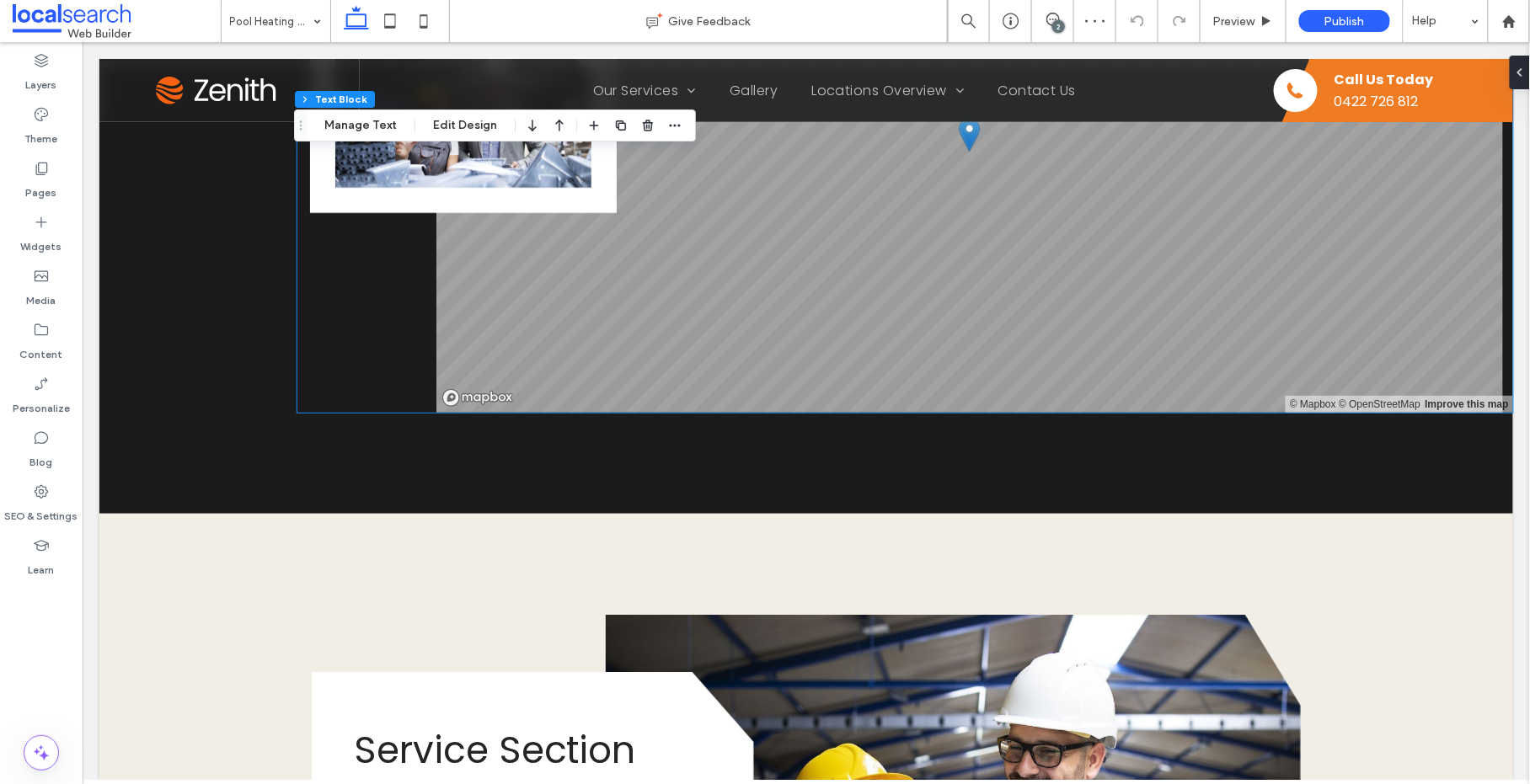 scroll, scrollTop: 2495, scrollLeft: 0, axis: vertical 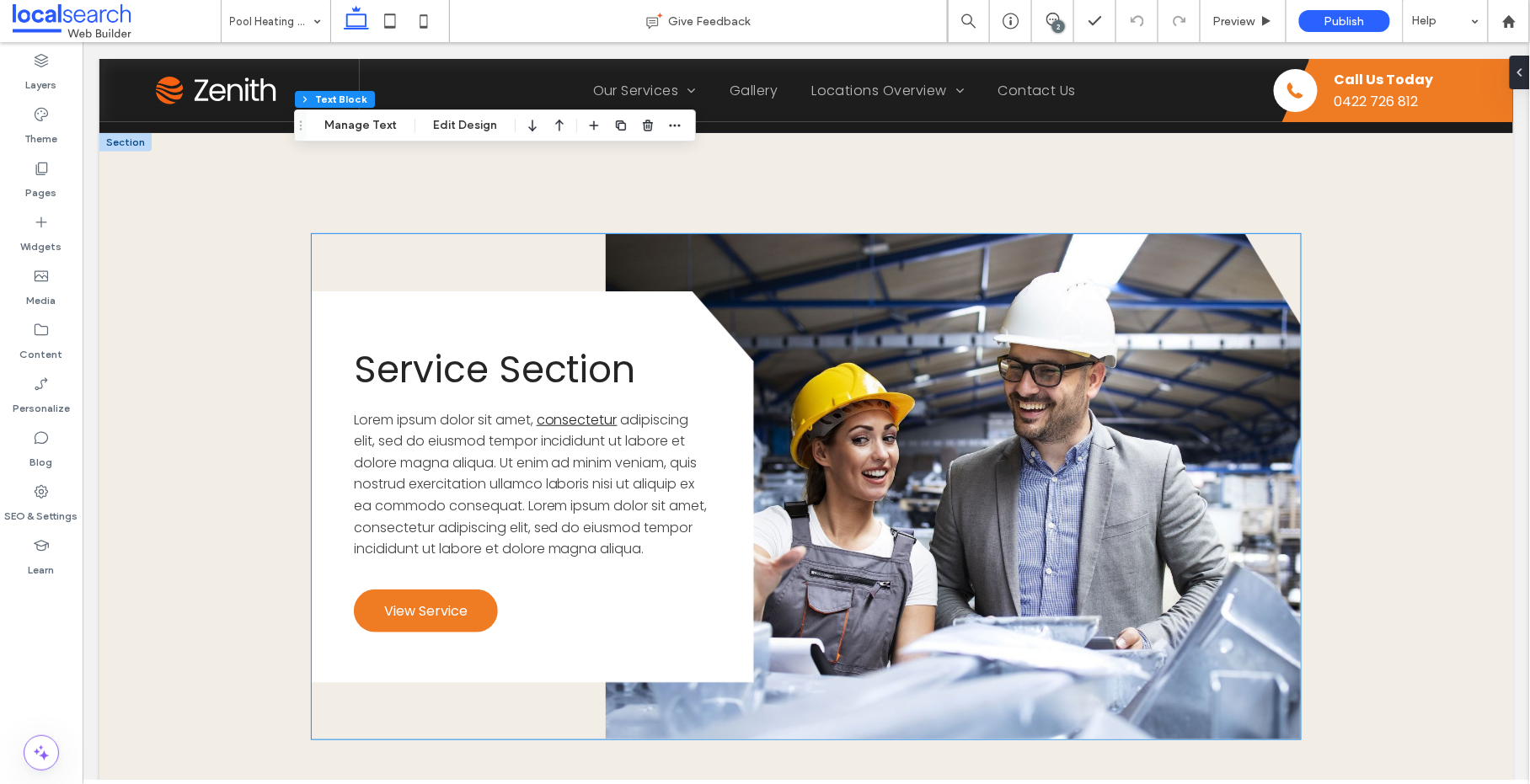 click on "Service Section" at bounding box center (494, 368) 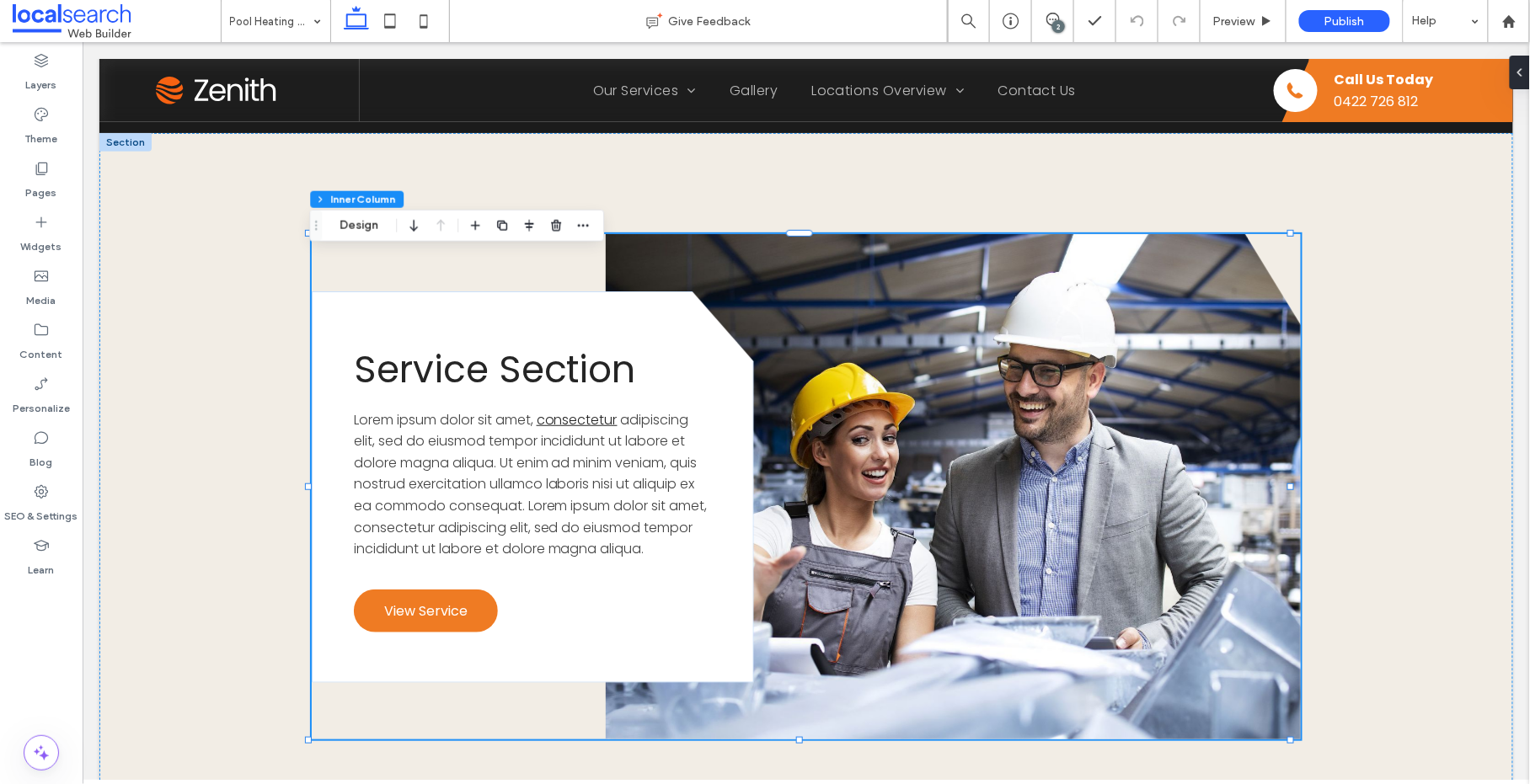 click on "Service Section" at bounding box center [494, 368] 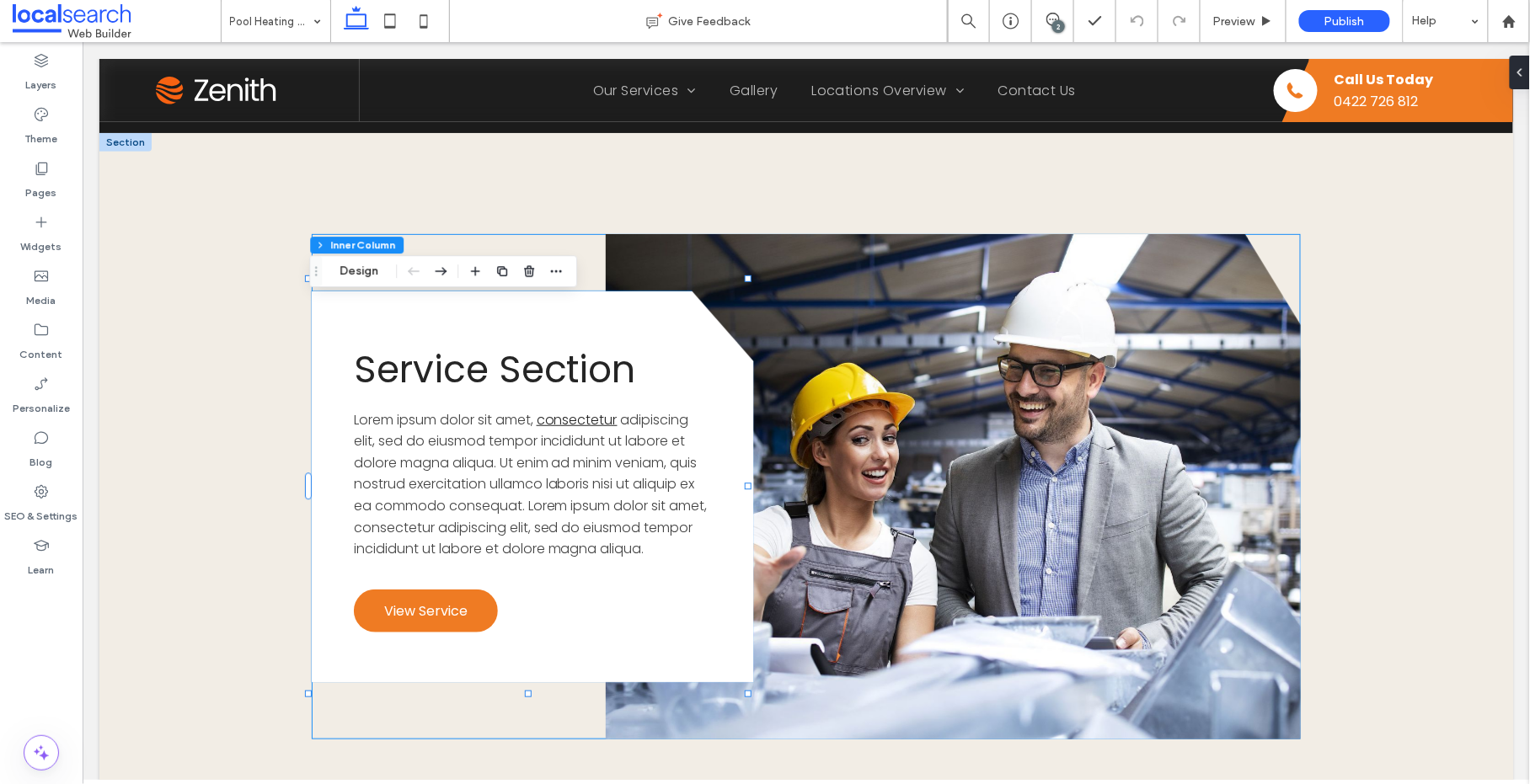 click on "Service Section" at bounding box center (494, 368) 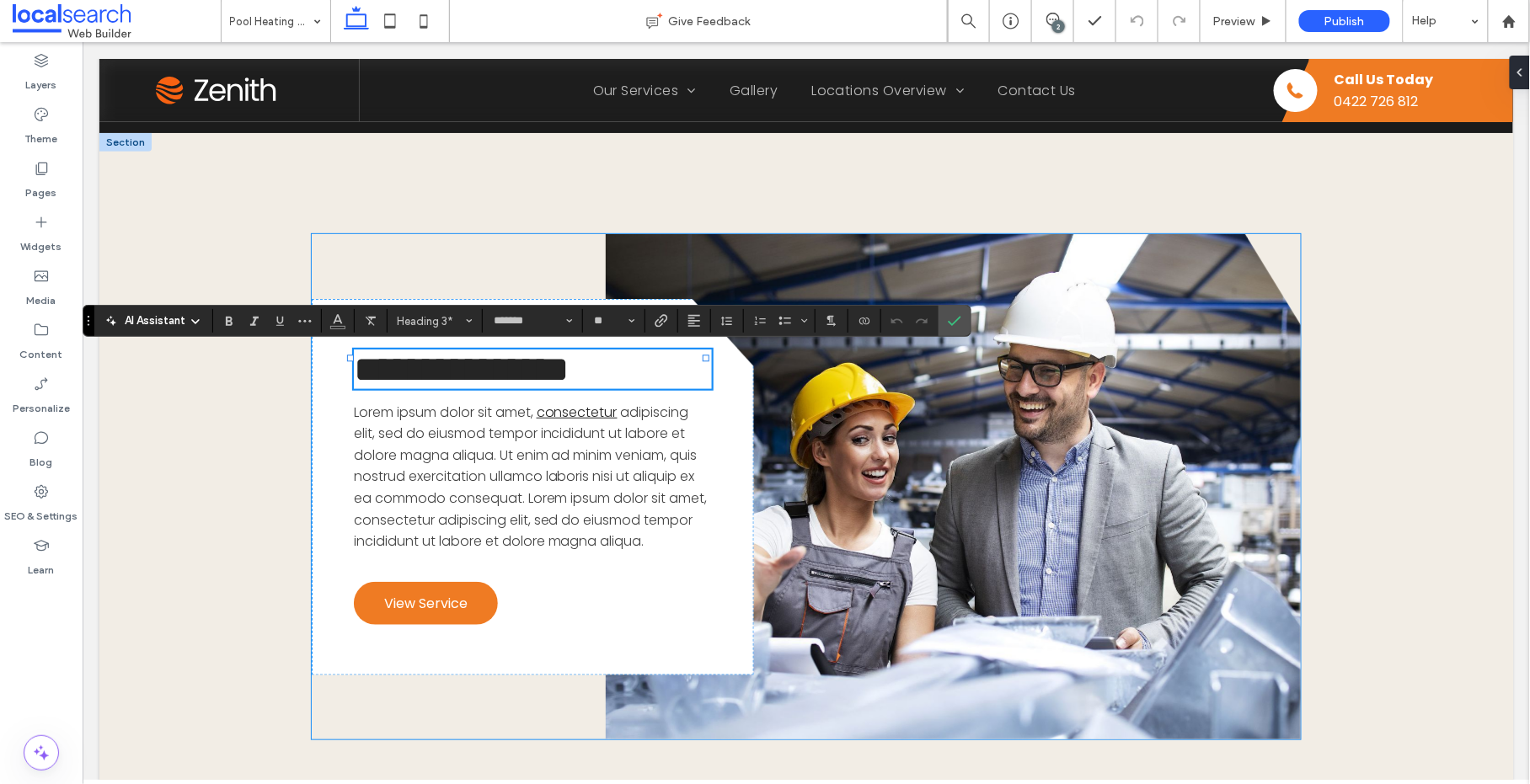 scroll, scrollTop: 2495, scrollLeft: 0, axis: vertical 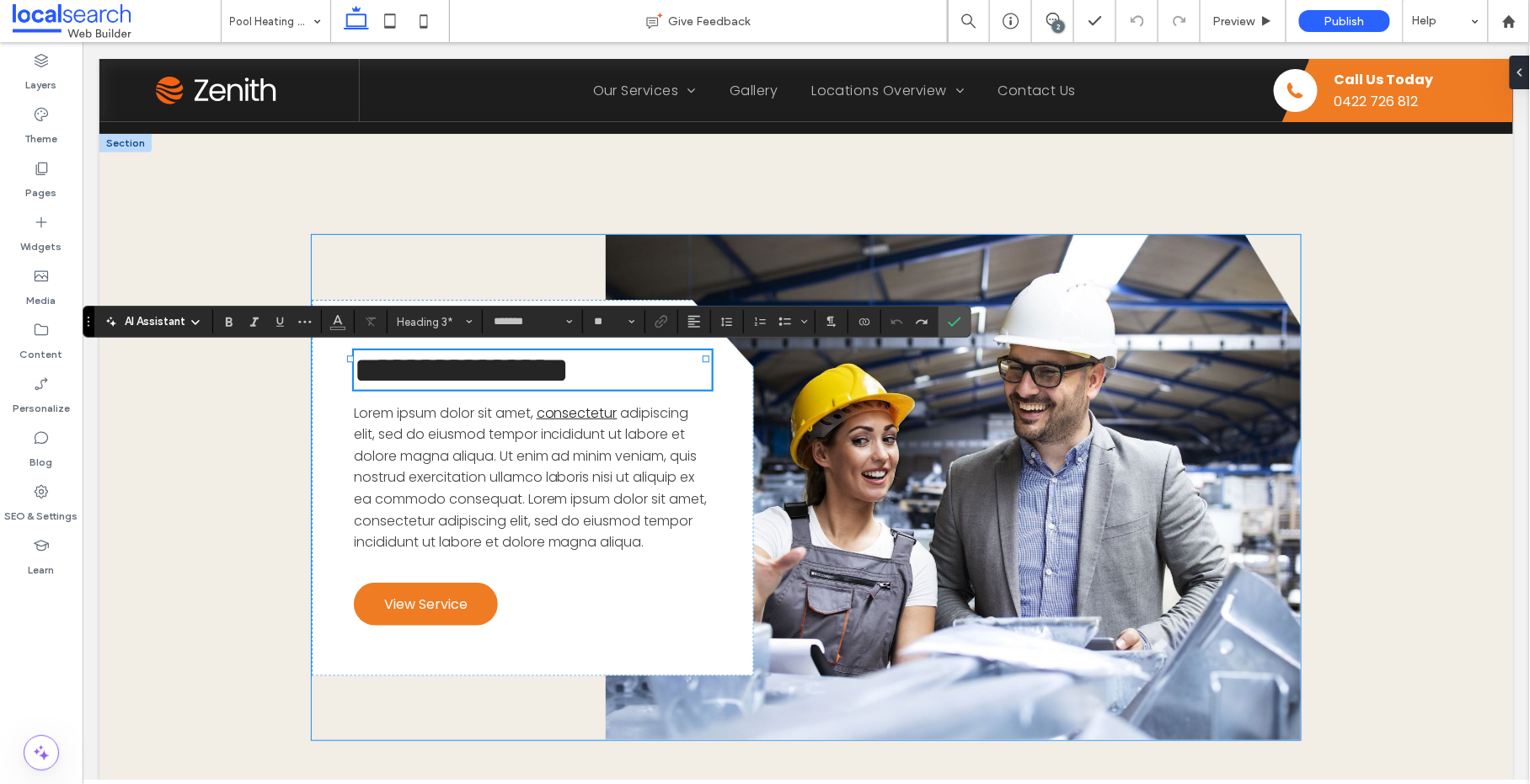 click on "**********" at bounding box center [532, 369] 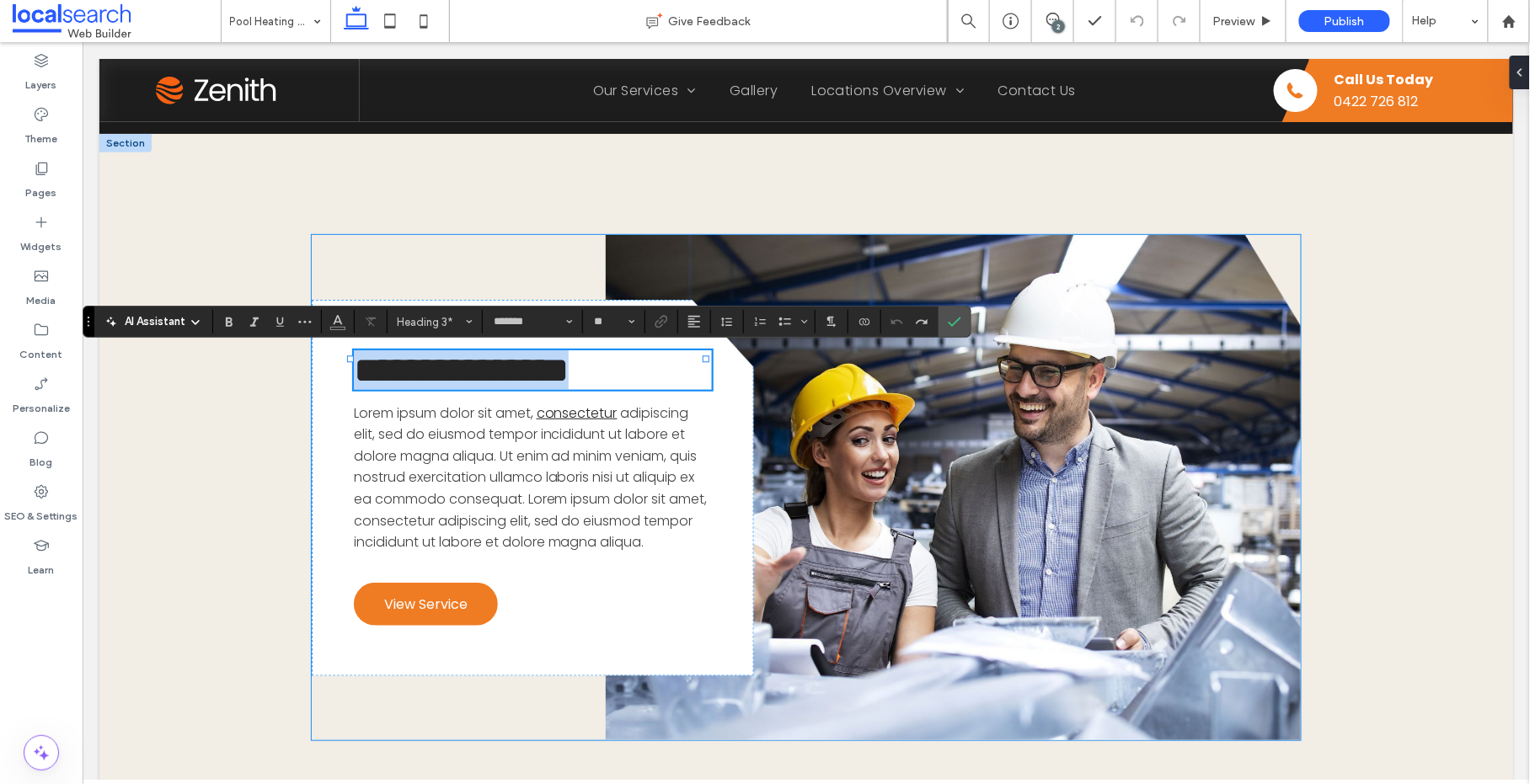 drag, startPoint x: 558, startPoint y: 370, endPoint x: 313, endPoint y: 365, distance: 245.051 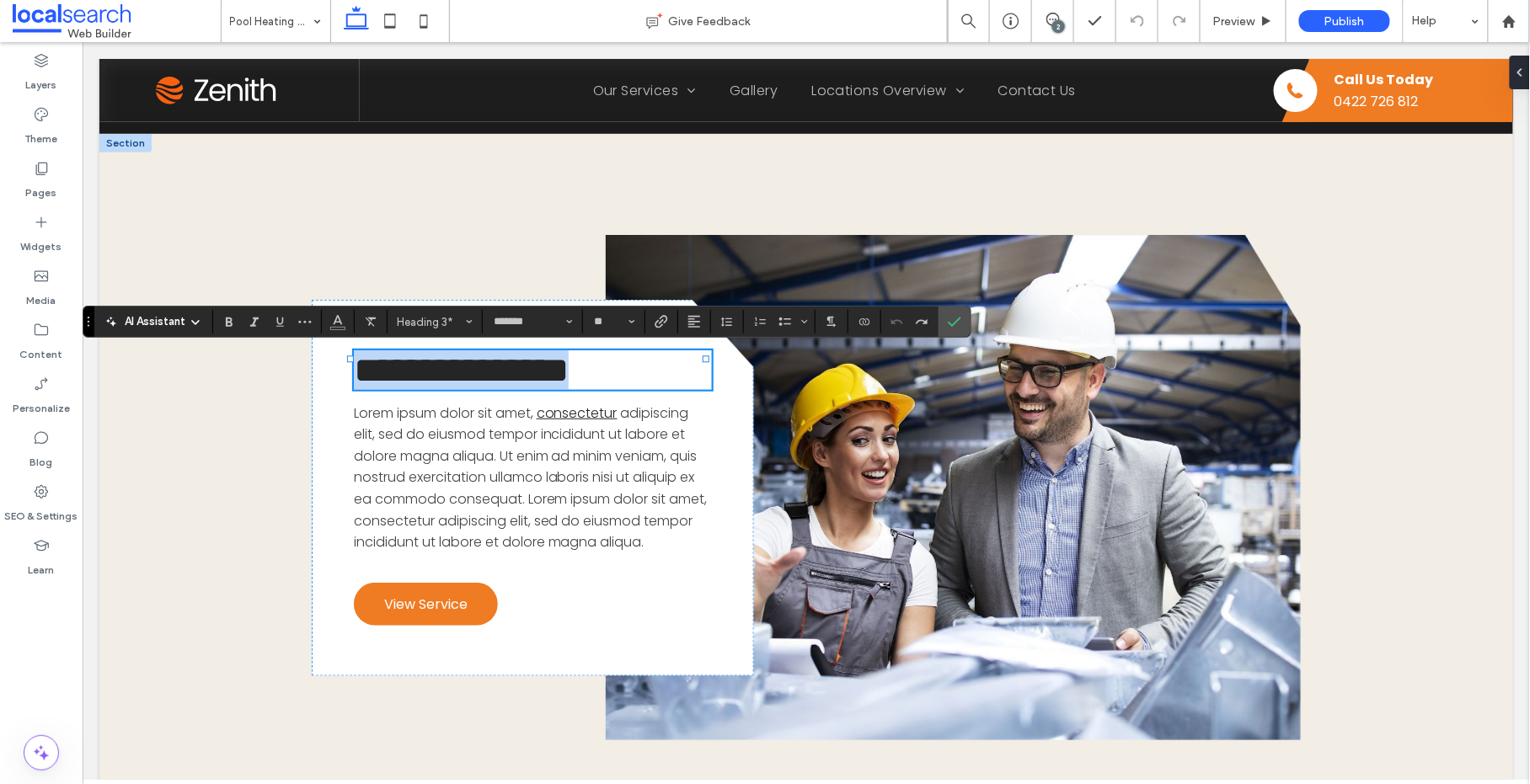 type on "**" 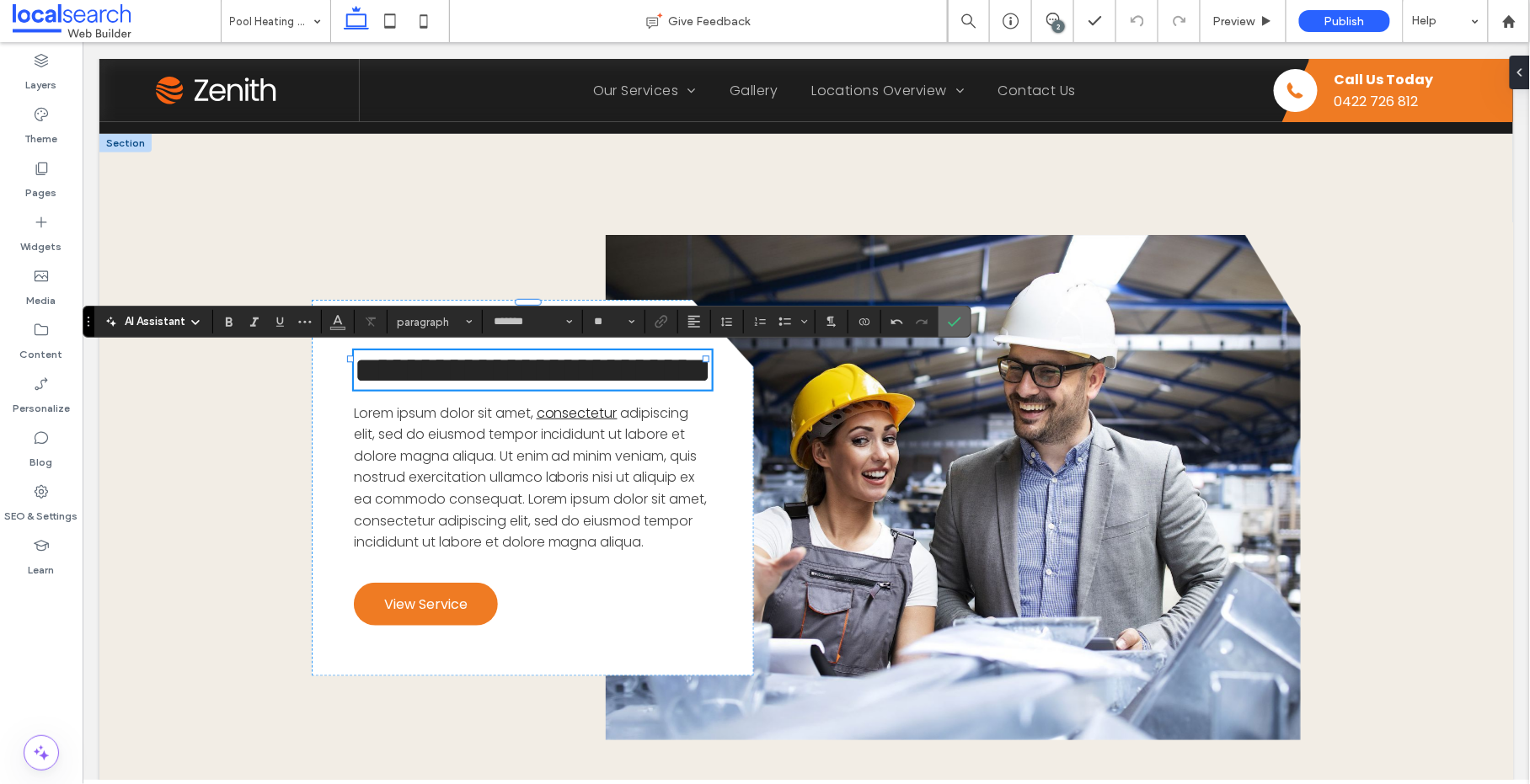 click at bounding box center (955, 322) 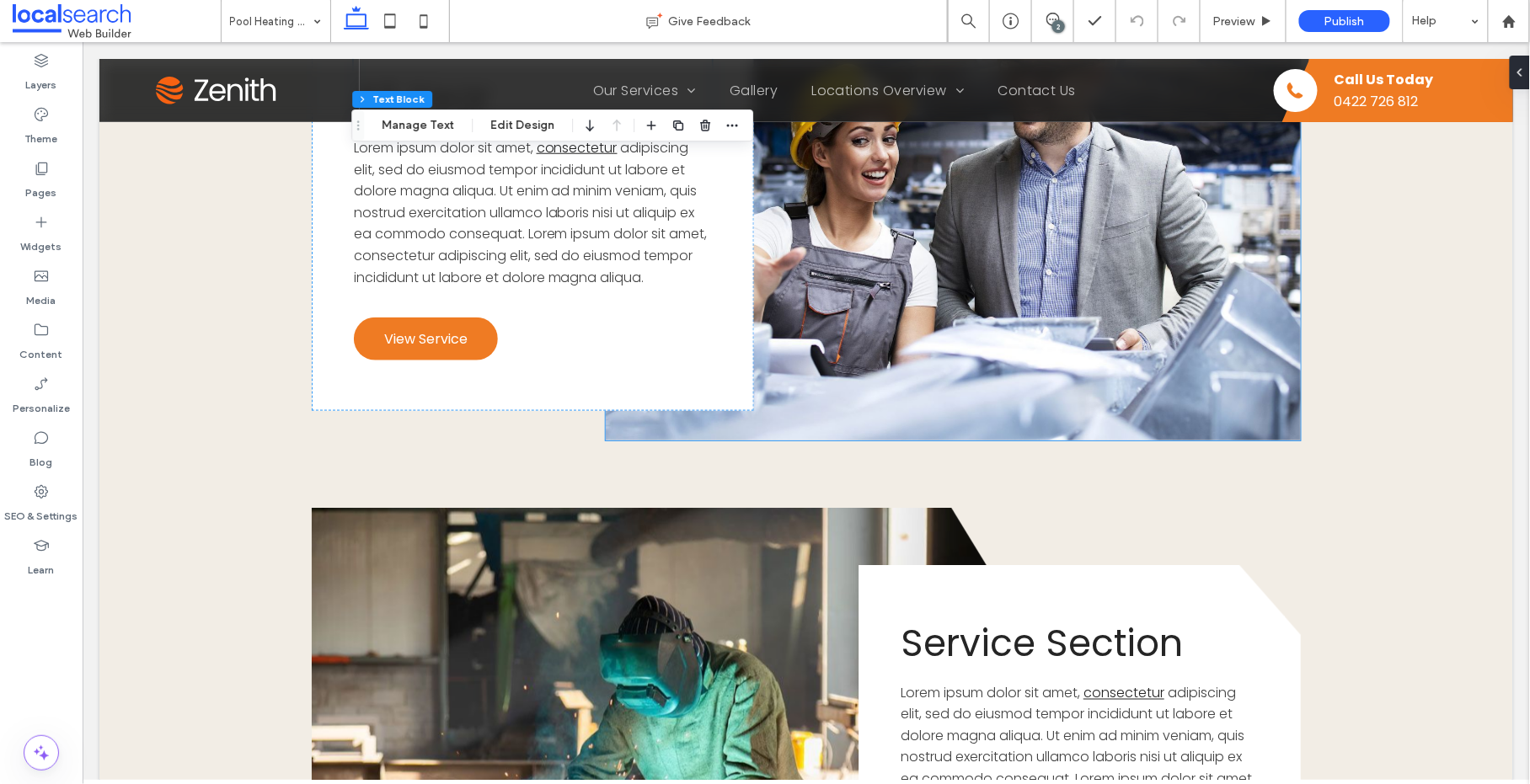 scroll, scrollTop: 2667, scrollLeft: 0, axis: vertical 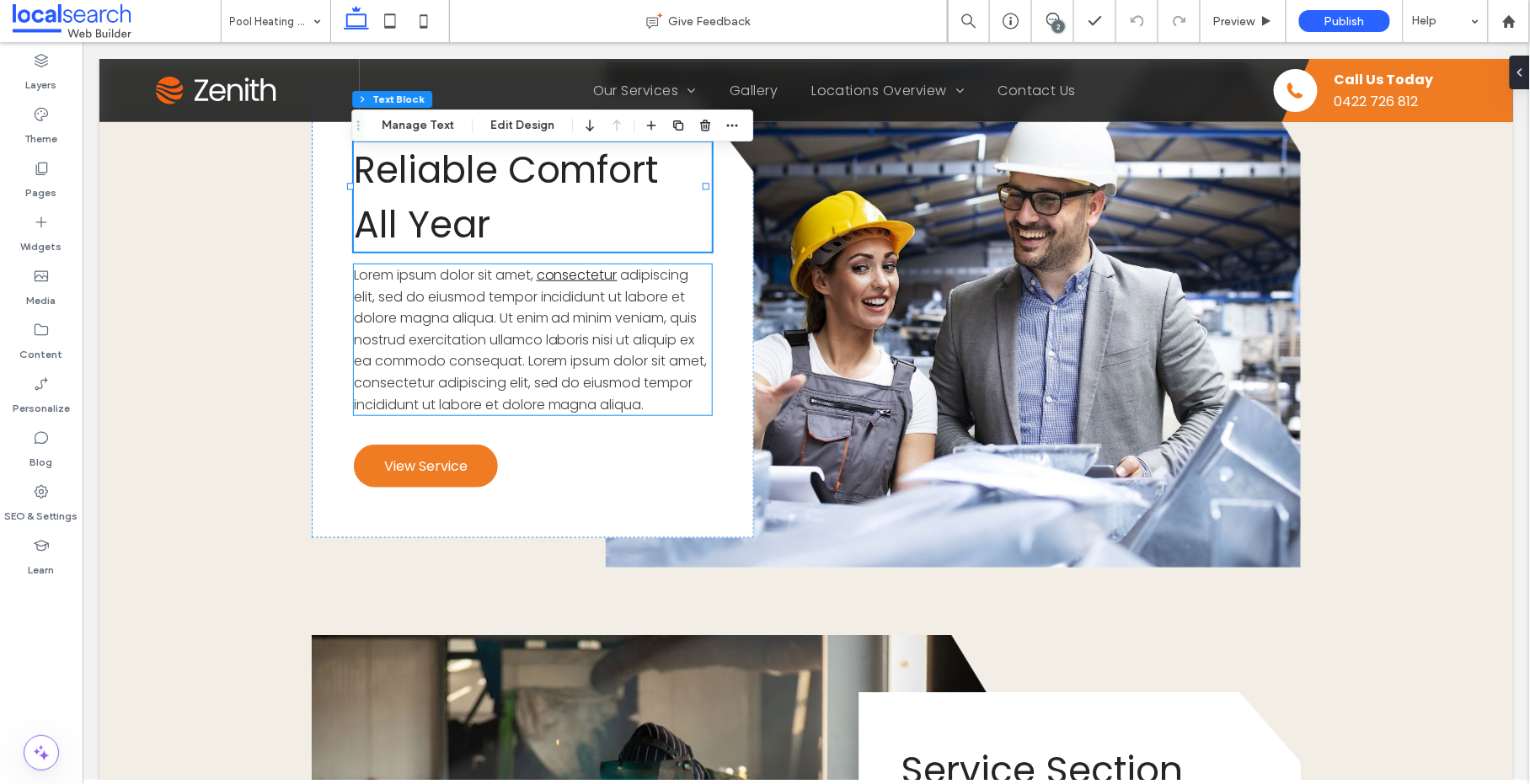 click on "adipiscing elit, sed do eiusmod tempor incididunt ut labore et dolore magna aliqua. Ut enim ad minim veniam, quis nostrud exercitation ullamco laboris nisi ut aliquip ex ea commodo consequat. Lorem ipsum dolor sit amet, consectetur adipiscing elit, sed do eiusmod tempor incididunt ut labore et dolore magna aliqua." at bounding box center [530, 339] 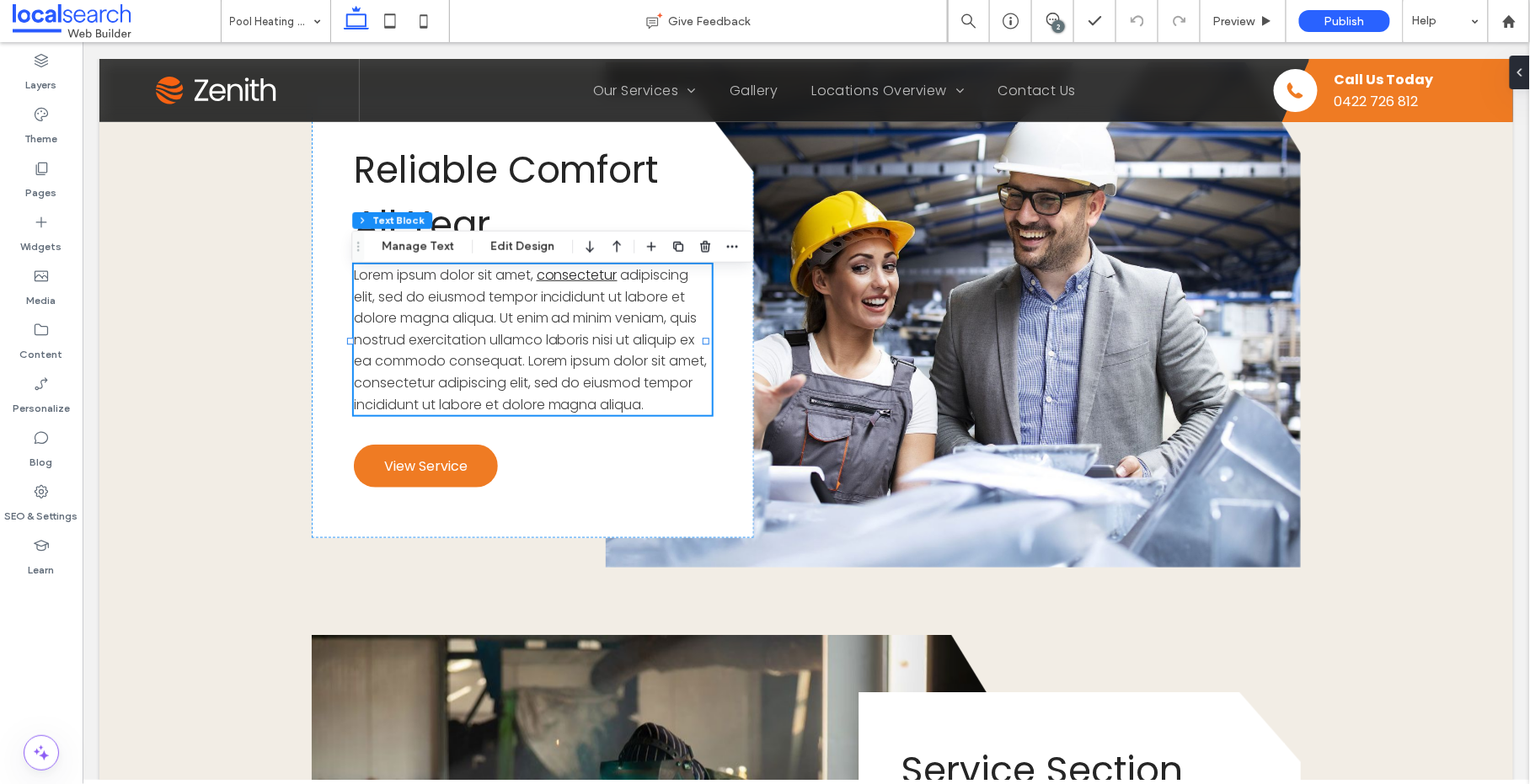 click on "adipiscing elit, sed do eiusmod tempor incididunt ut labore et dolore magna aliqua. Ut enim ad minim veniam, quis nostrud exercitation ullamco laboris nisi ut aliquip ex ea commodo consequat. Lorem ipsum dolor sit amet, consectetur adipiscing elit, sed do eiusmod tempor incididunt ut labore et dolore magna aliqua." at bounding box center [530, 339] 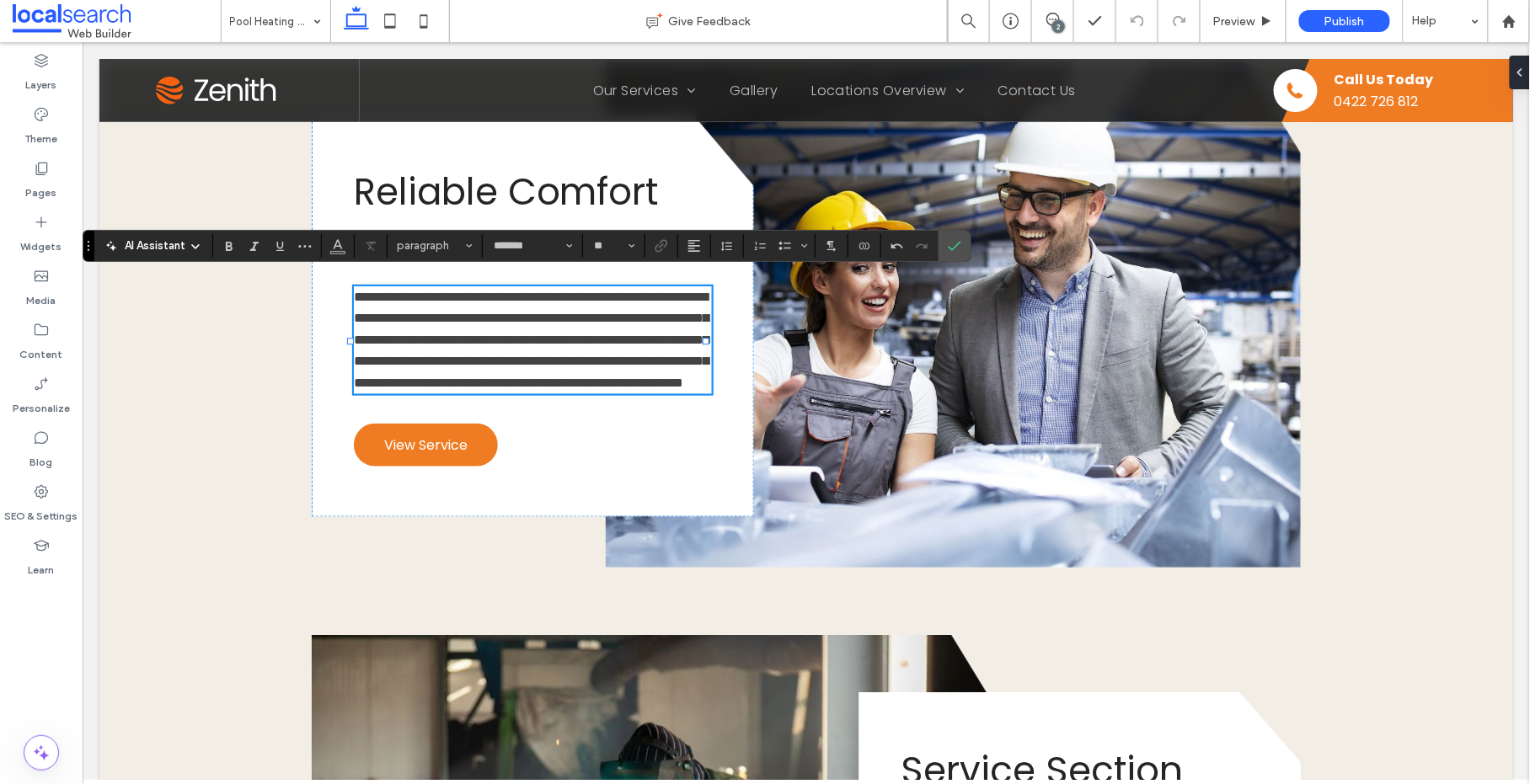 scroll, scrollTop: 0, scrollLeft: 0, axis: both 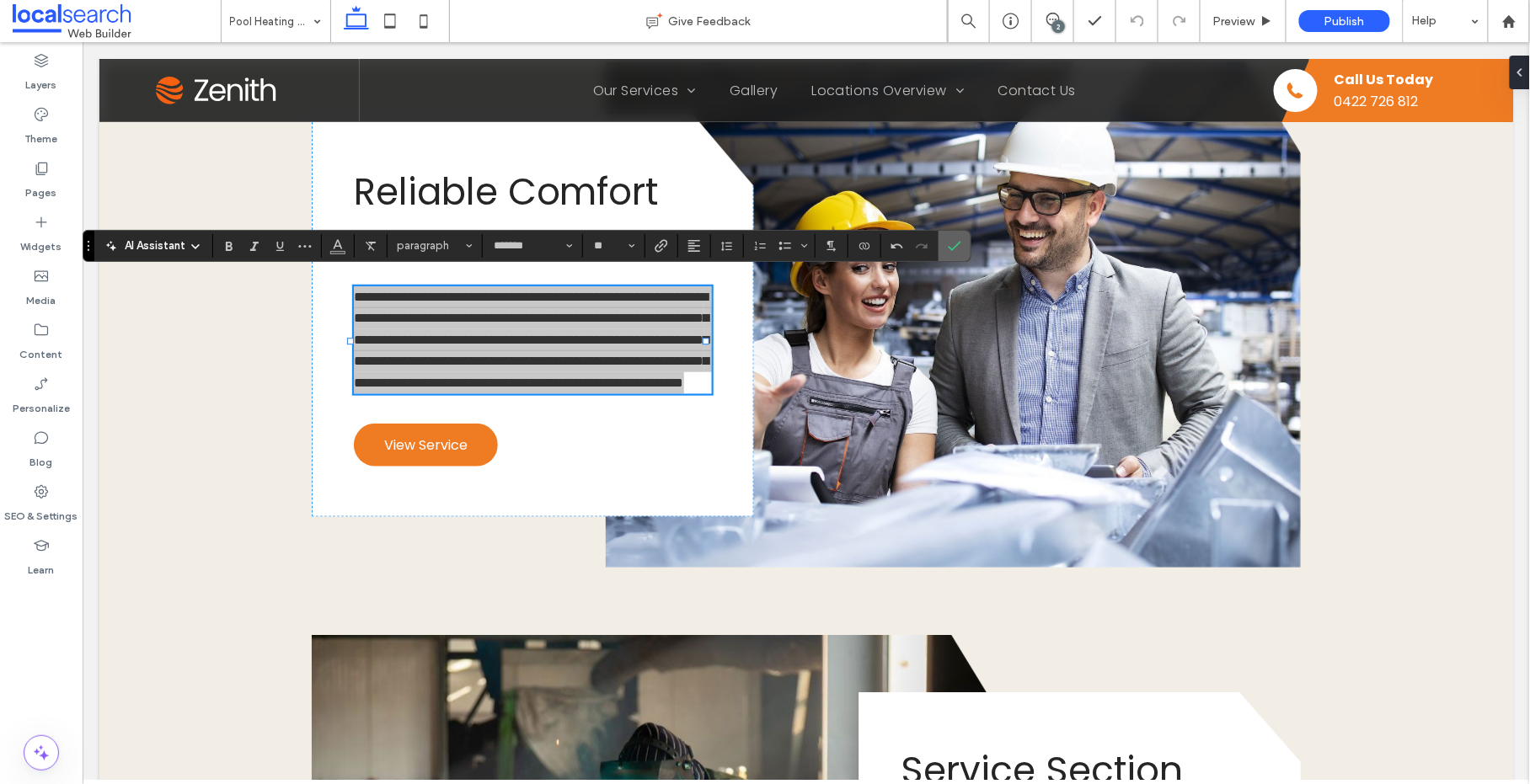 click 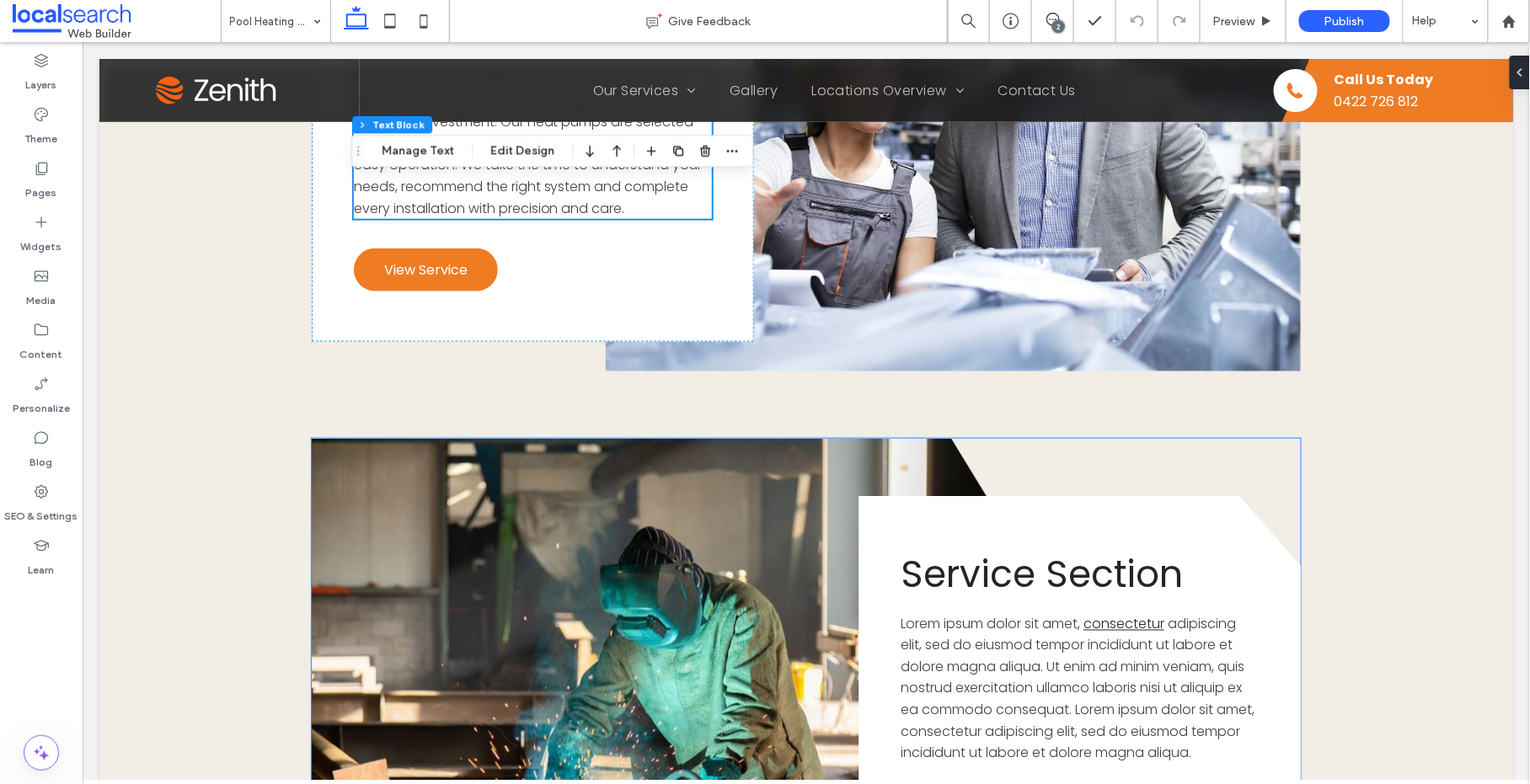 scroll, scrollTop: 2876, scrollLeft: 0, axis: vertical 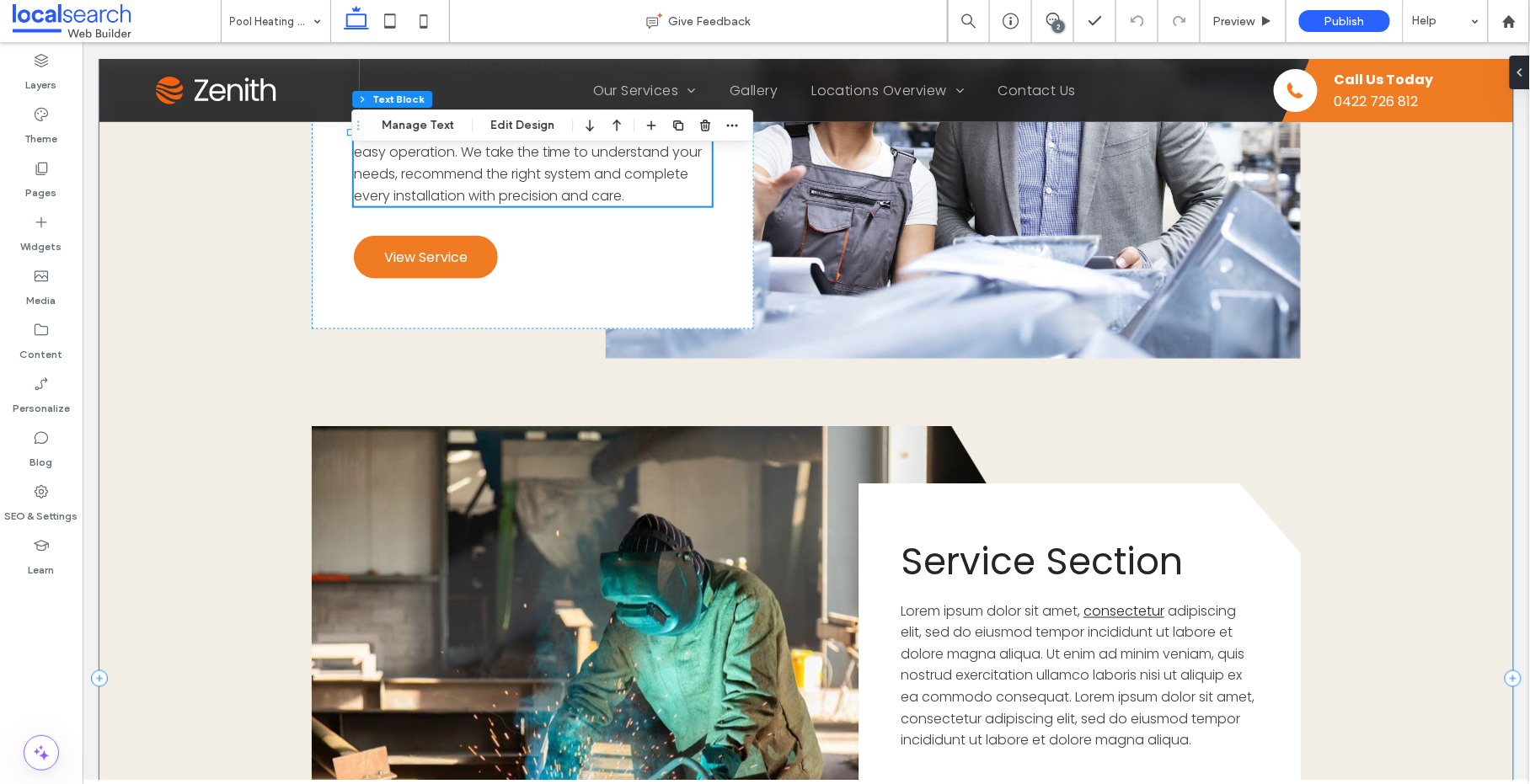 click on "Reliable Comfort All Year
In Wyong, a pool heating system can extend your swim season by several months, giving you more use from your investment. Our heat pumps are selected and installed for maximum efficiency, reliability and easy operation. We take the time to understand your needs, recommend the right system and complete every installation with precision and care.
View Service
Button
Button
Service Section
Lorem ipsum dolor sit amet,
consectetur   adipiscing elit, sed do eiusmod tempor incididunt ut labore et dolore magna aliqua. Ut enim ad minim veniam, quis nostrud exercitation ullamco laboris nisi ut aliquip ex ea commodo consequat. Lorem ipsum dolor sit amet, consectetur adipiscing elit, sed do eiusmod tempor incididunt ut labore et dolore magna aliqua." at bounding box center (805, 678) 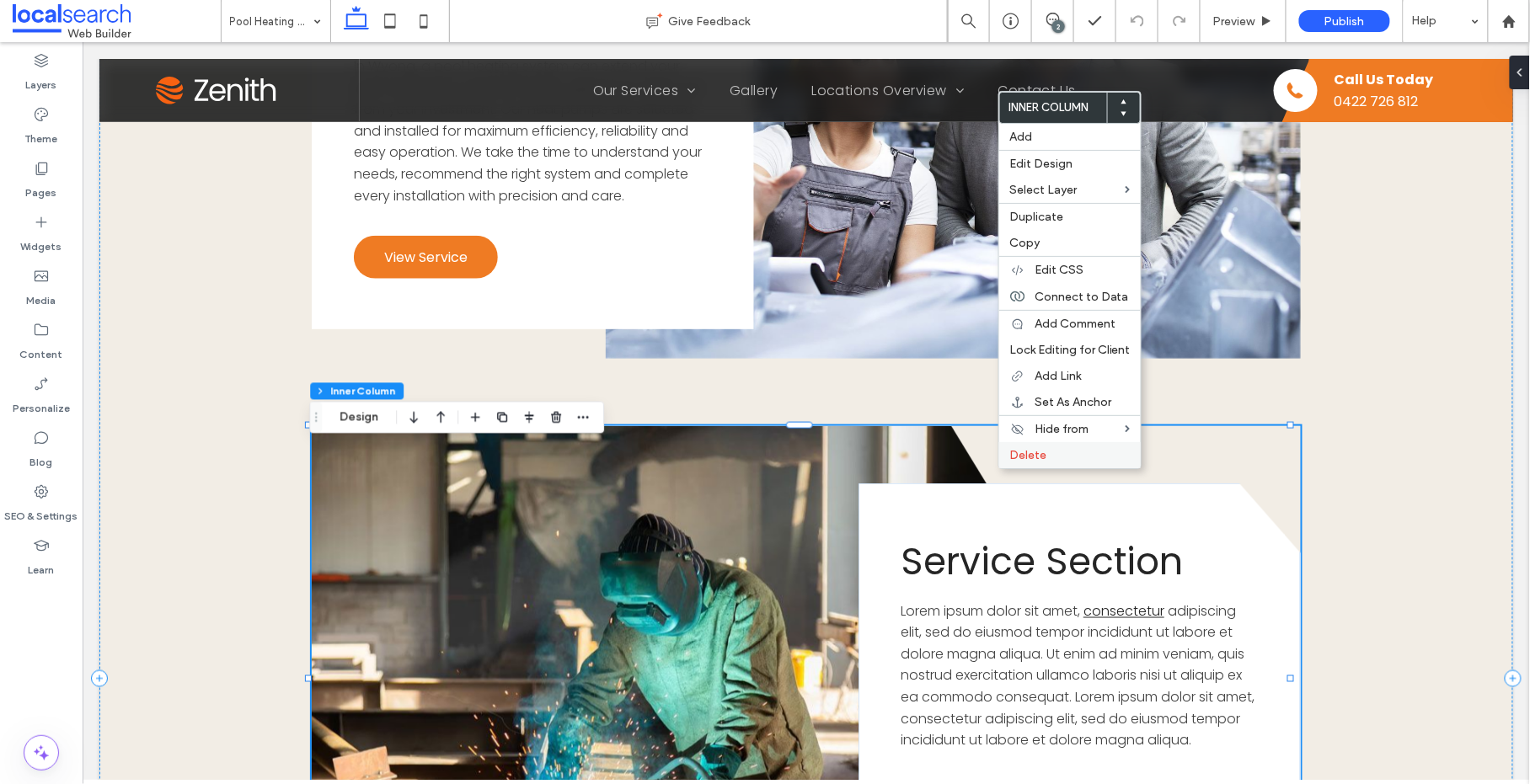 click on "Delete" at bounding box center (1028, 455) 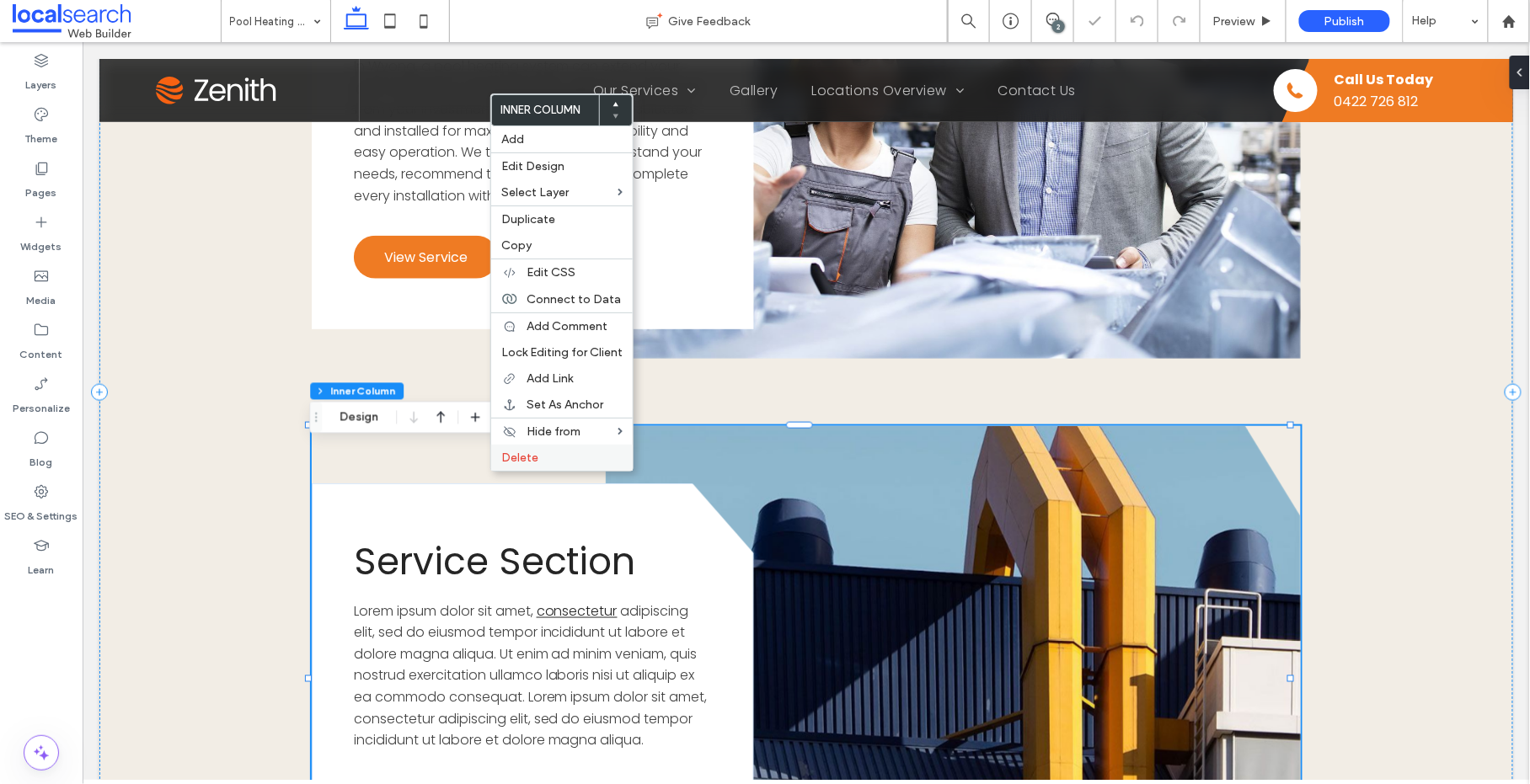 click on "Delete" at bounding box center (520, 457) 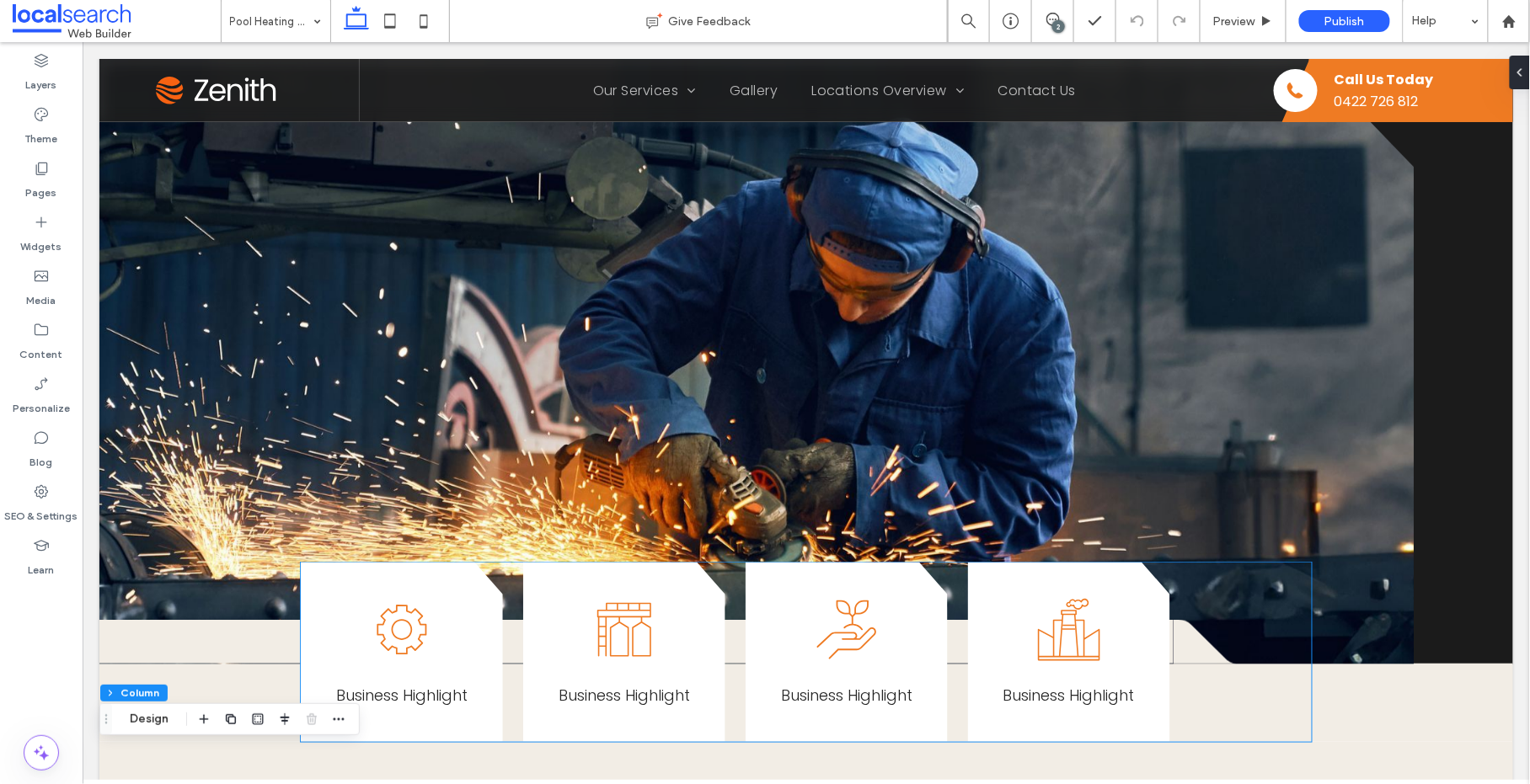 scroll, scrollTop: 74, scrollLeft: 0, axis: vertical 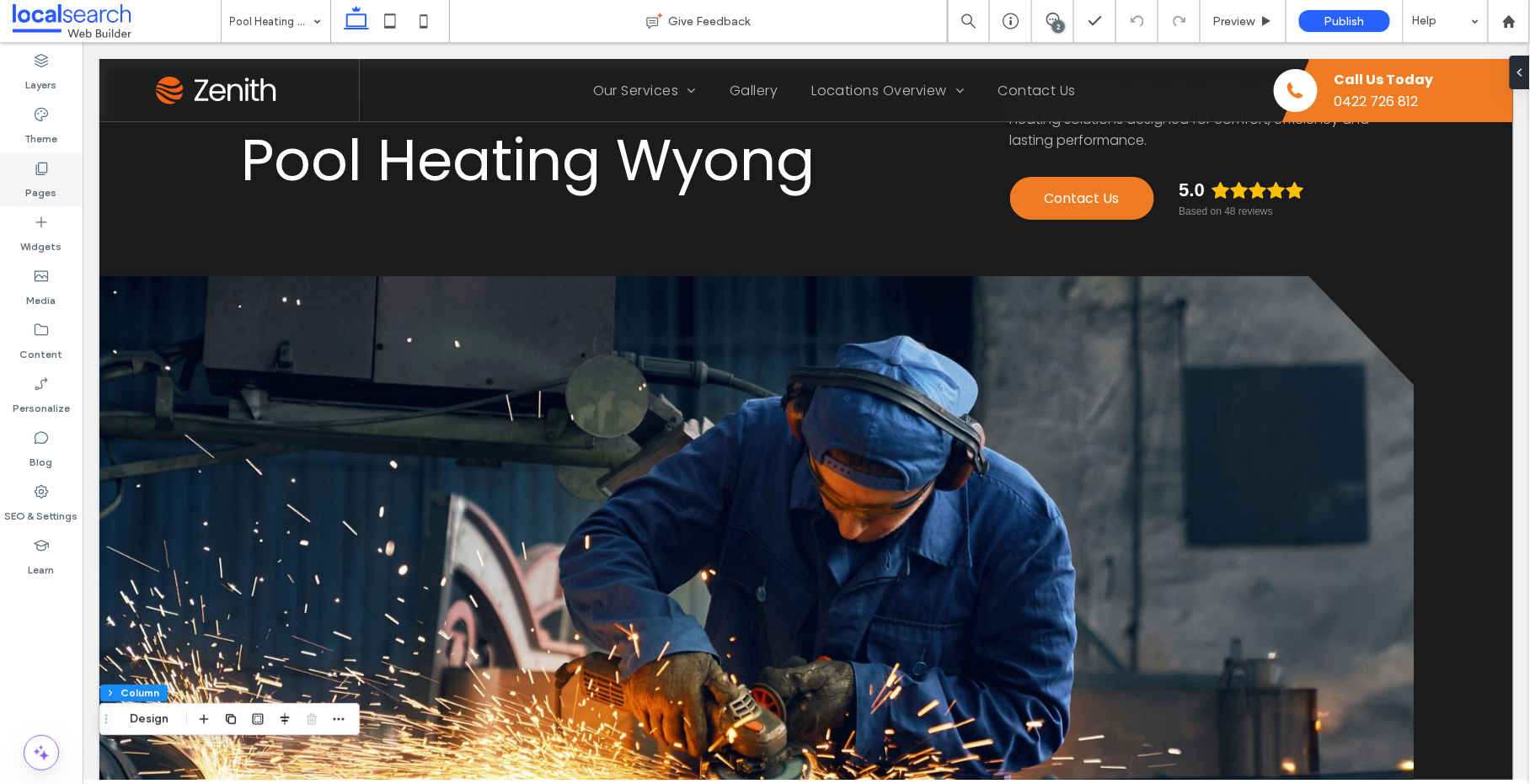 click on "Pages" at bounding box center [41, 189] 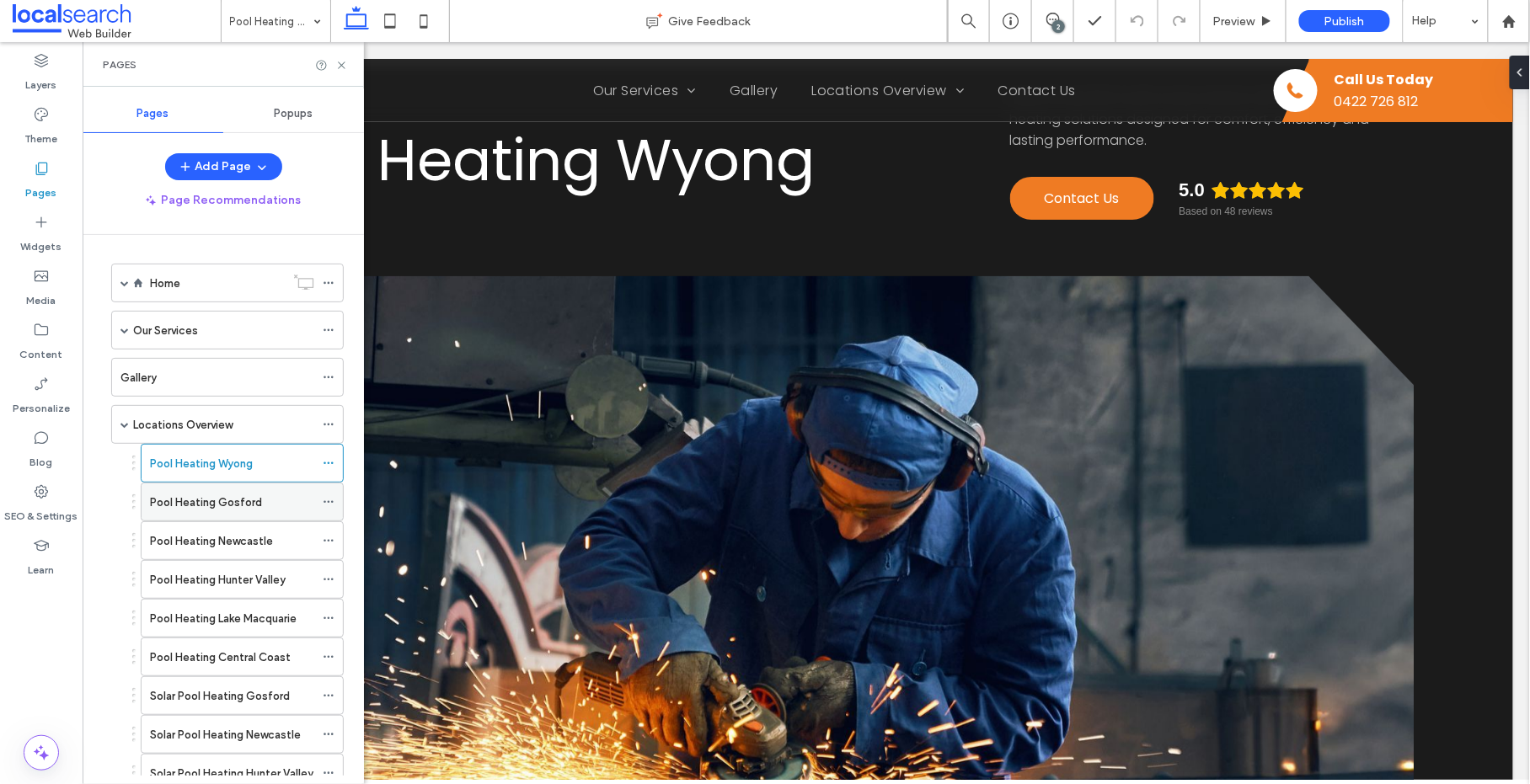 click on "Pool Heating Gosford" at bounding box center [206, 502] 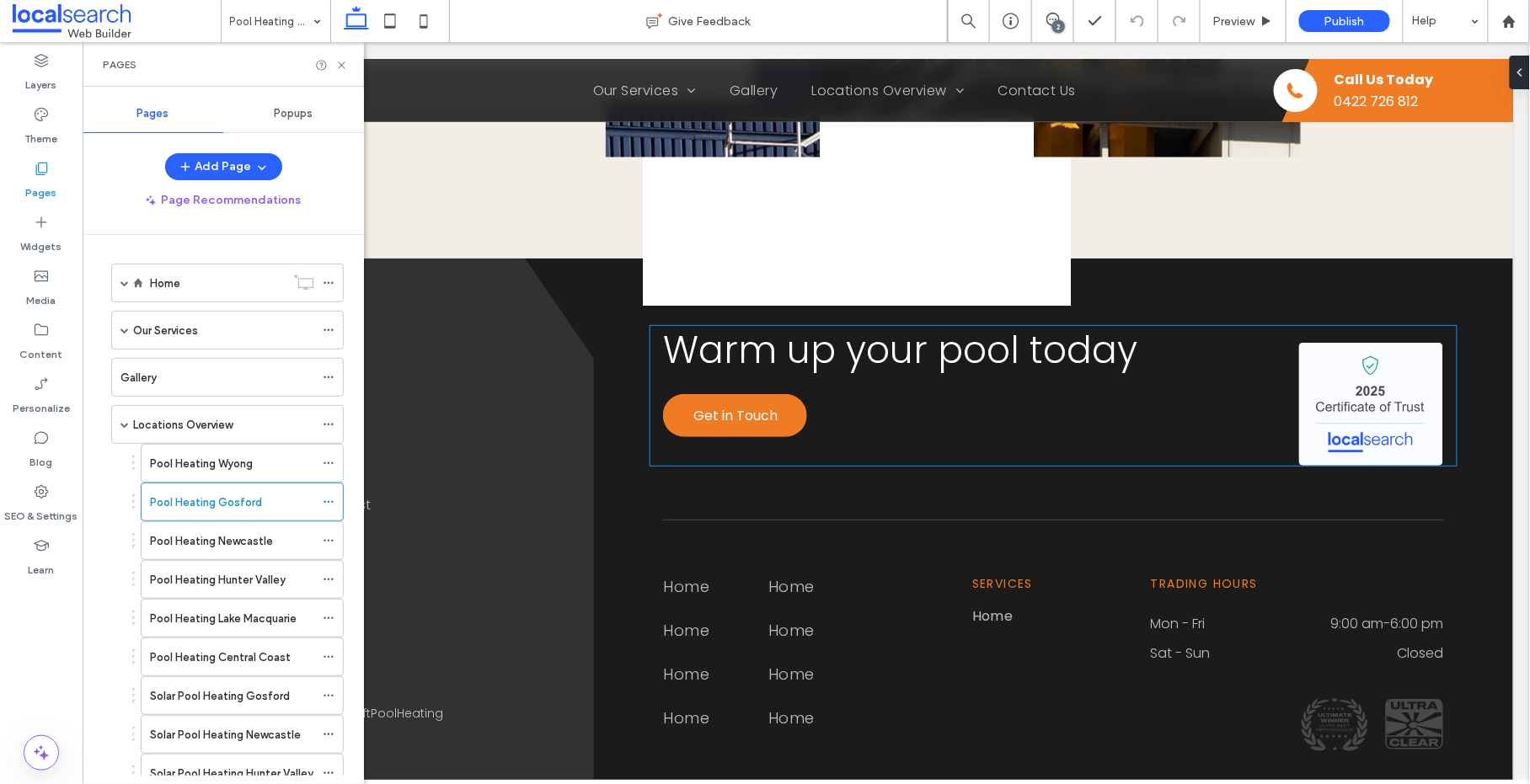 scroll, scrollTop: 4264, scrollLeft: 0, axis: vertical 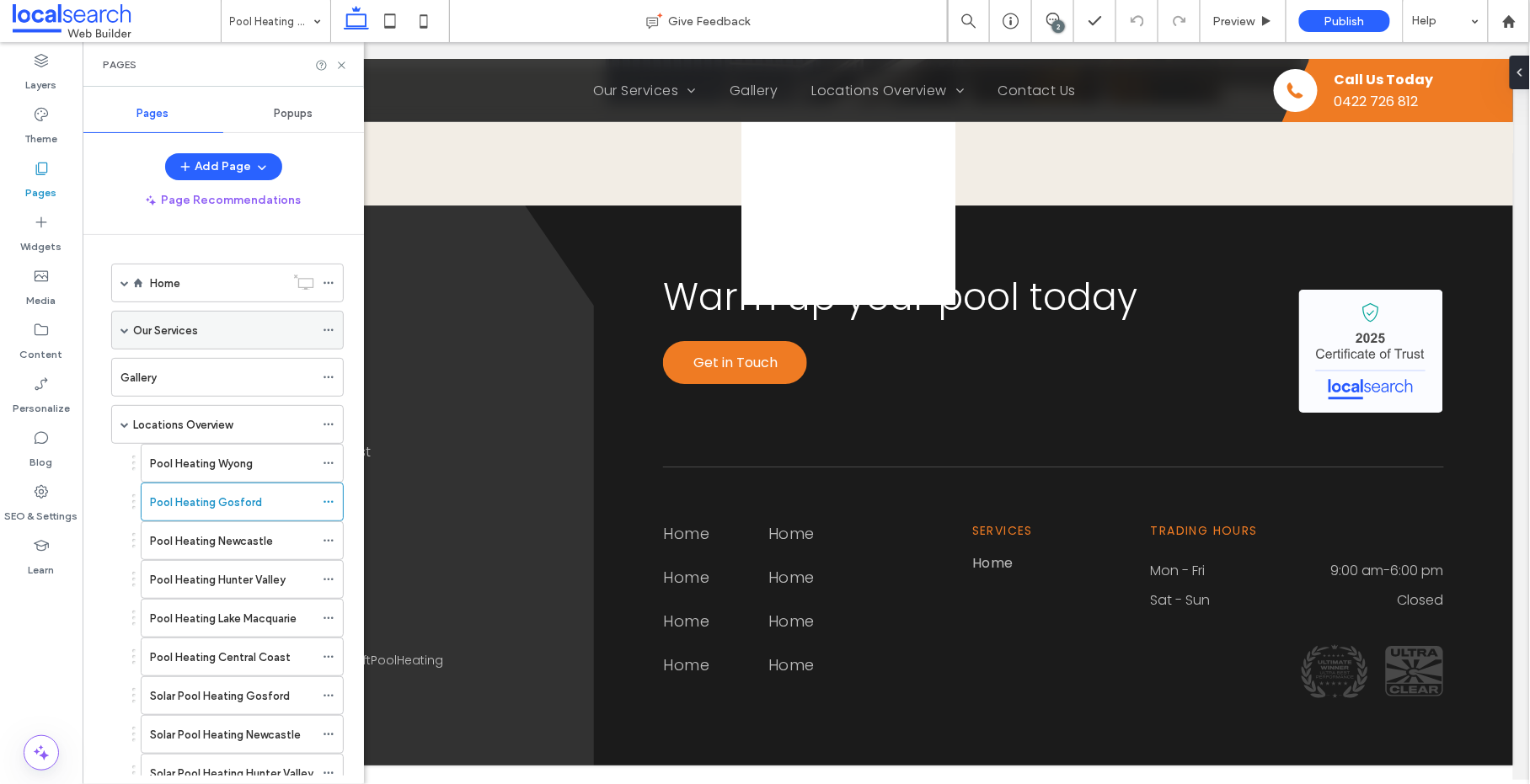 click on "Our Services" at bounding box center (223, 330) 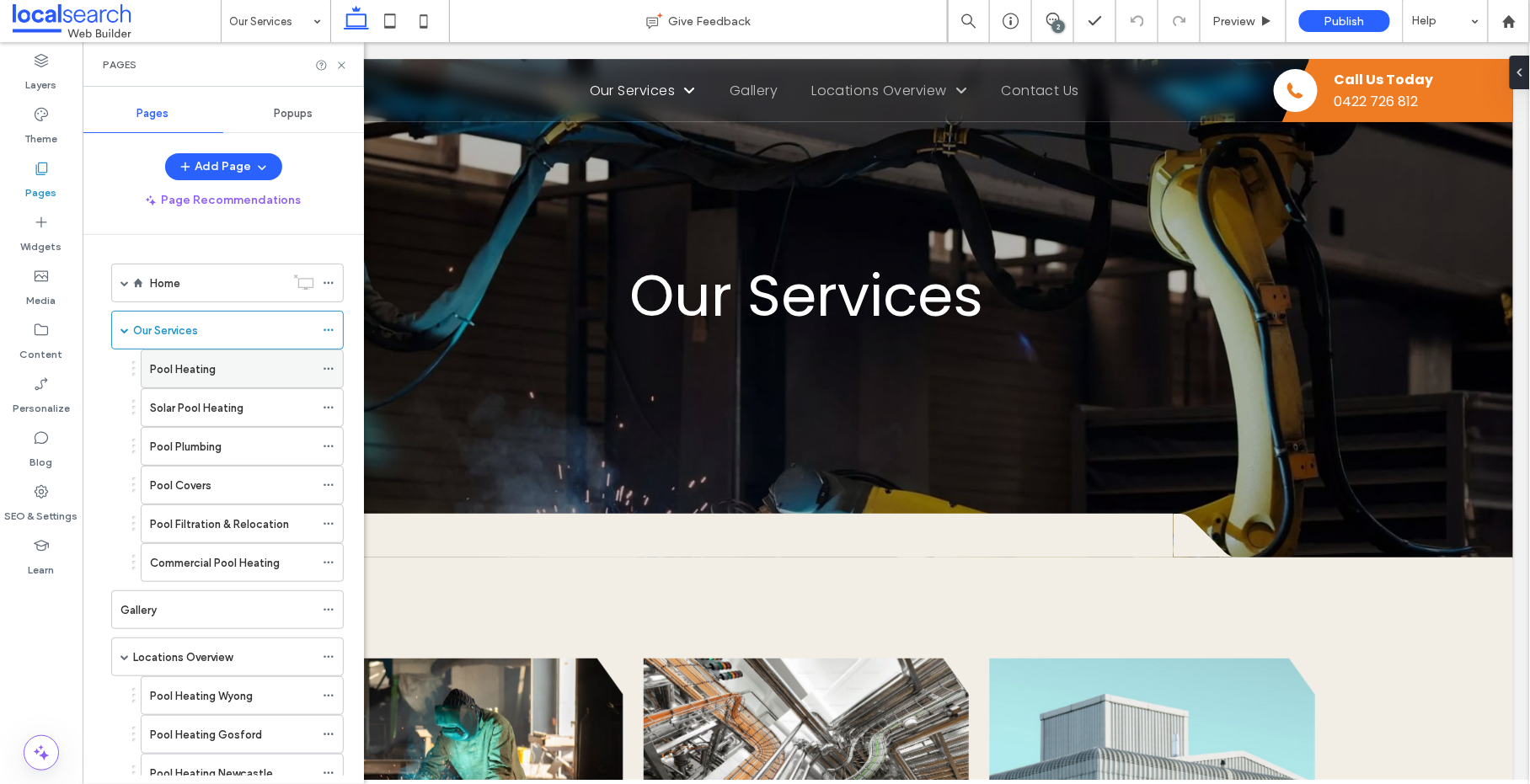 scroll, scrollTop: 0, scrollLeft: 0, axis: both 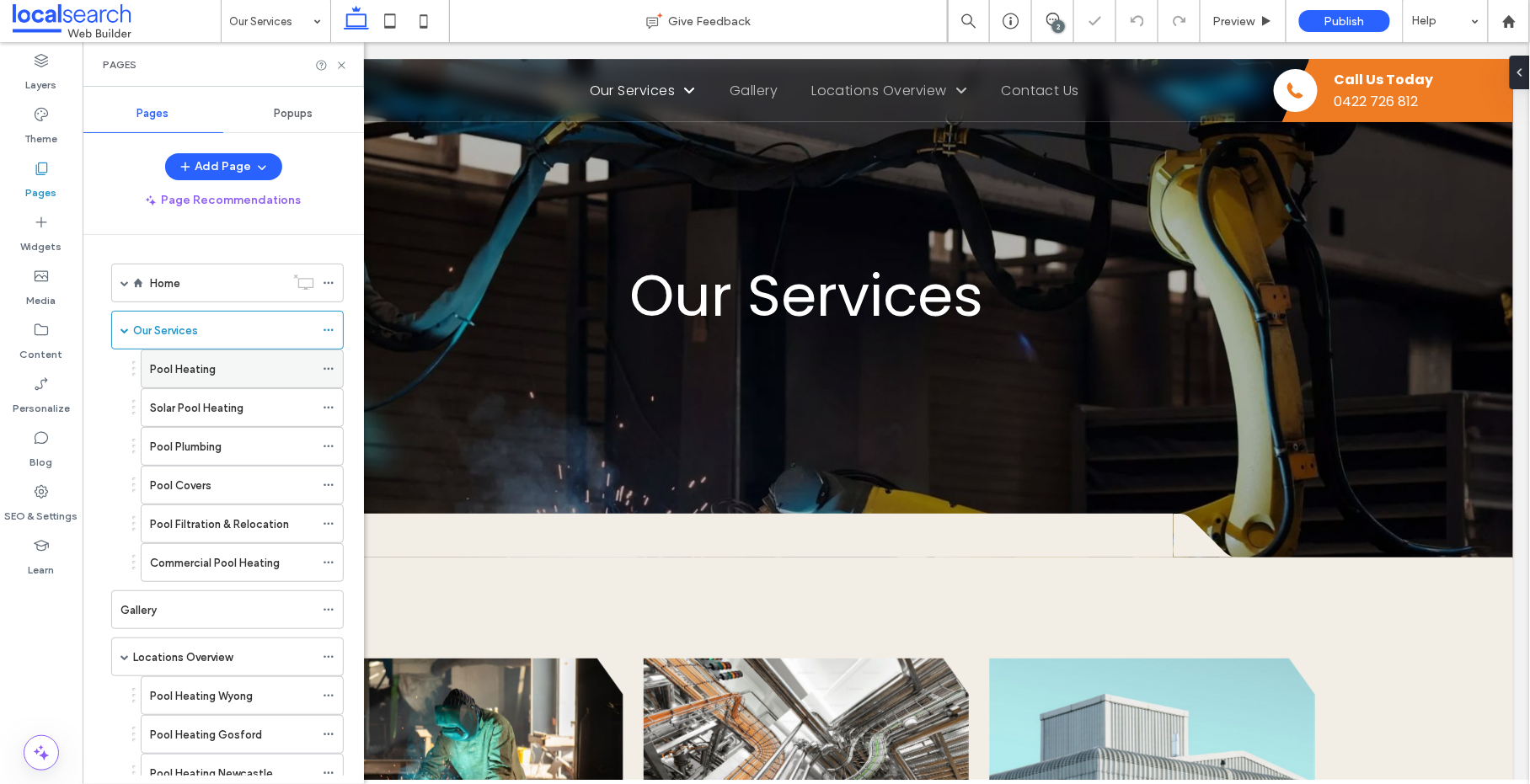 click on "Pool Heating" at bounding box center [183, 369] 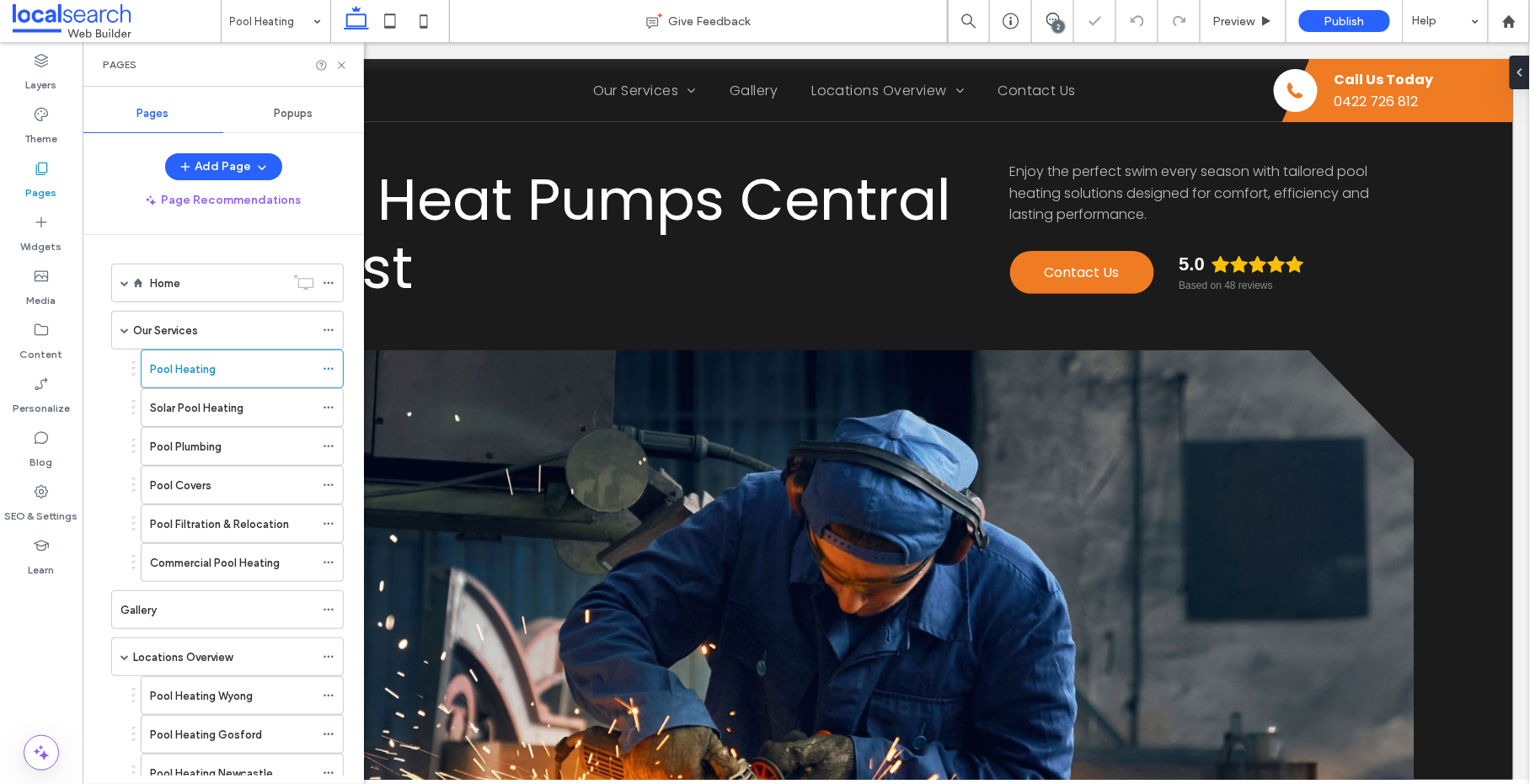 scroll, scrollTop: 0, scrollLeft: 0, axis: both 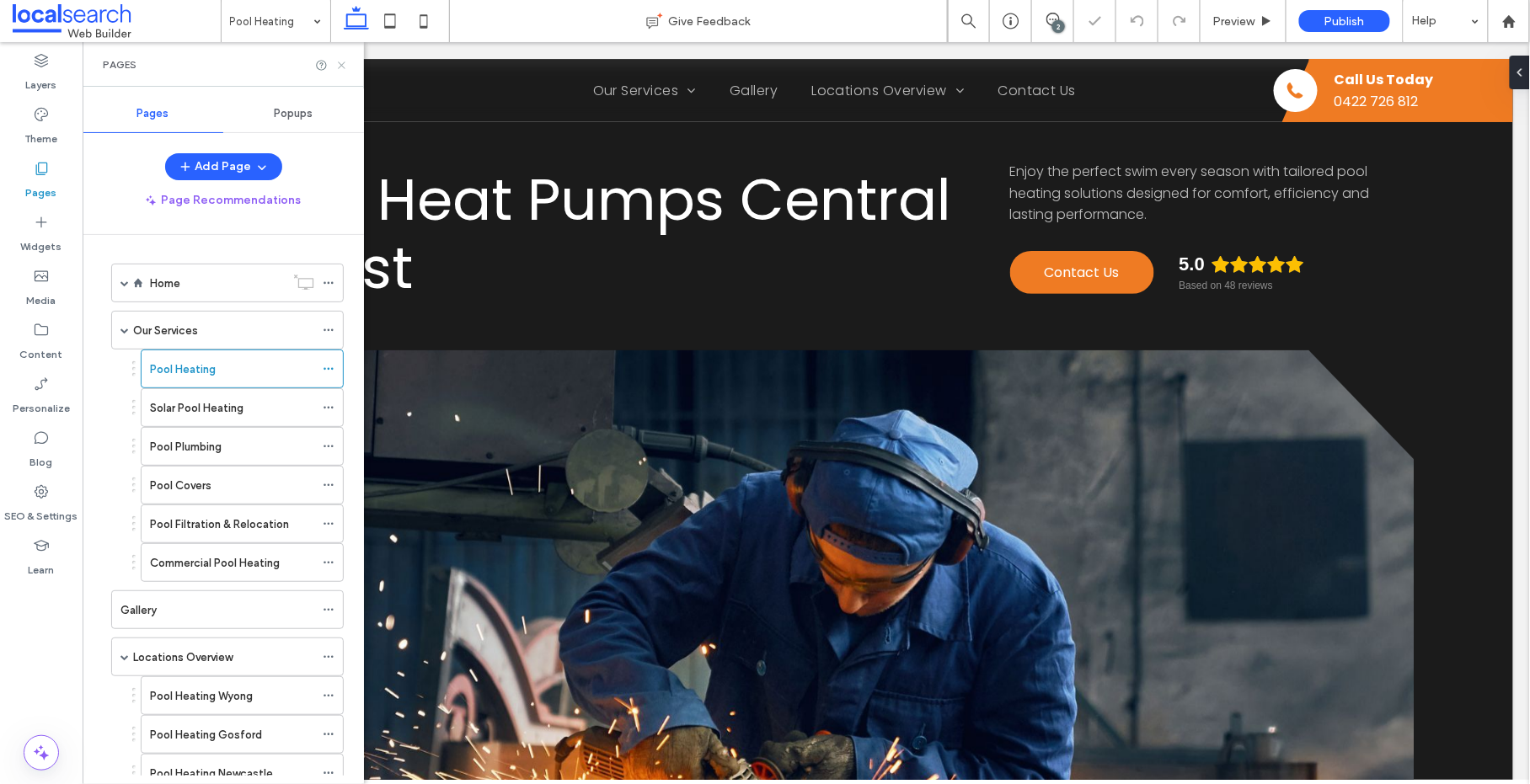 drag, startPoint x: 339, startPoint y: 58, endPoint x: 688, endPoint y: 331, distance: 443.09141 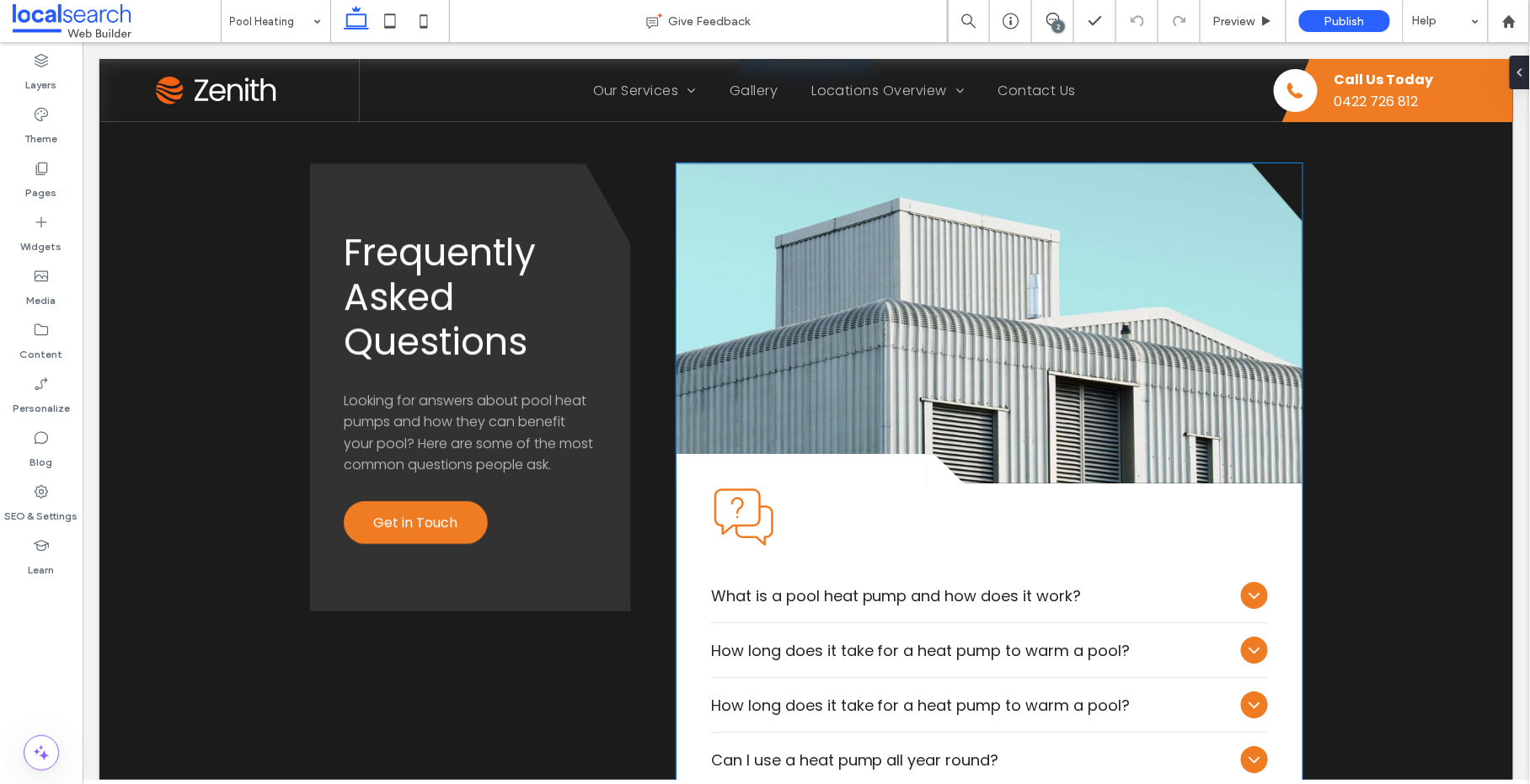 scroll, scrollTop: 1731, scrollLeft: 0, axis: vertical 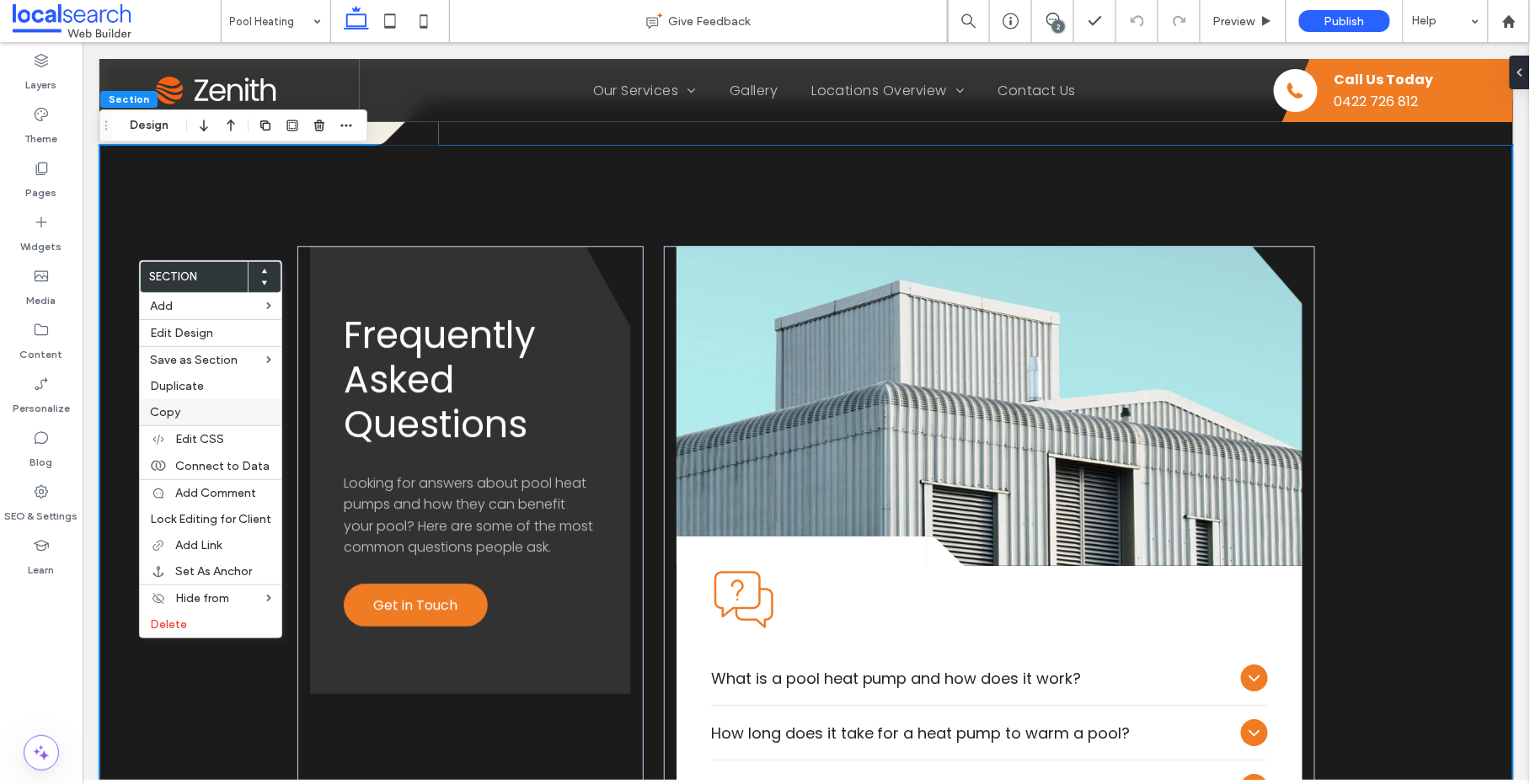 click on "Copy" at bounding box center (165, 412) 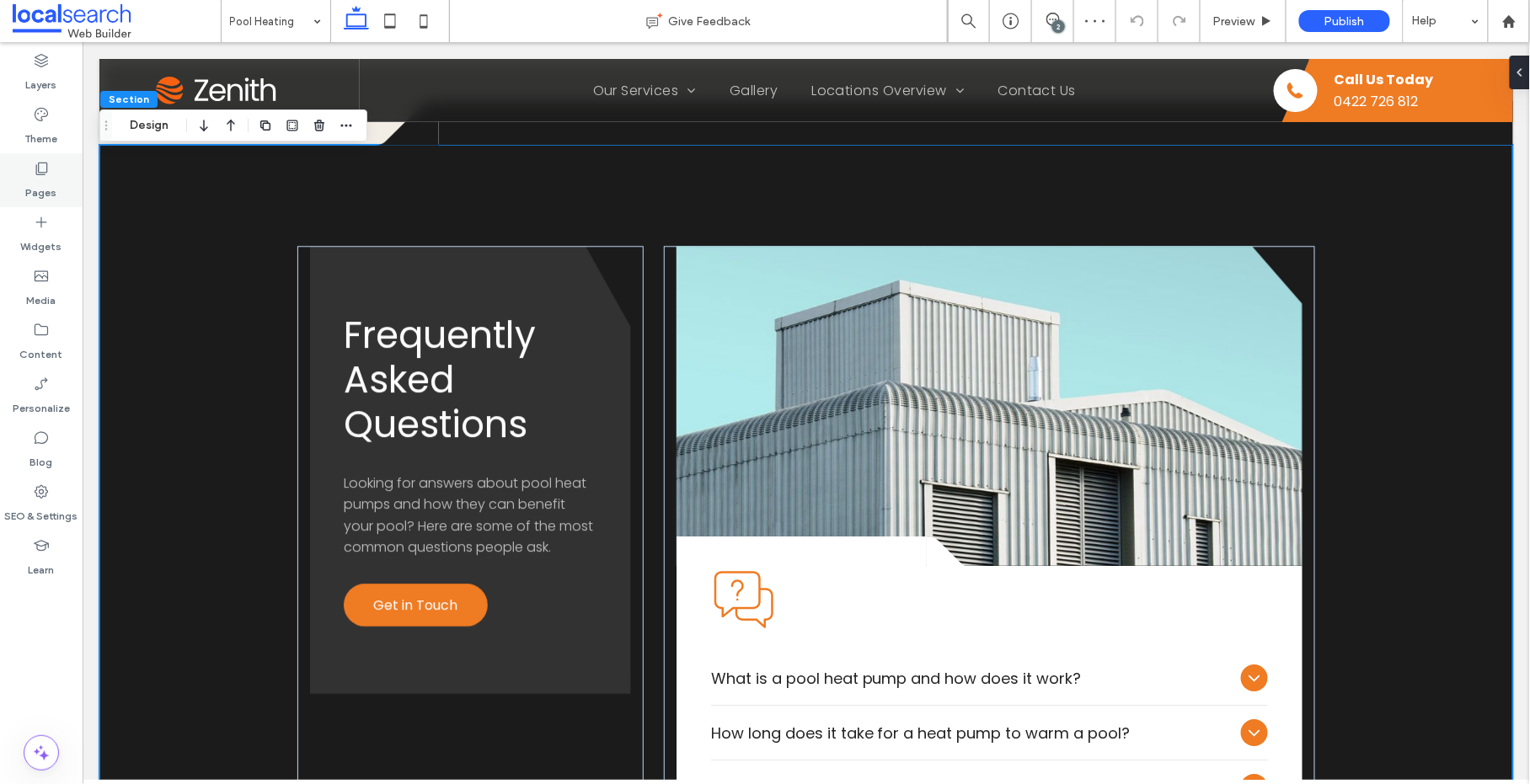 click 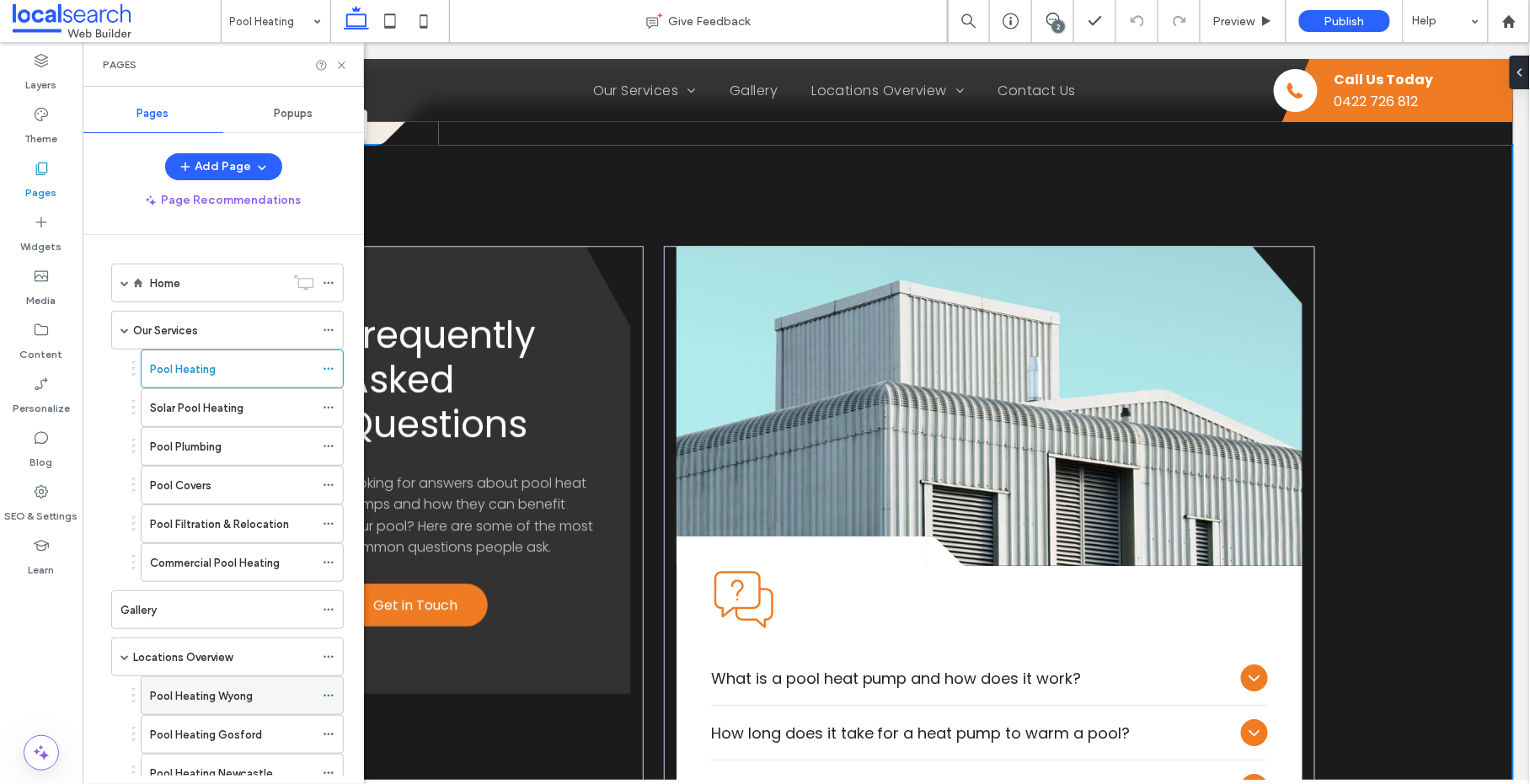 click on "Pool Heating Wyong" at bounding box center [201, 696] 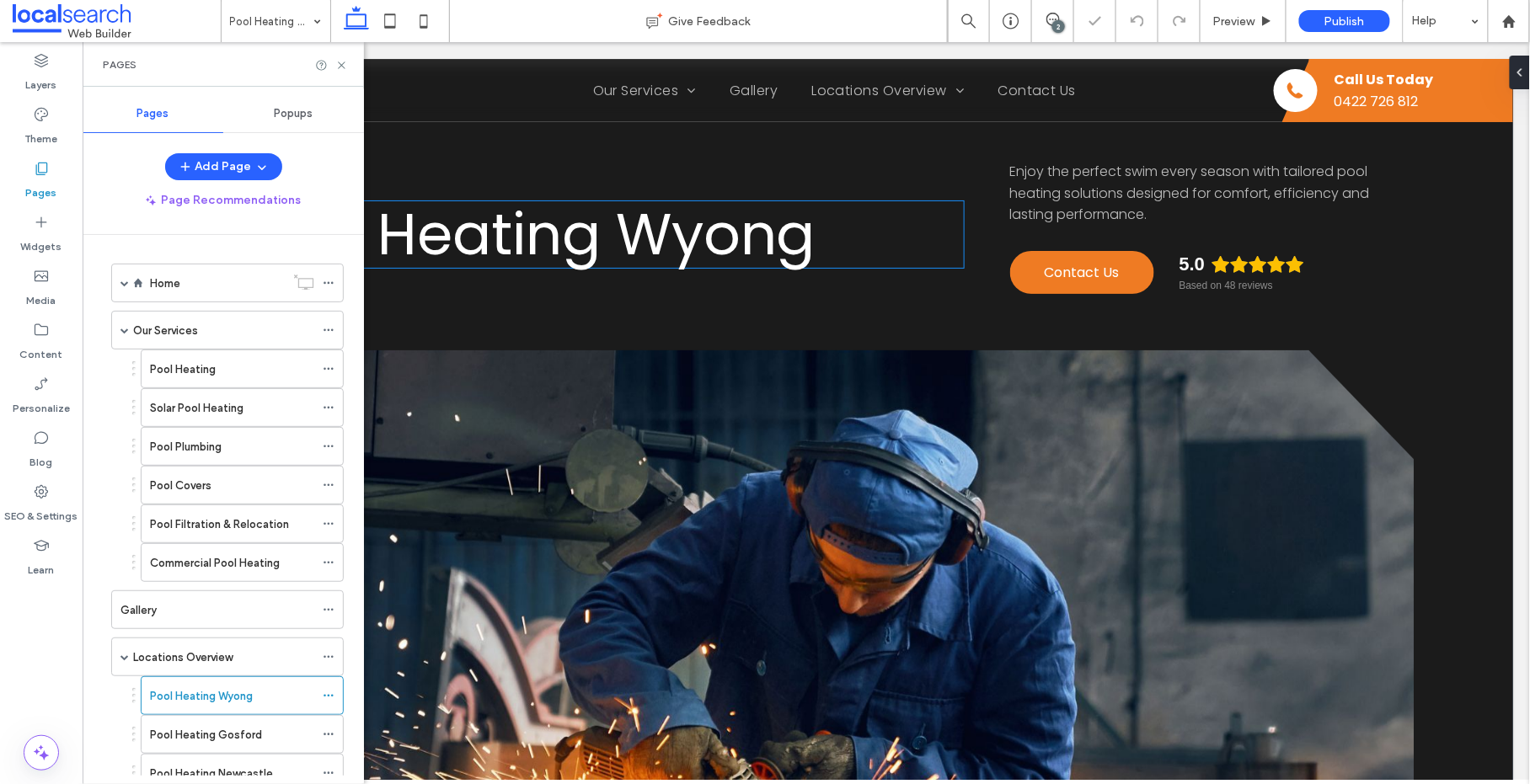 scroll, scrollTop: 0, scrollLeft: 0, axis: both 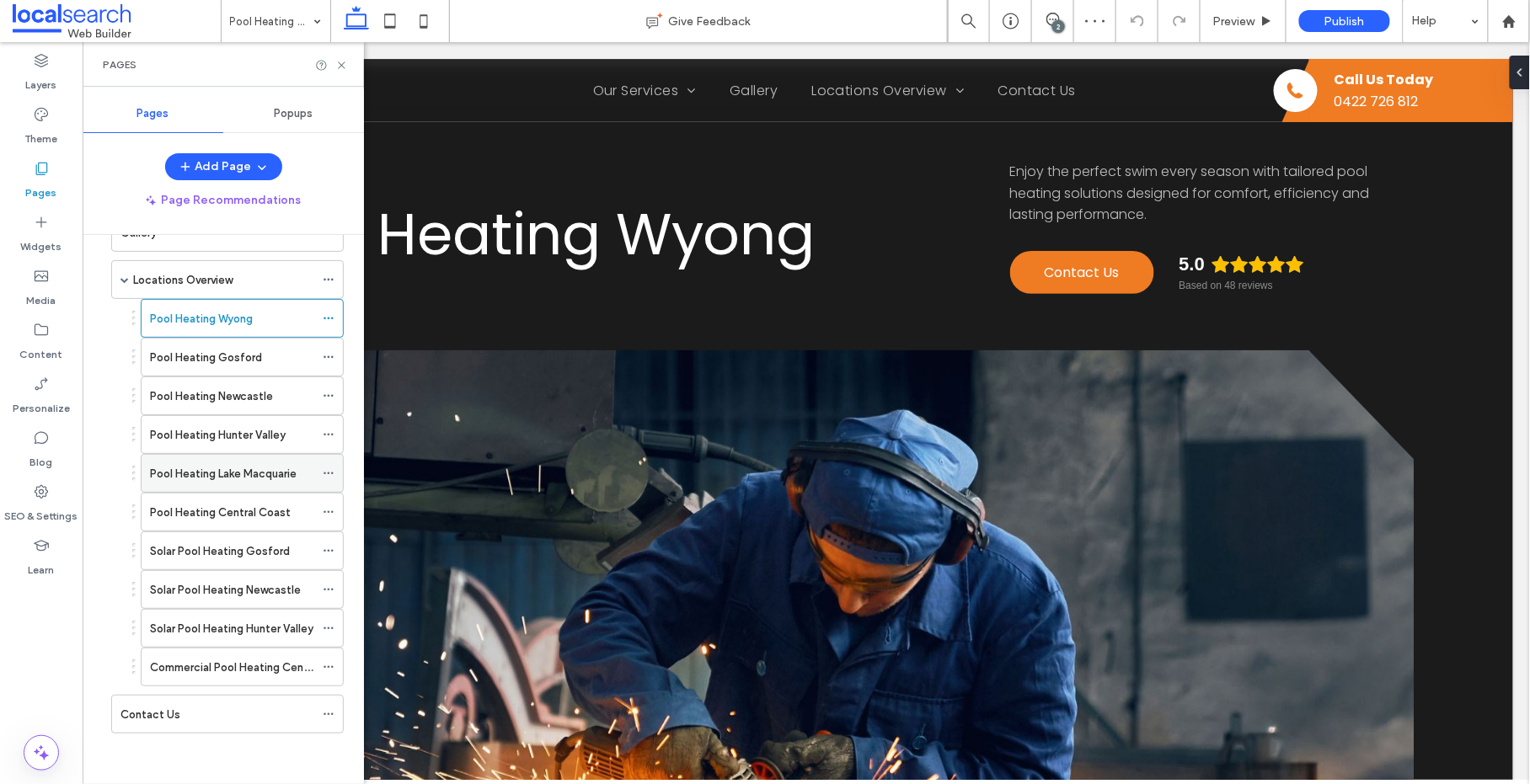 click on "Pool Heating Lake Macquarie" at bounding box center [232, 473] 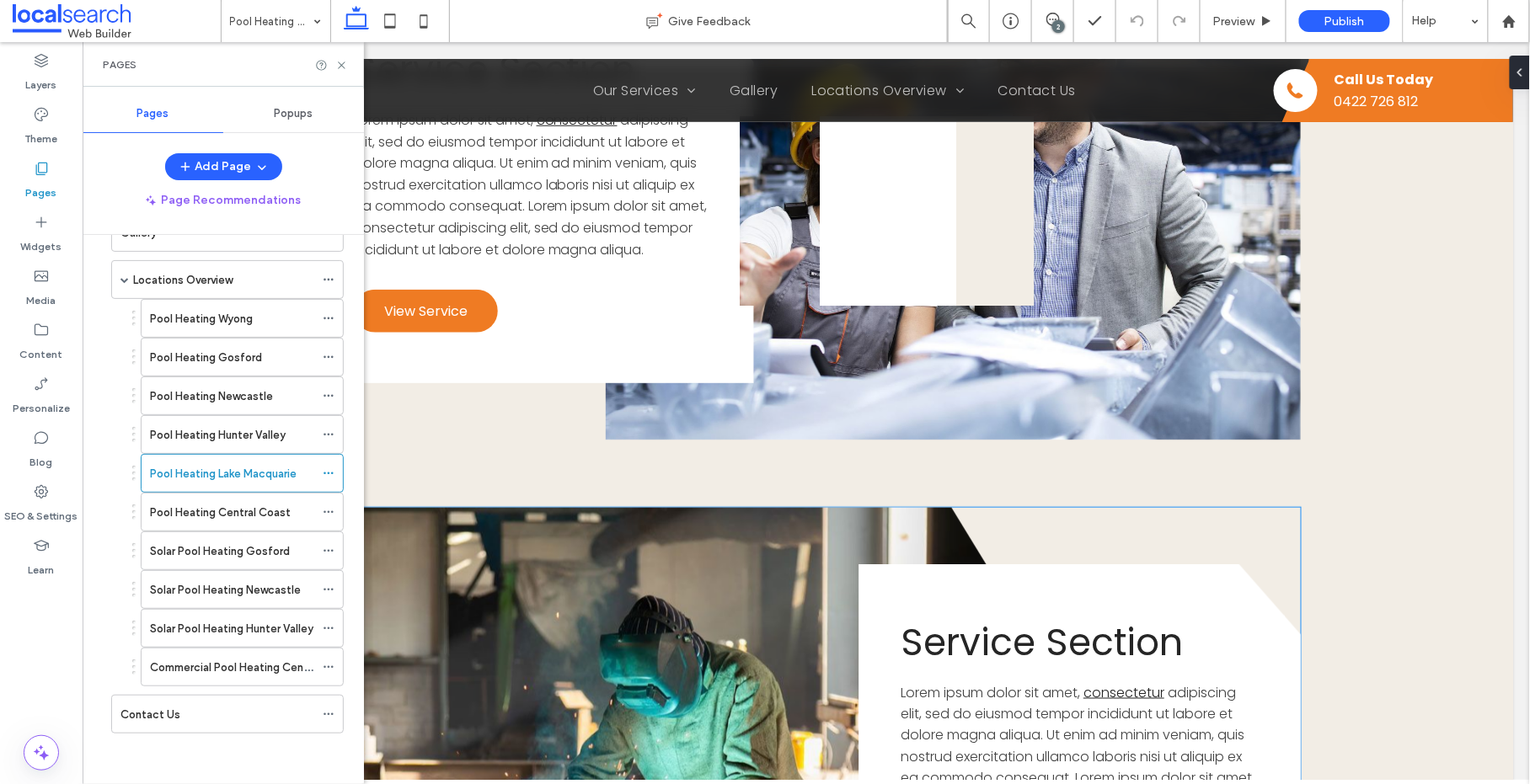 scroll, scrollTop: 2663, scrollLeft: 0, axis: vertical 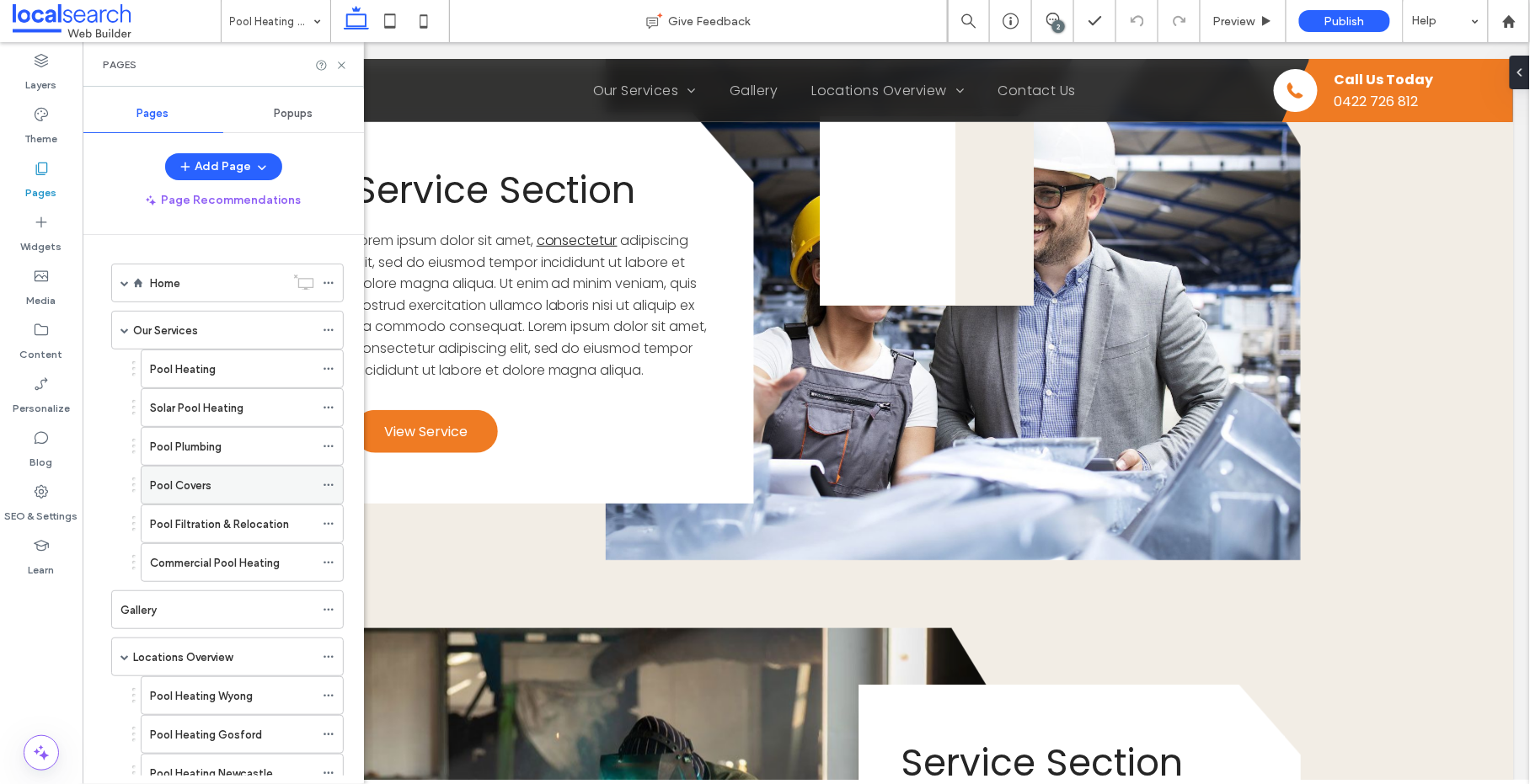 click on "Pool Covers" at bounding box center [232, 485] 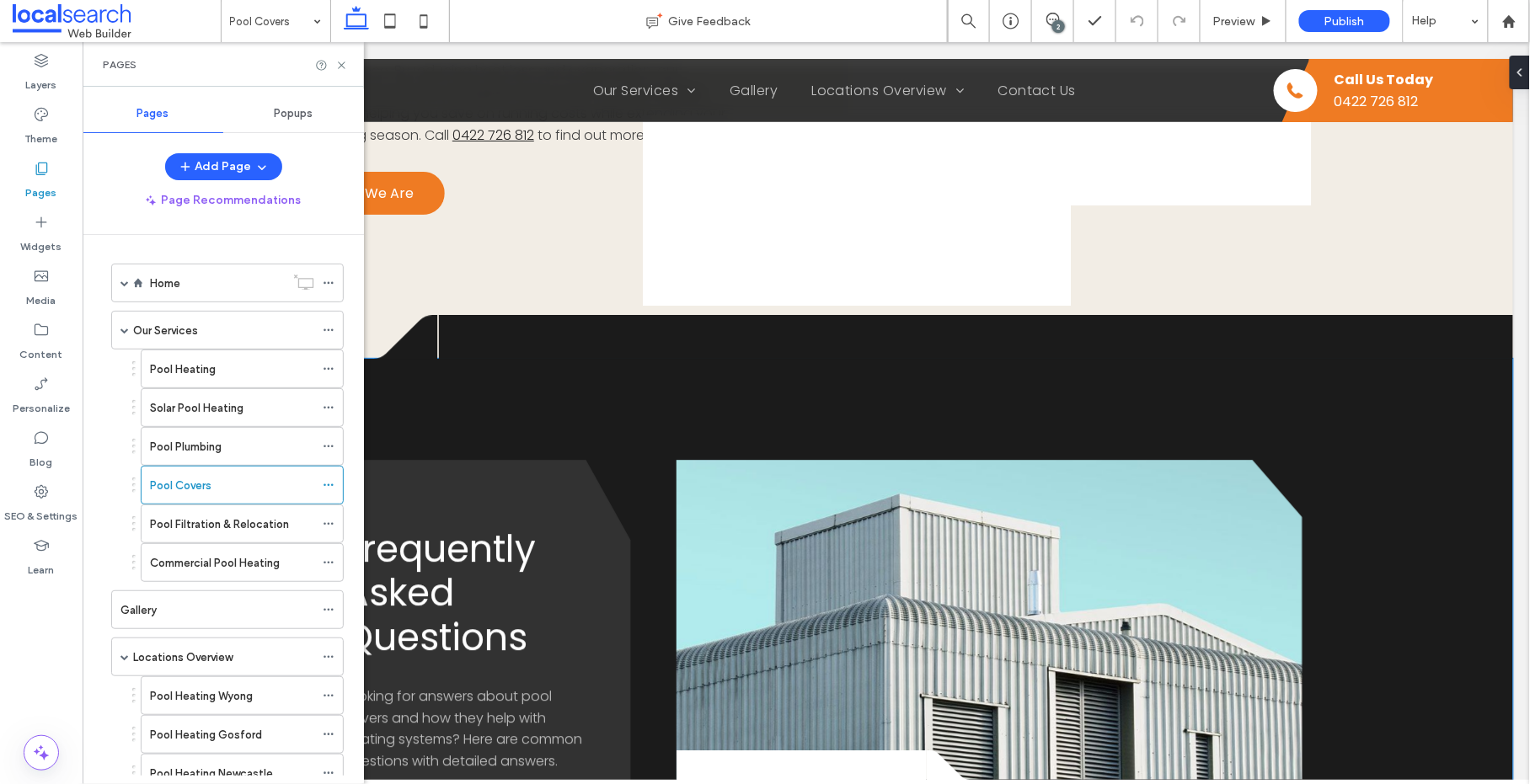 scroll, scrollTop: 1373, scrollLeft: 0, axis: vertical 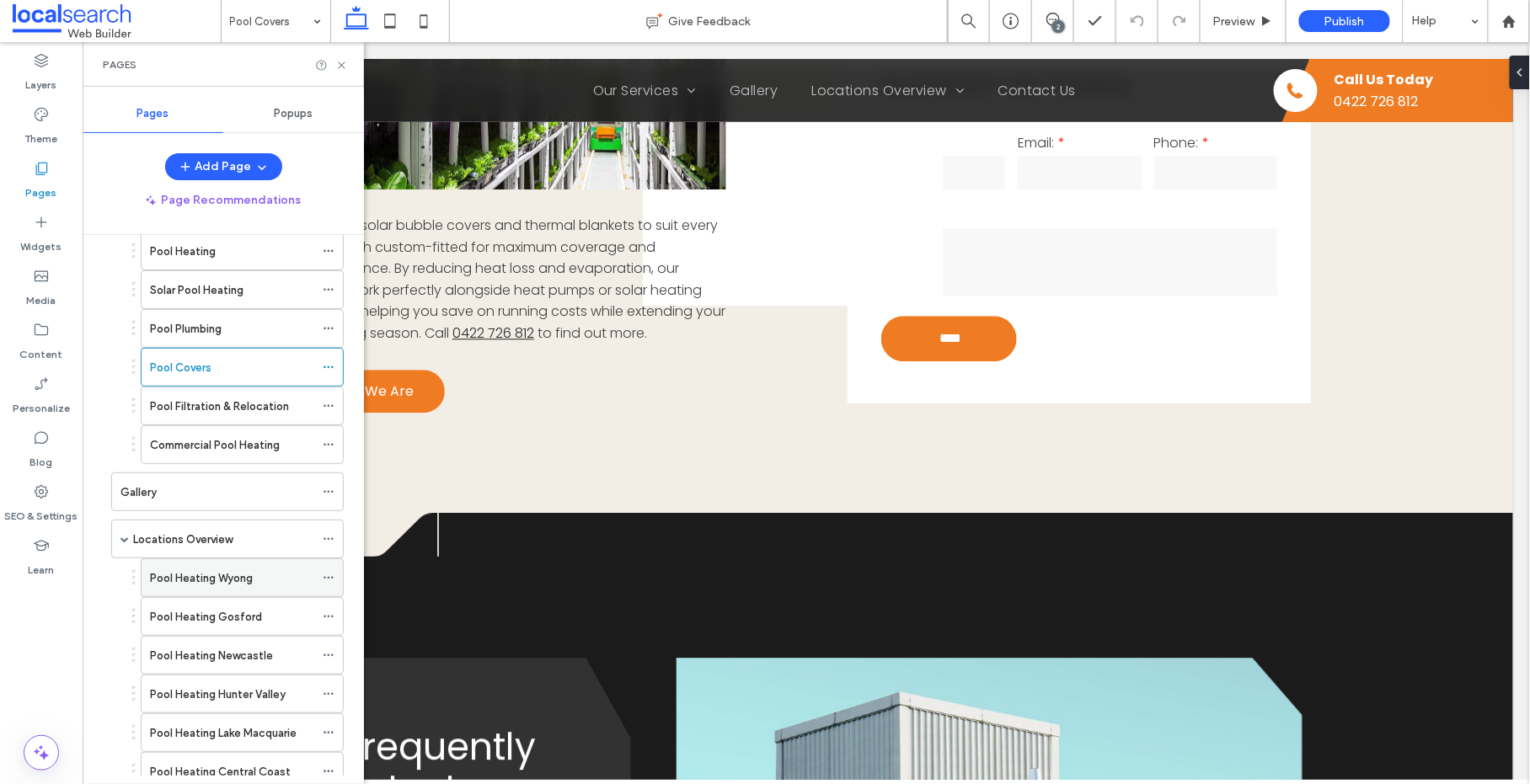 click on "Pool Heating Wyong" at bounding box center (201, 578) 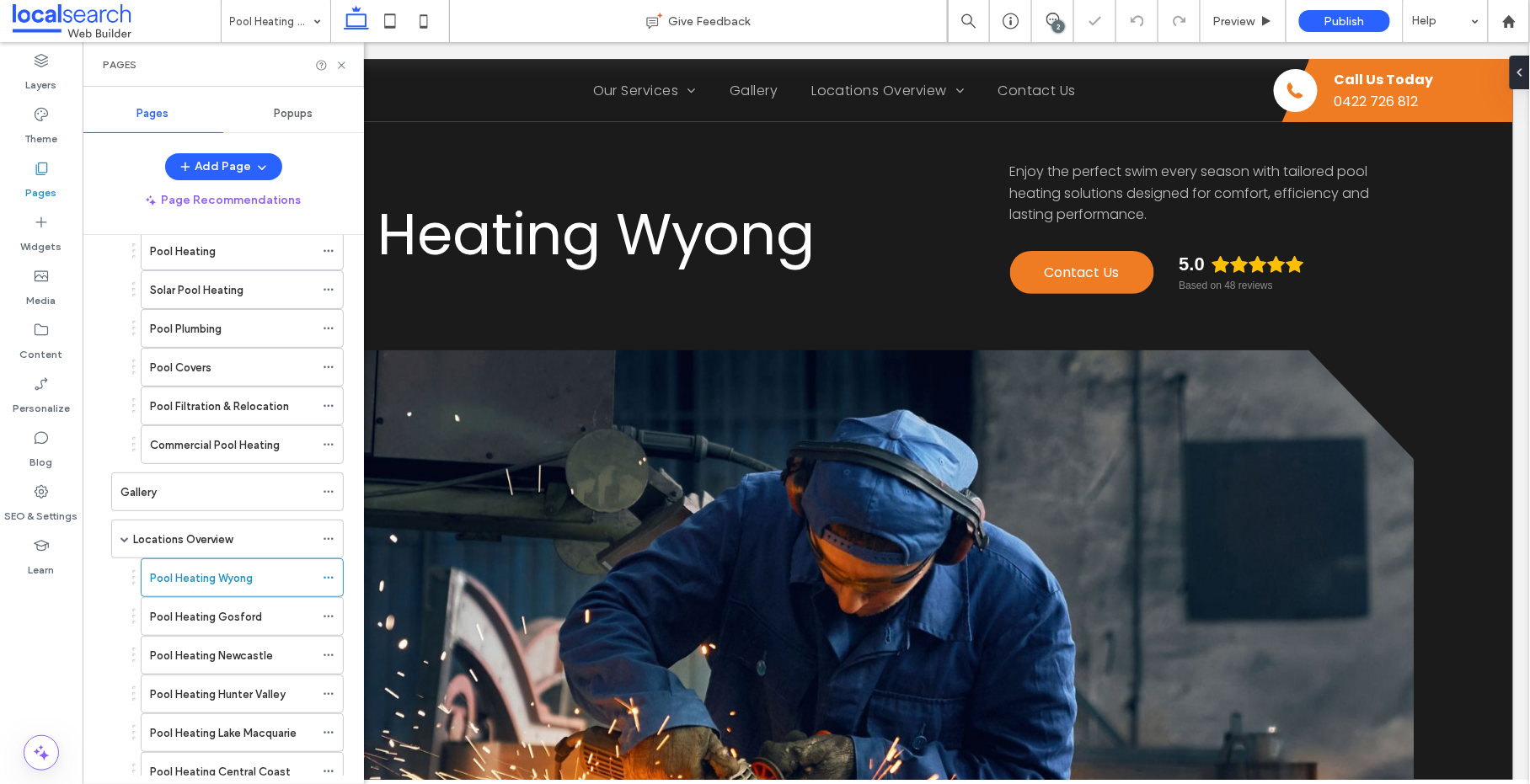 scroll, scrollTop: 0, scrollLeft: 0, axis: both 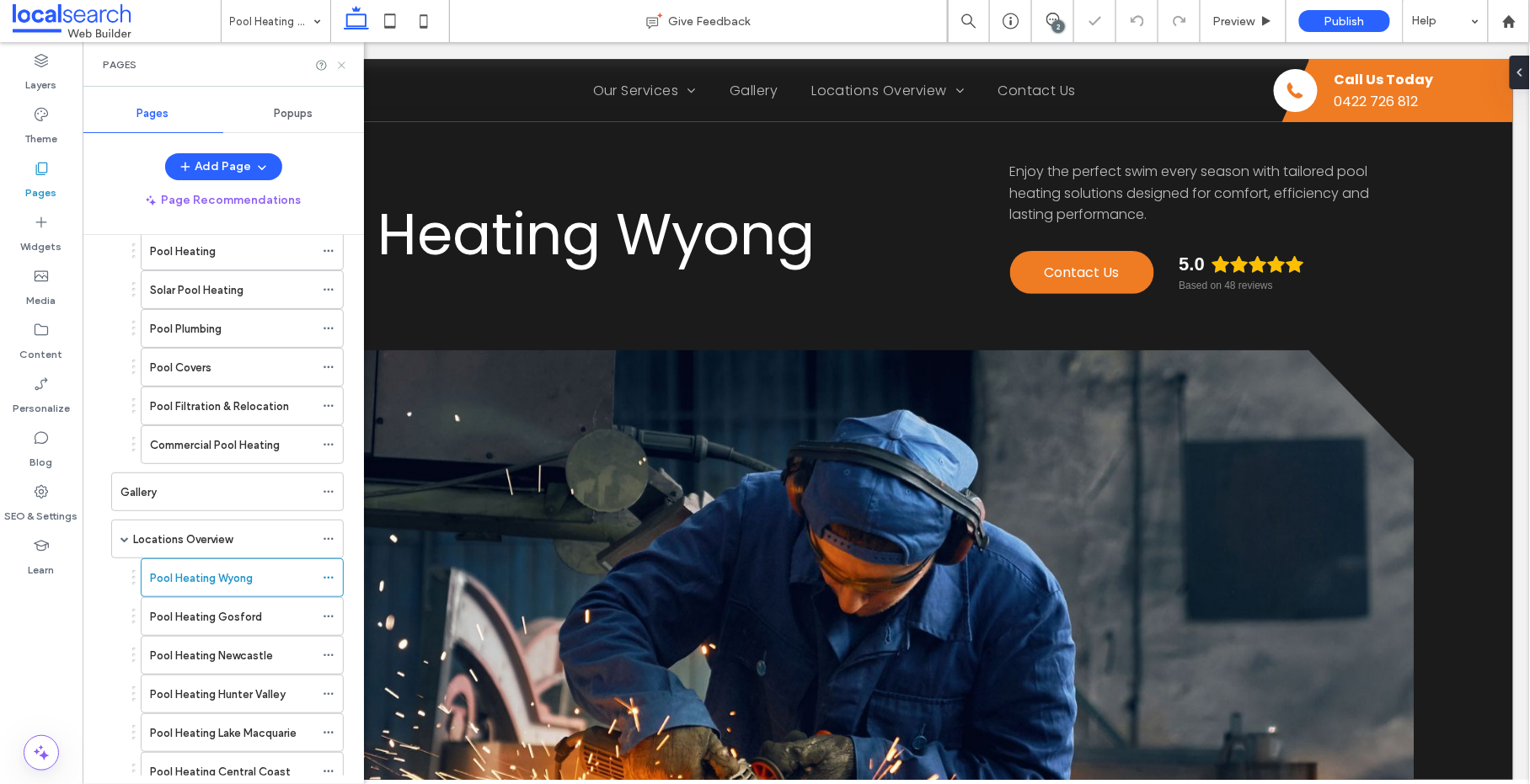 click 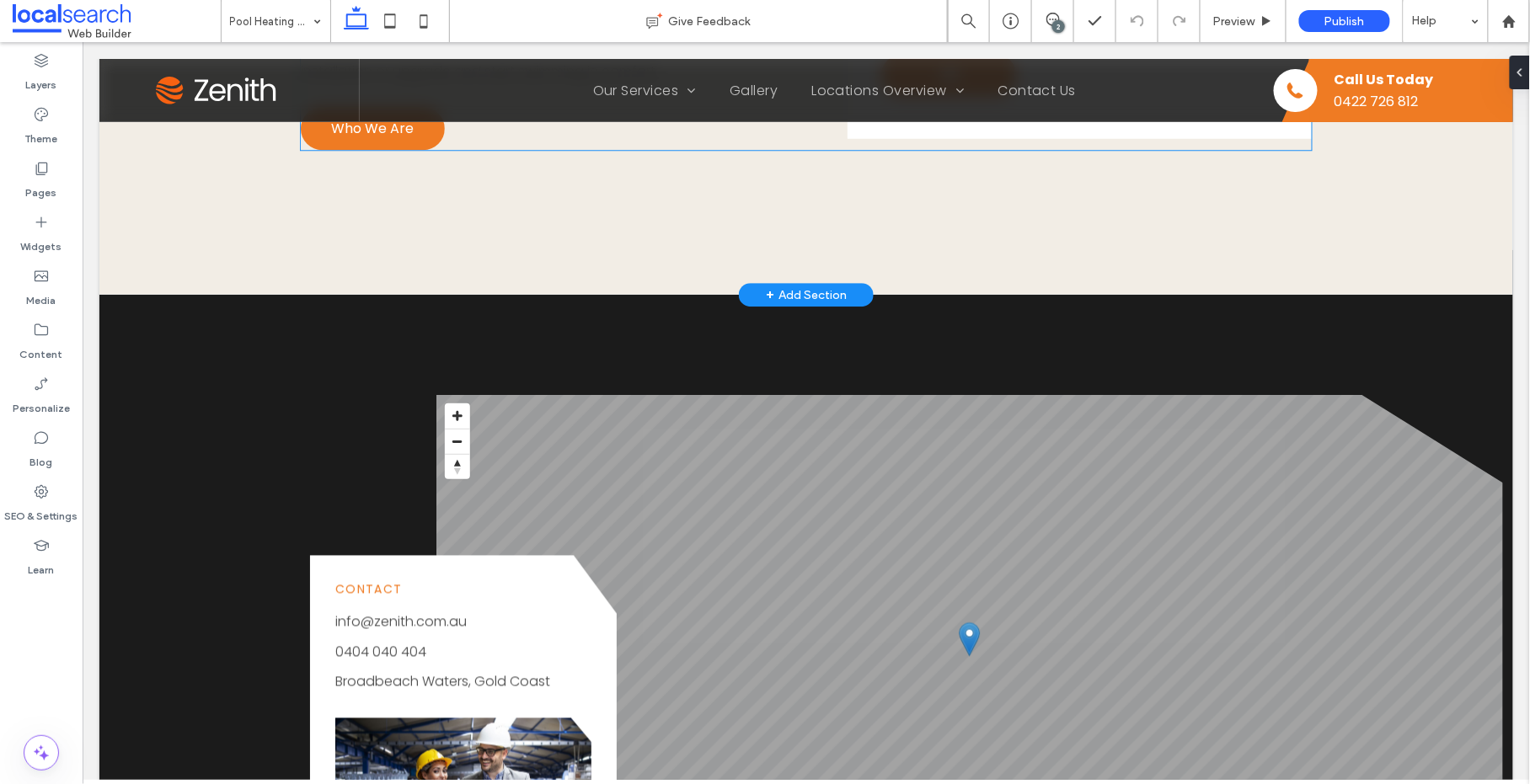 scroll, scrollTop: 1614, scrollLeft: 0, axis: vertical 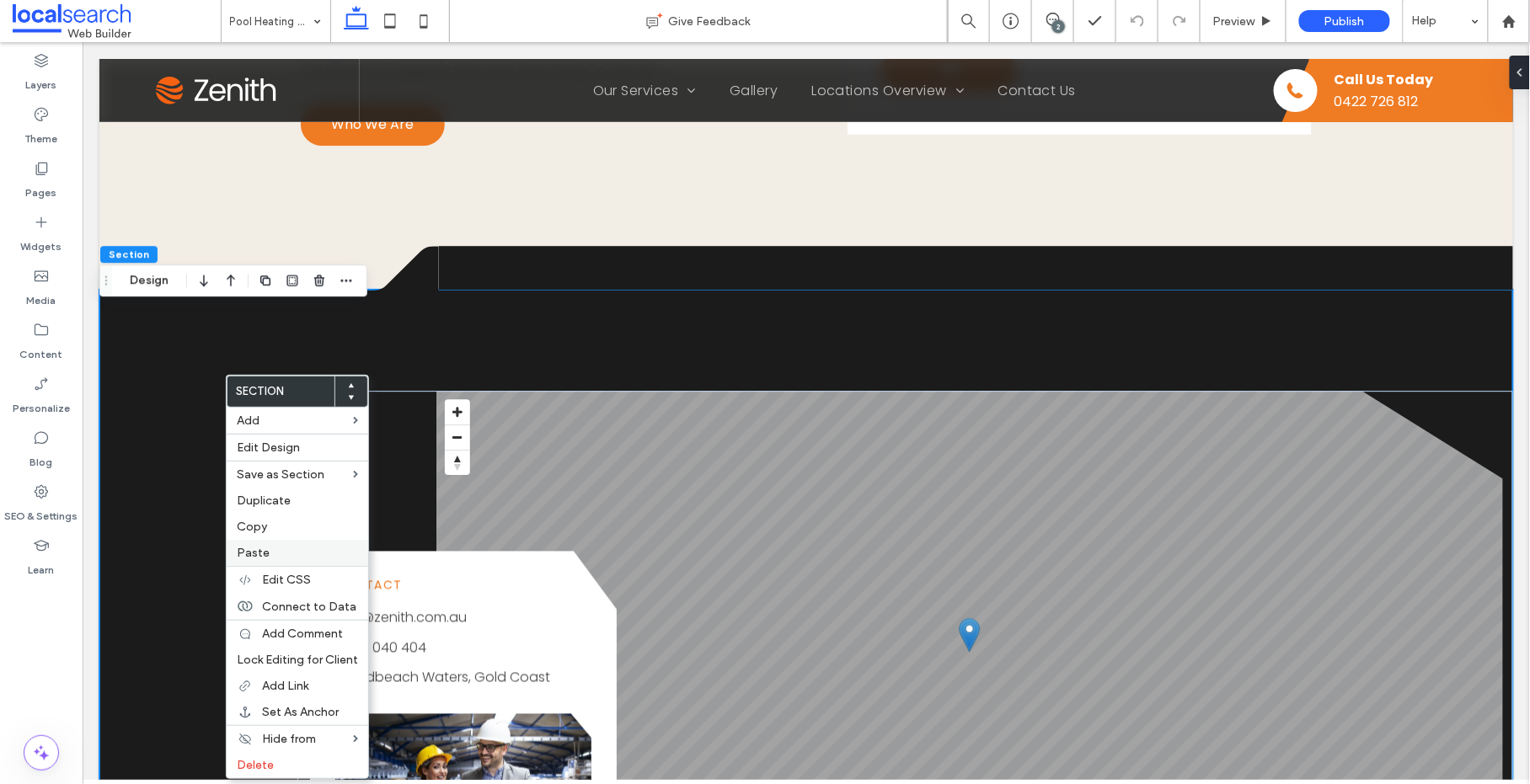 click on "Paste" at bounding box center (253, 552) 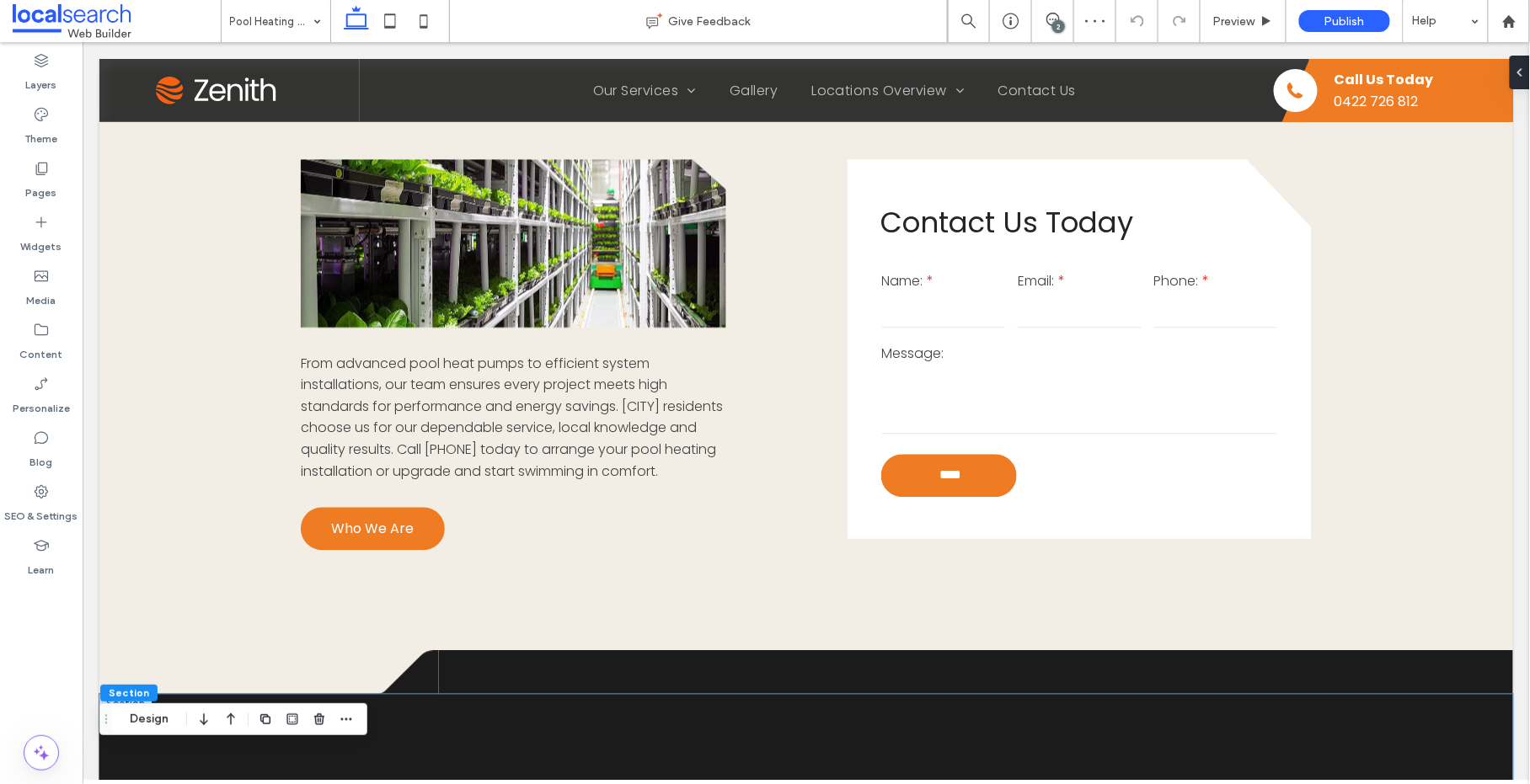 scroll, scrollTop: 1468, scrollLeft: 0, axis: vertical 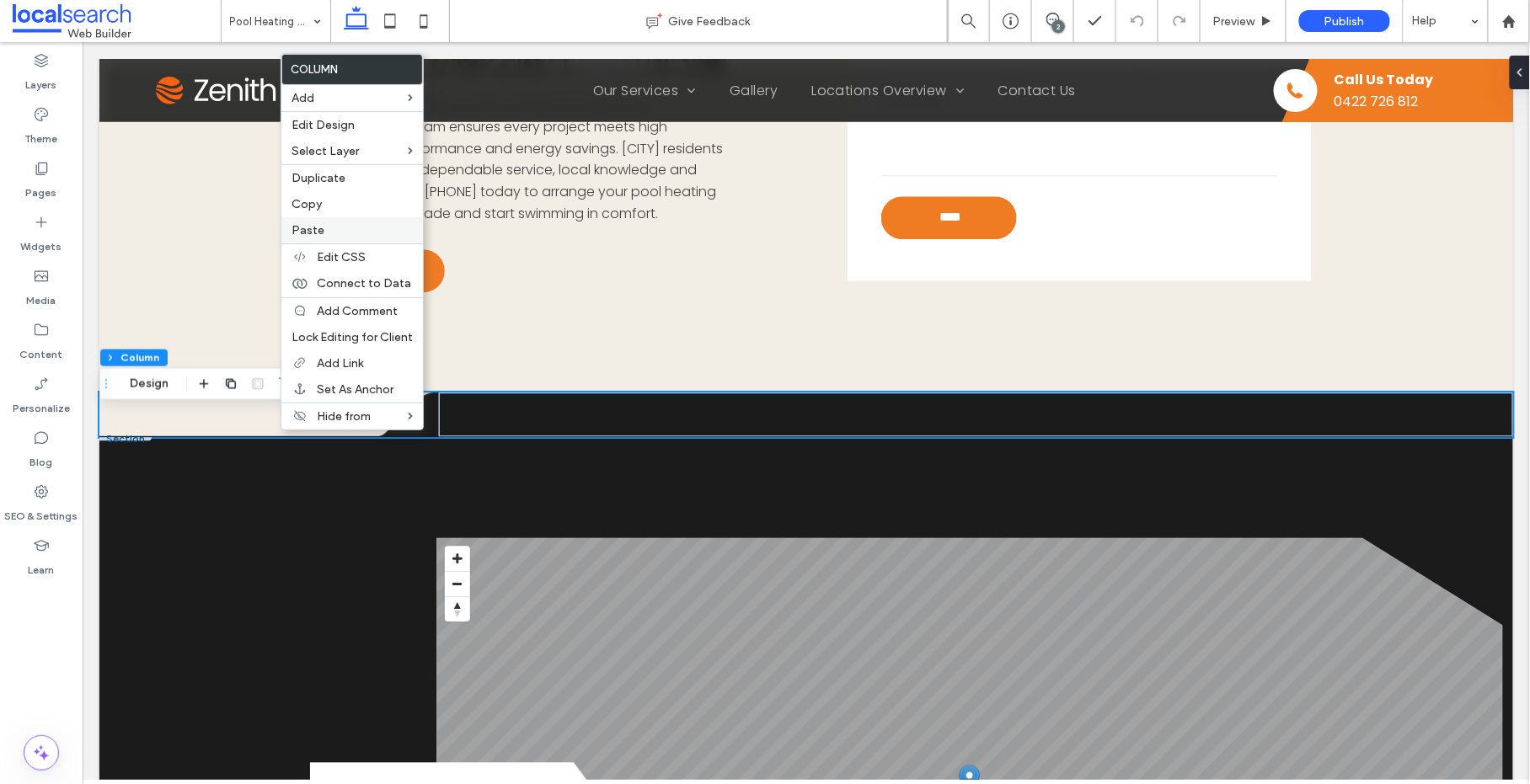 click on "Paste" at bounding box center [352, 230] 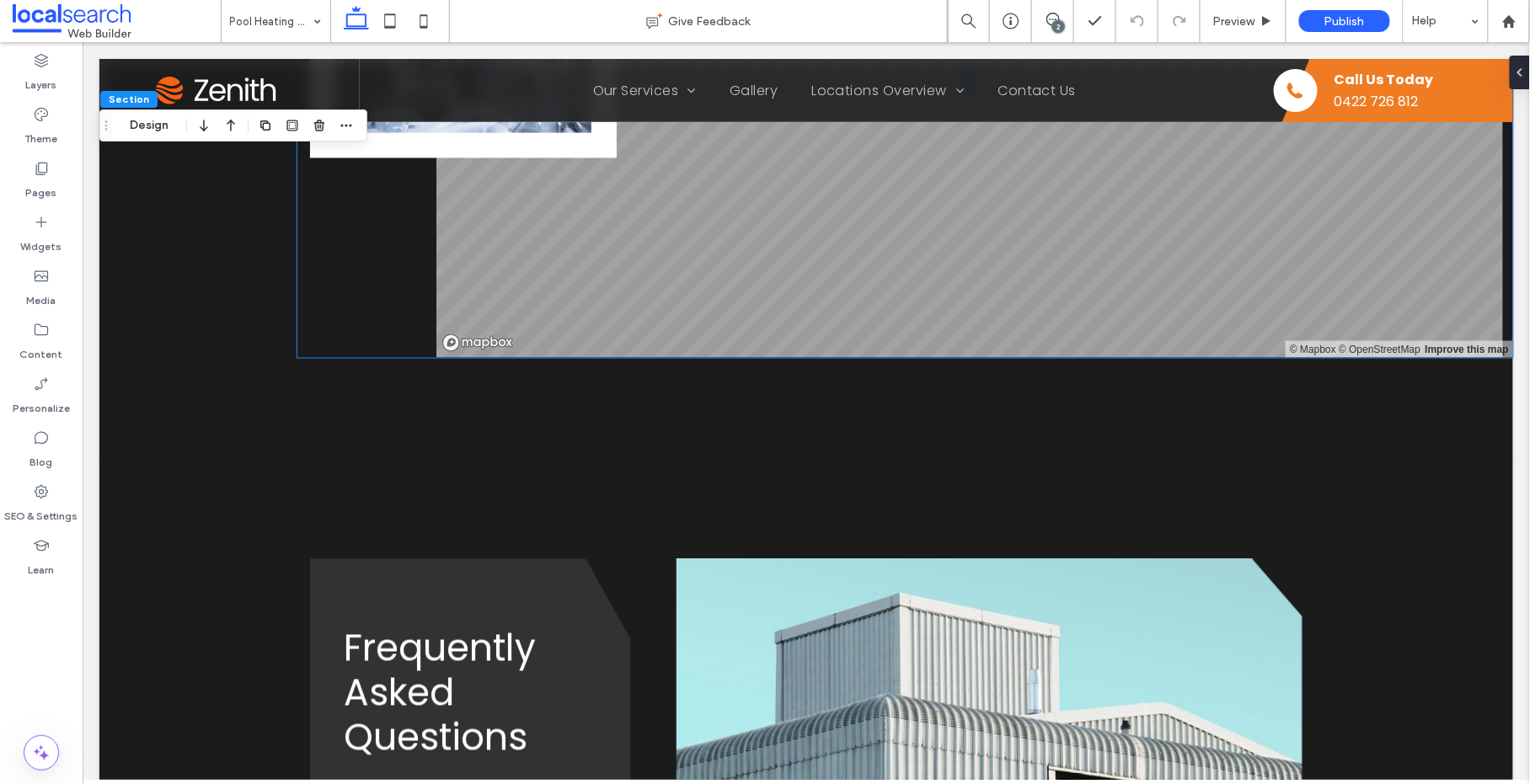 scroll, scrollTop: 3032, scrollLeft: 0, axis: vertical 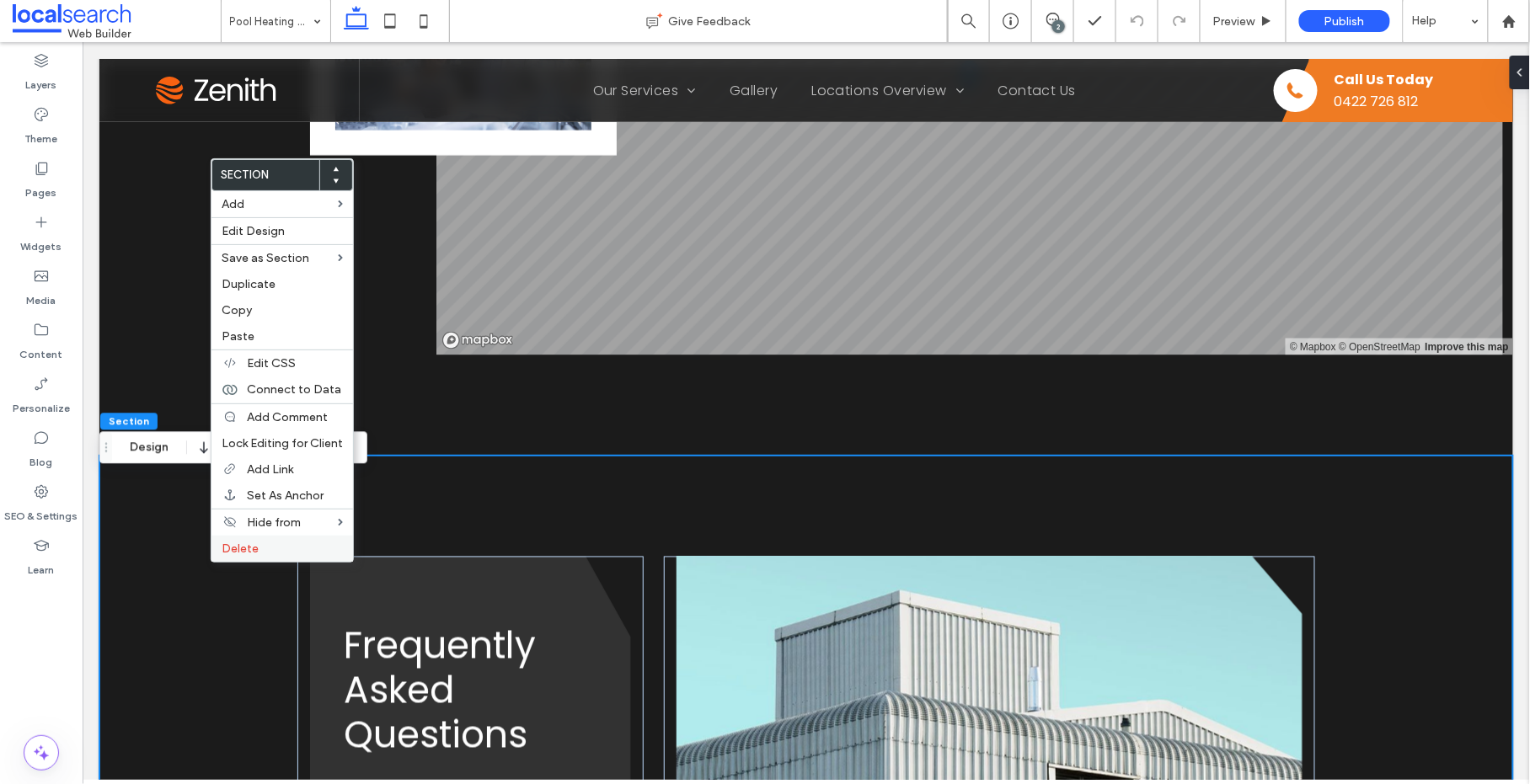 click on "Delete" at bounding box center [240, 548] 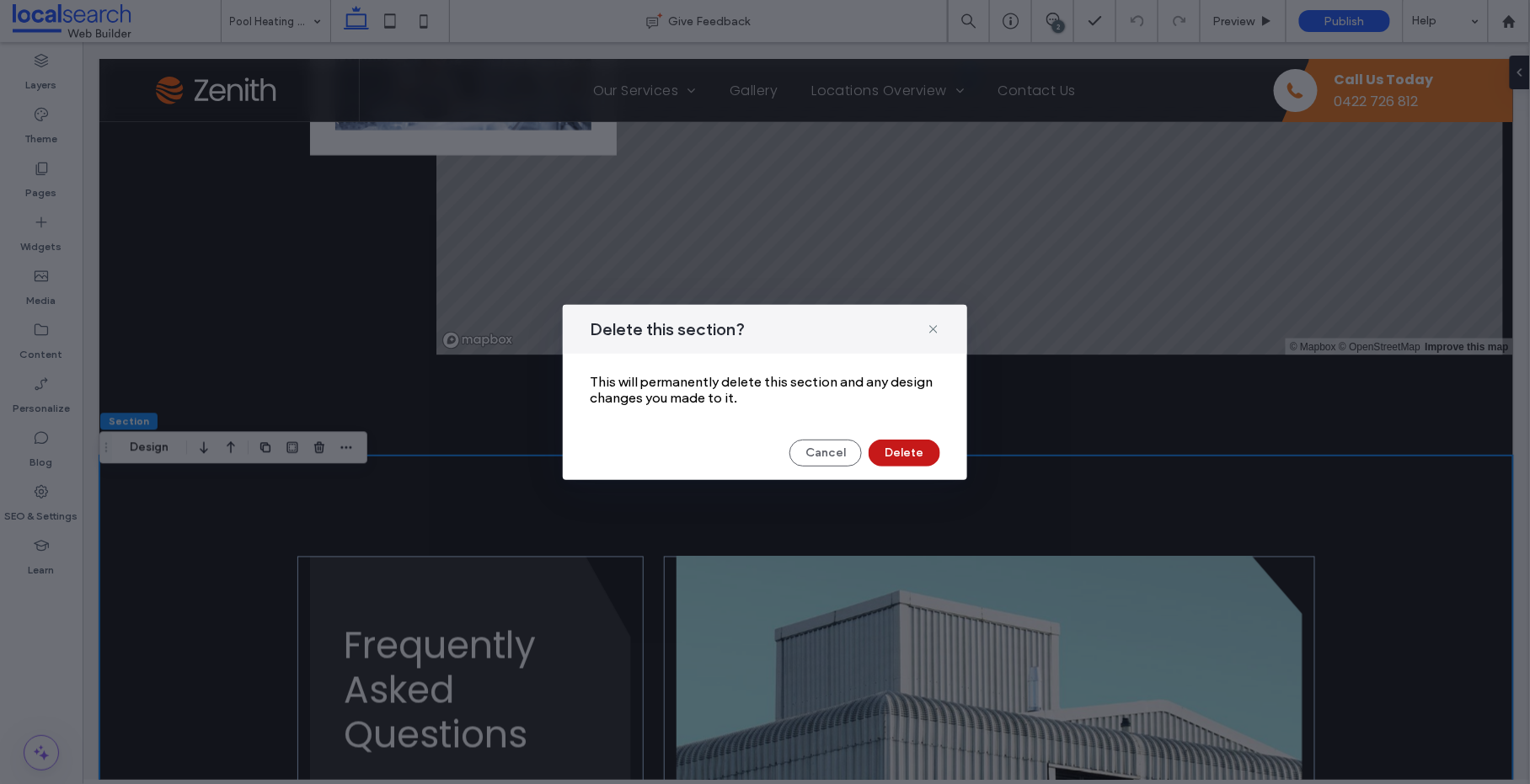 click on "Delete" at bounding box center (904, 453) 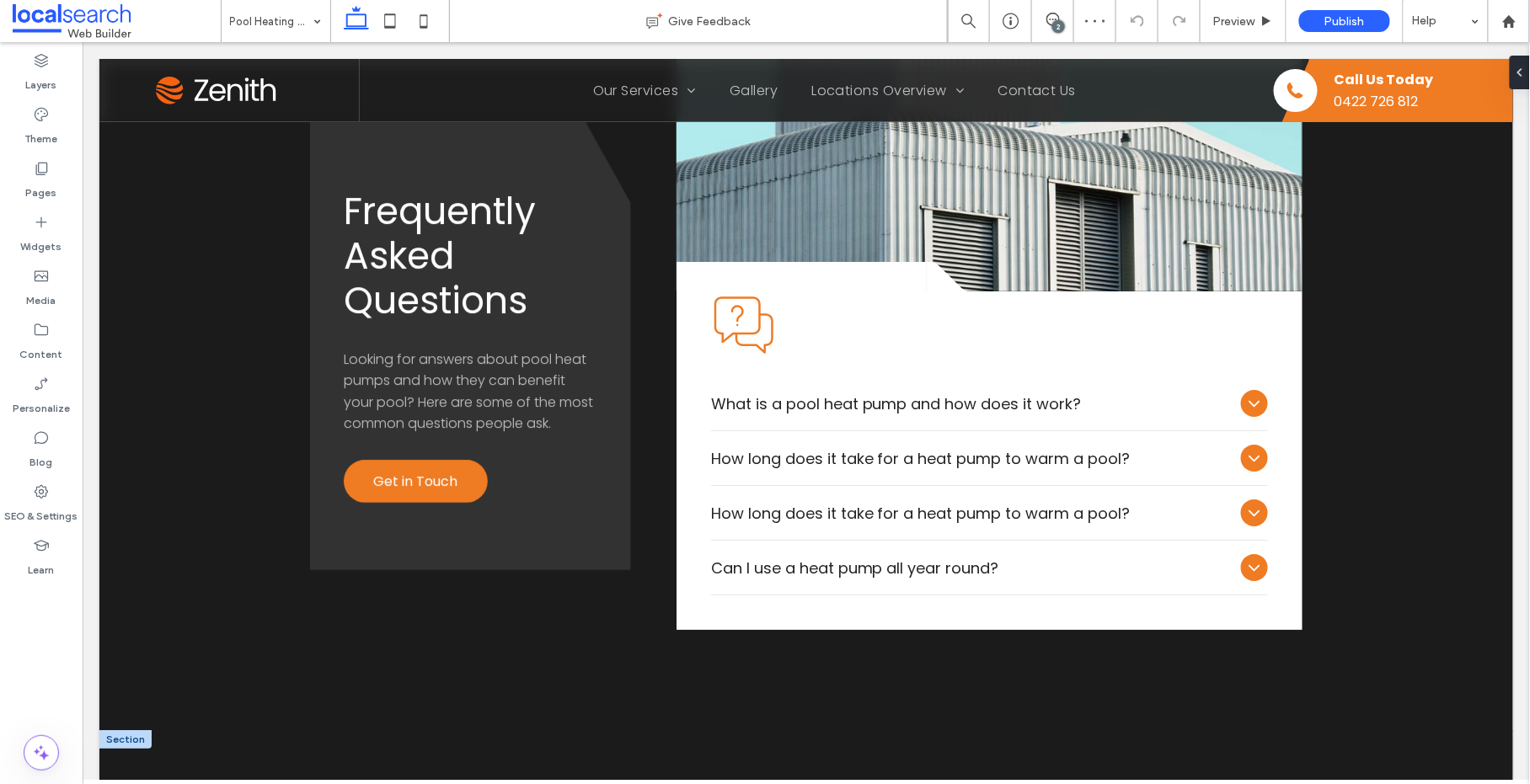 scroll, scrollTop: 1888, scrollLeft: 0, axis: vertical 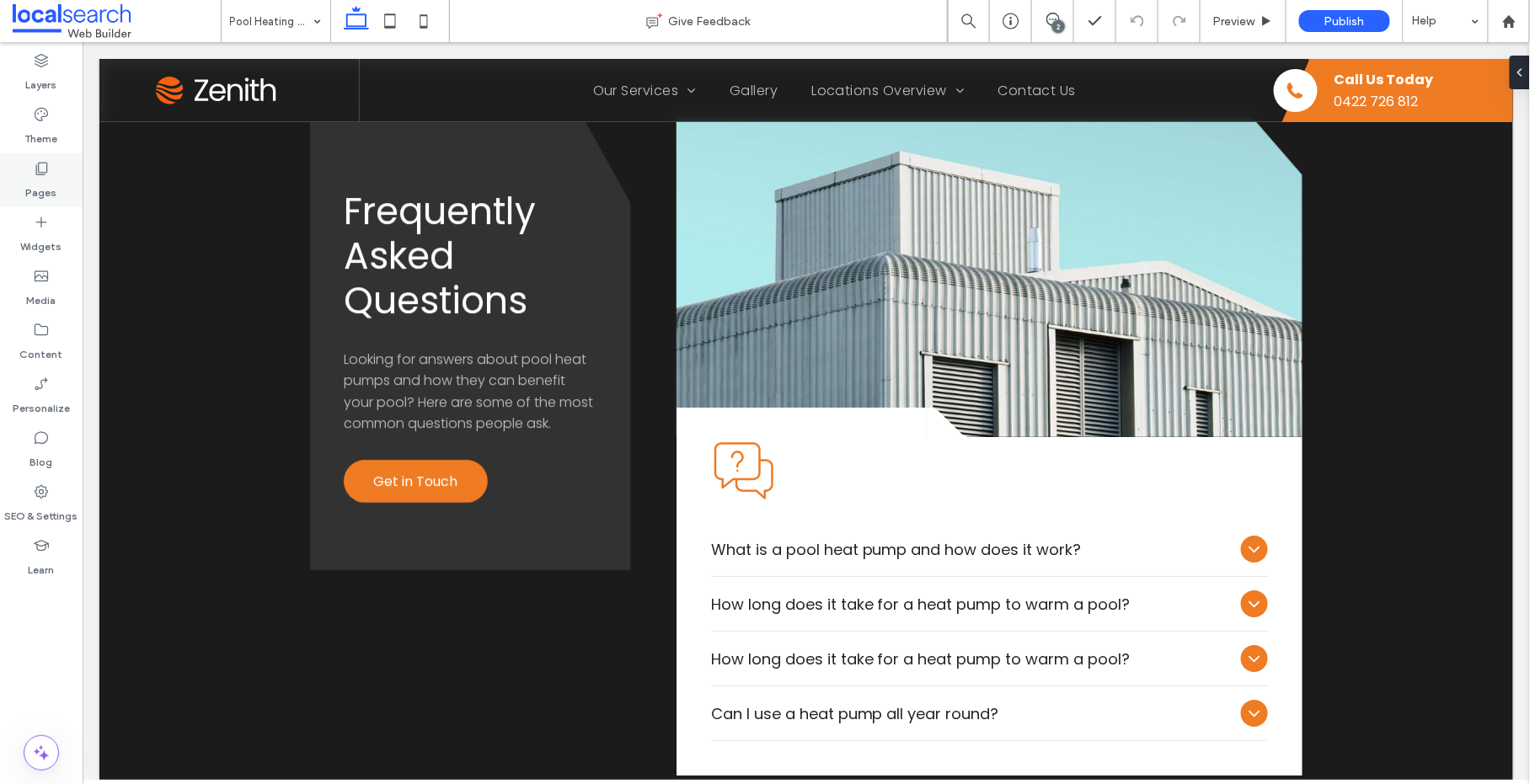 click on "Pages" at bounding box center [41, 180] 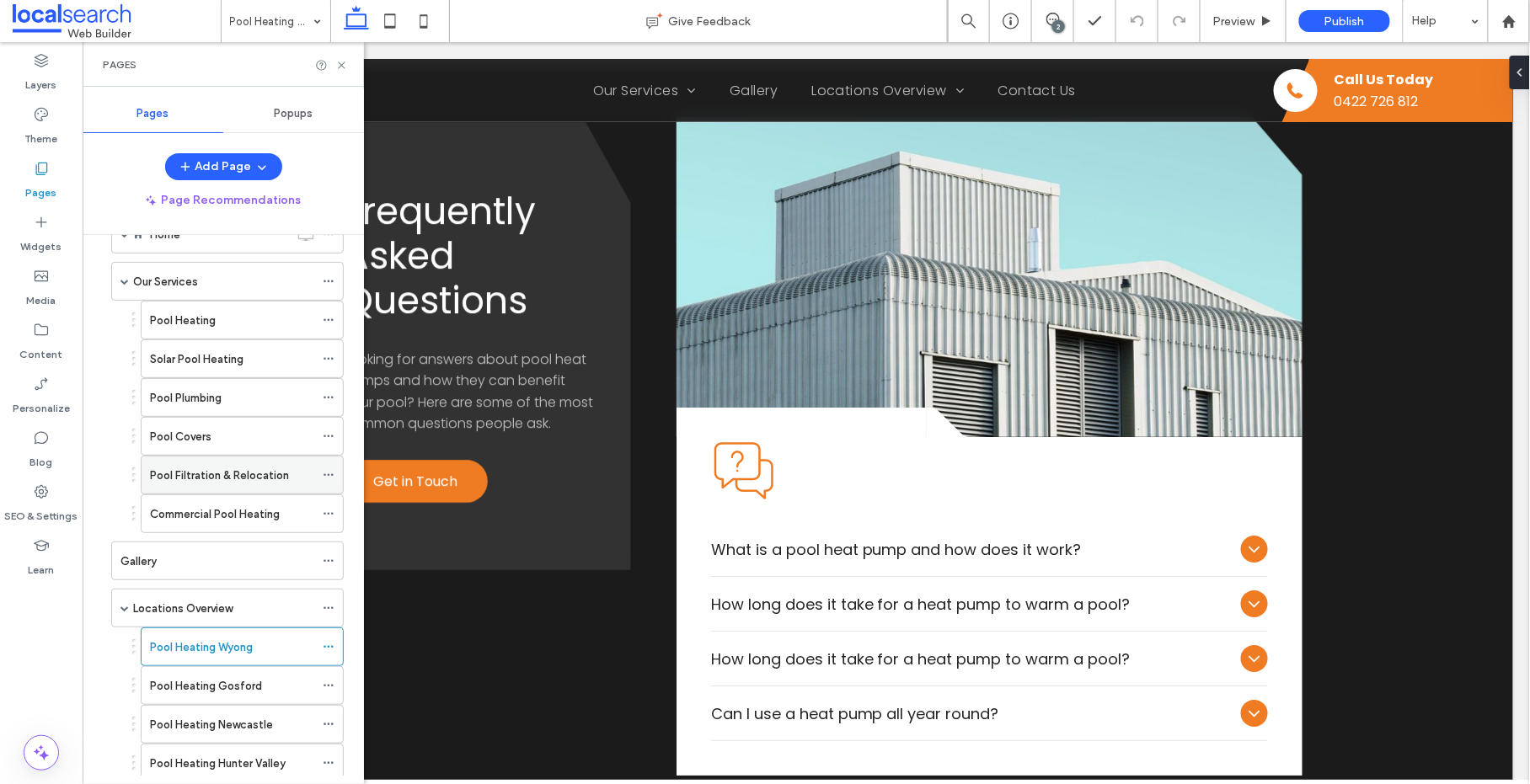 scroll, scrollTop: 359, scrollLeft: 0, axis: vertical 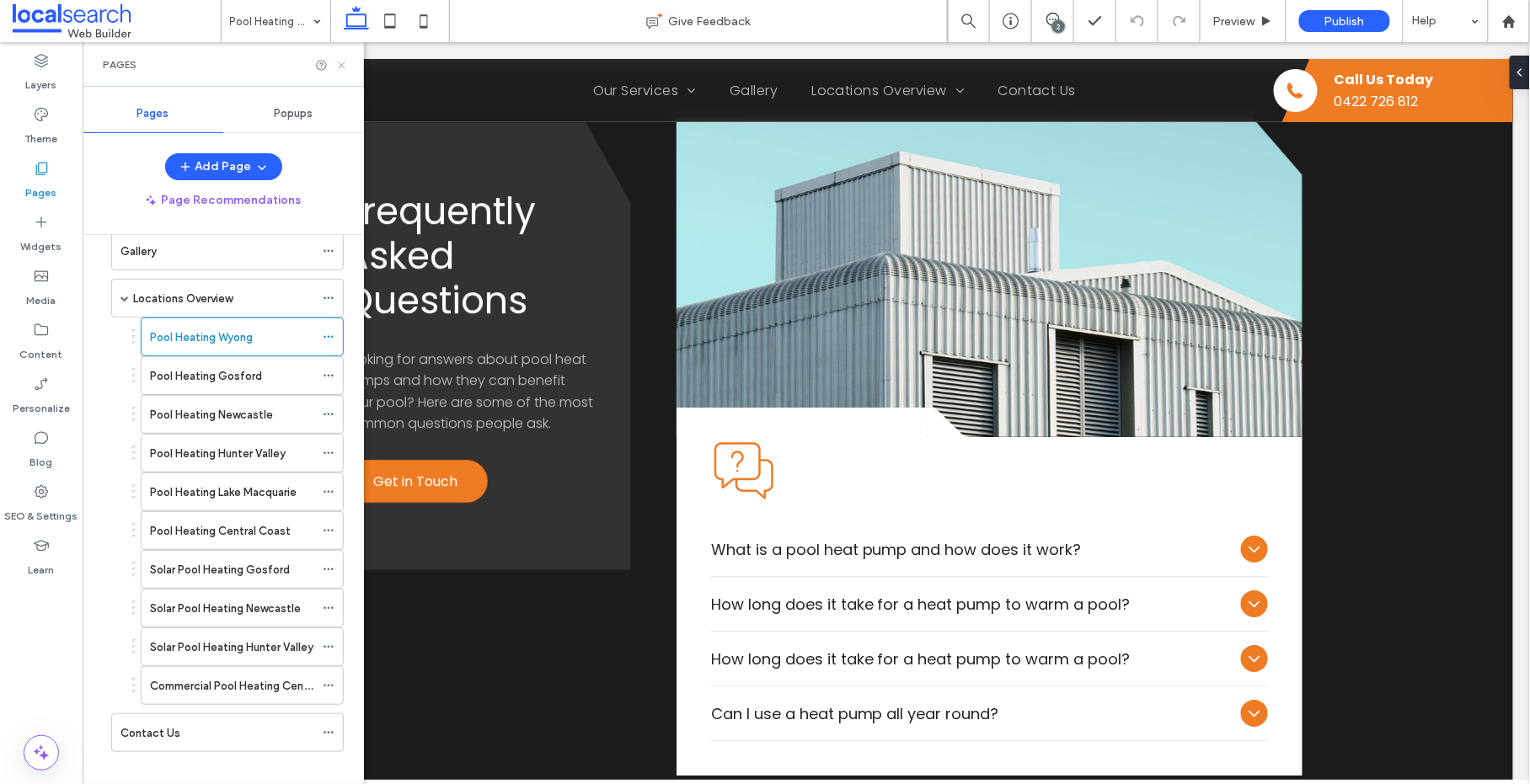 click 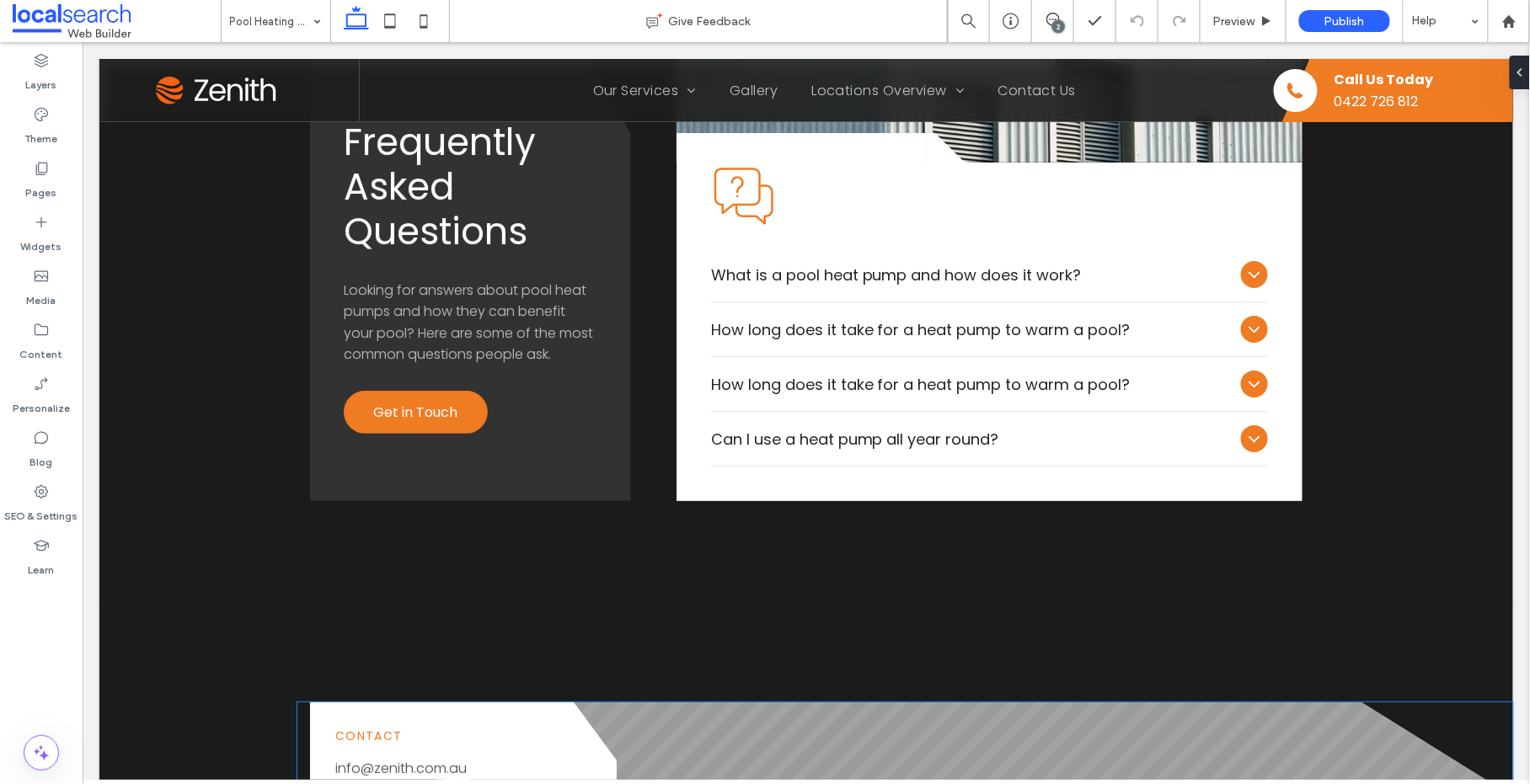 scroll, scrollTop: 2016, scrollLeft: 0, axis: vertical 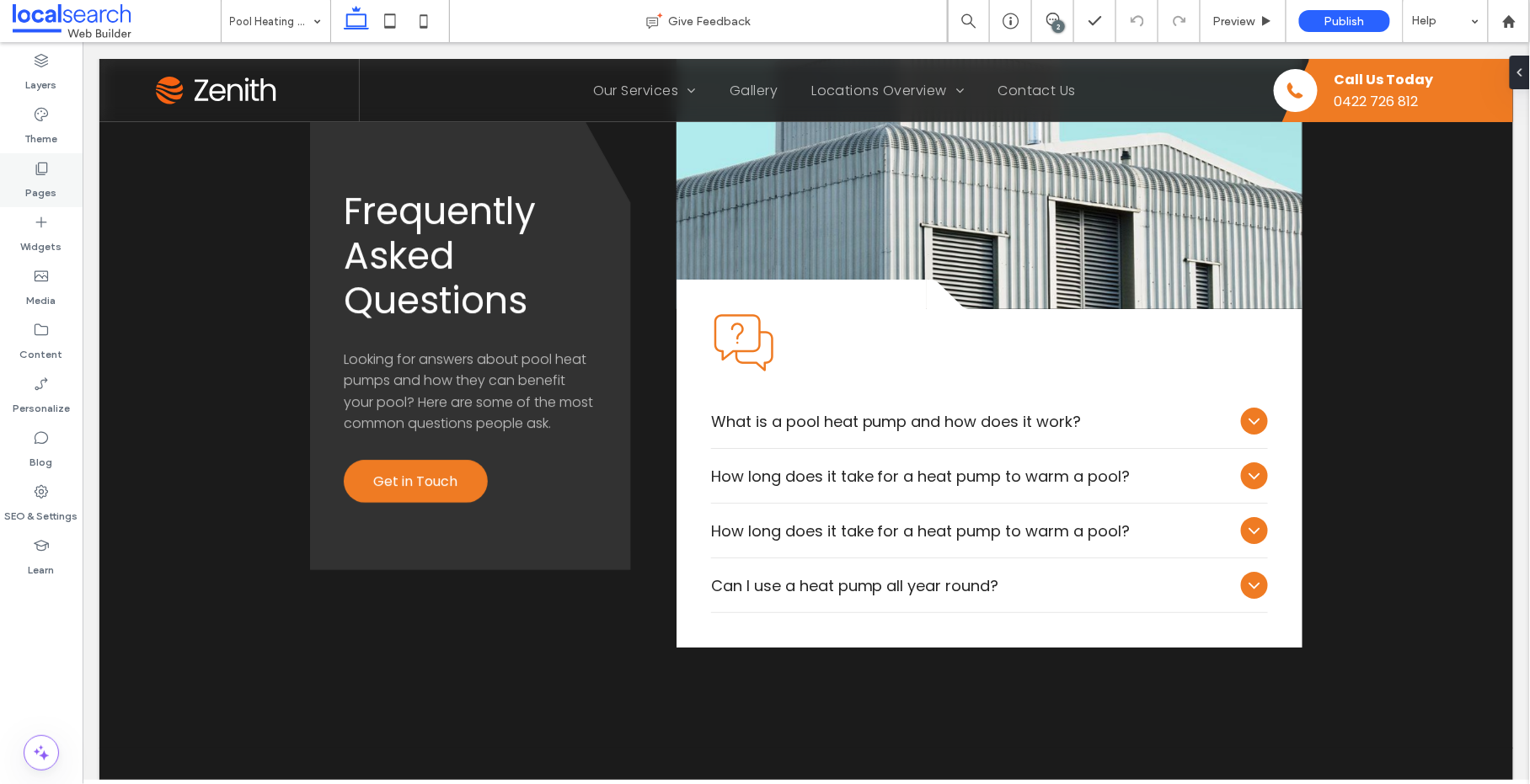 click 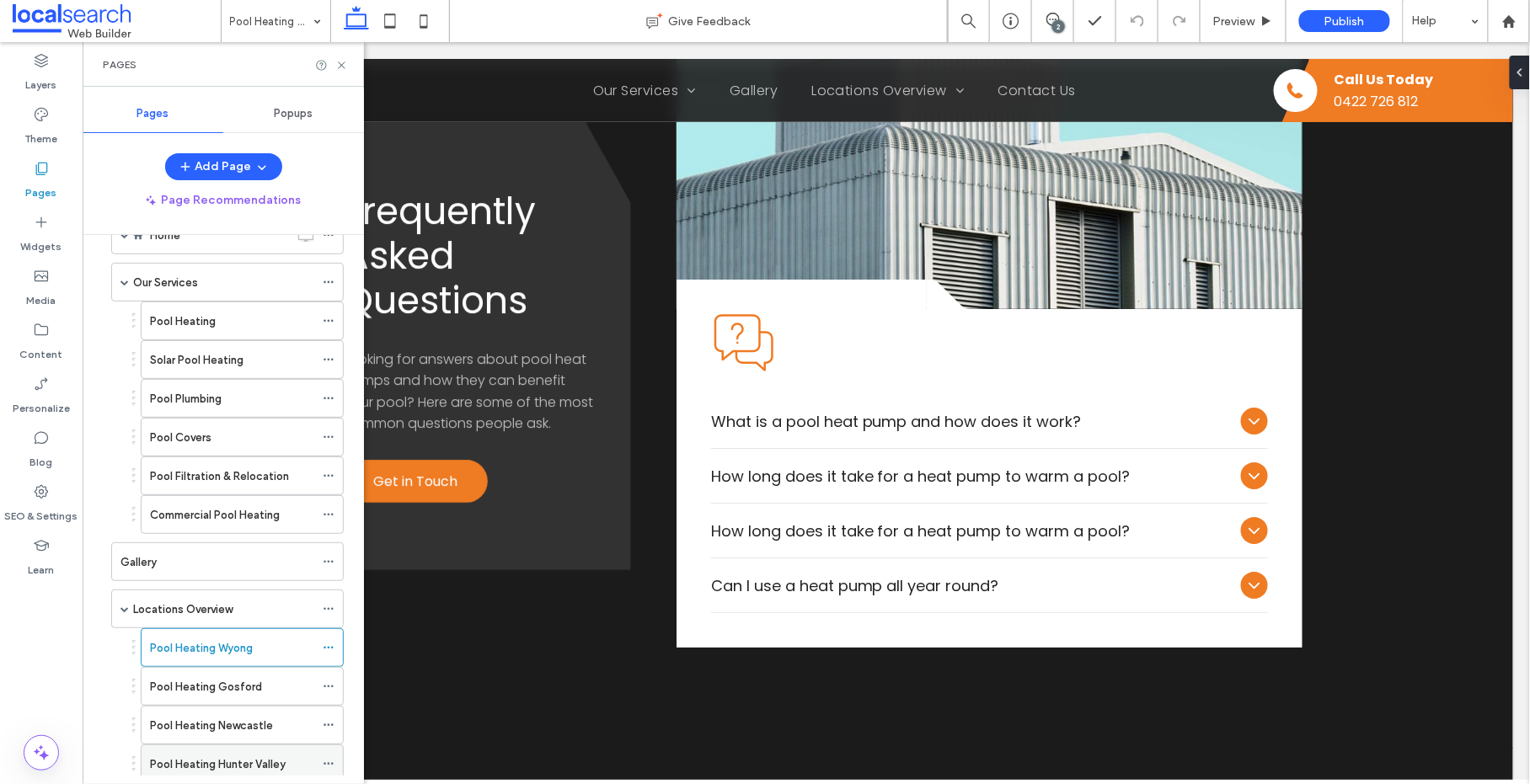 scroll, scrollTop: 154, scrollLeft: 0, axis: vertical 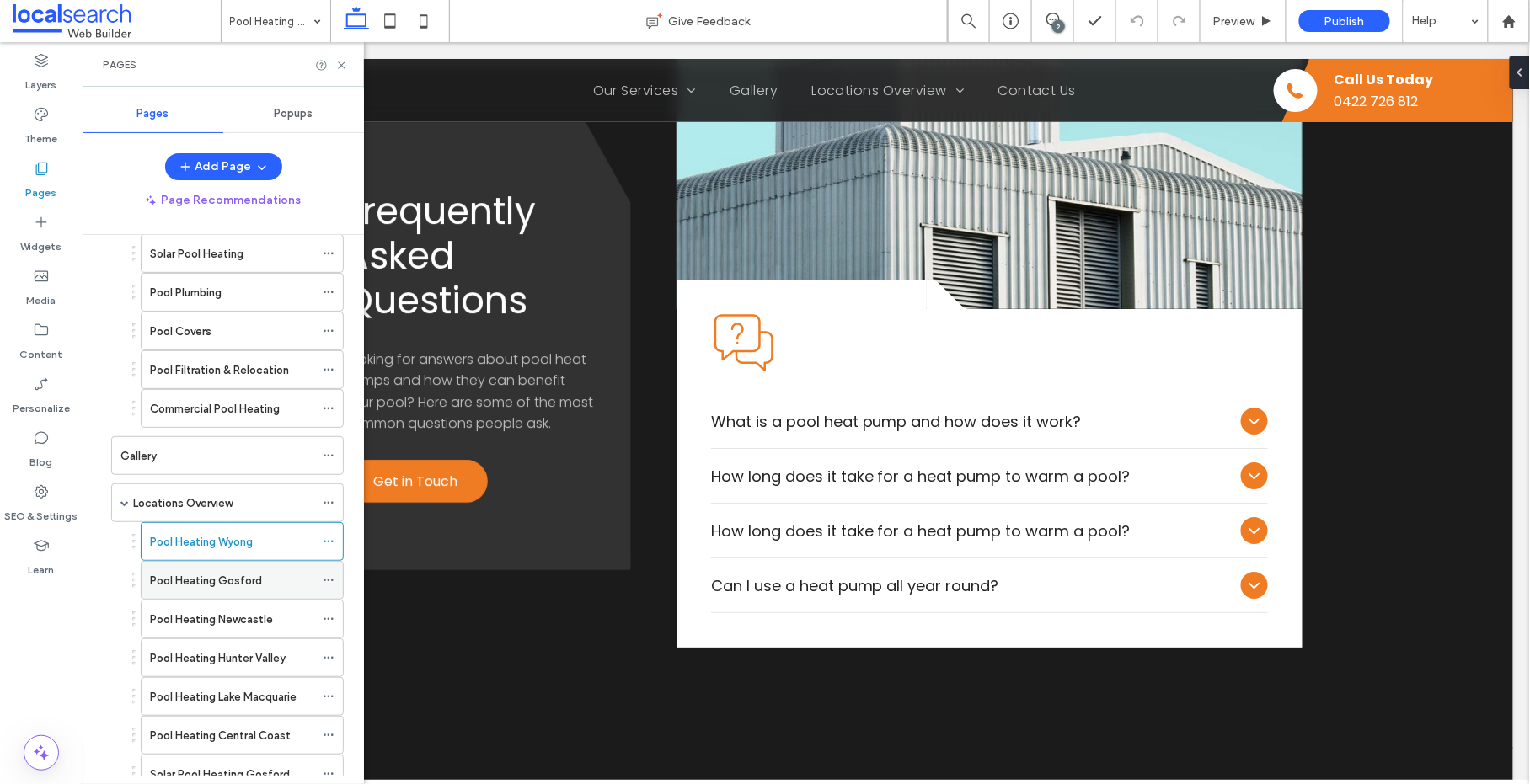 click on "Pool Heating Gosford" at bounding box center [206, 580] 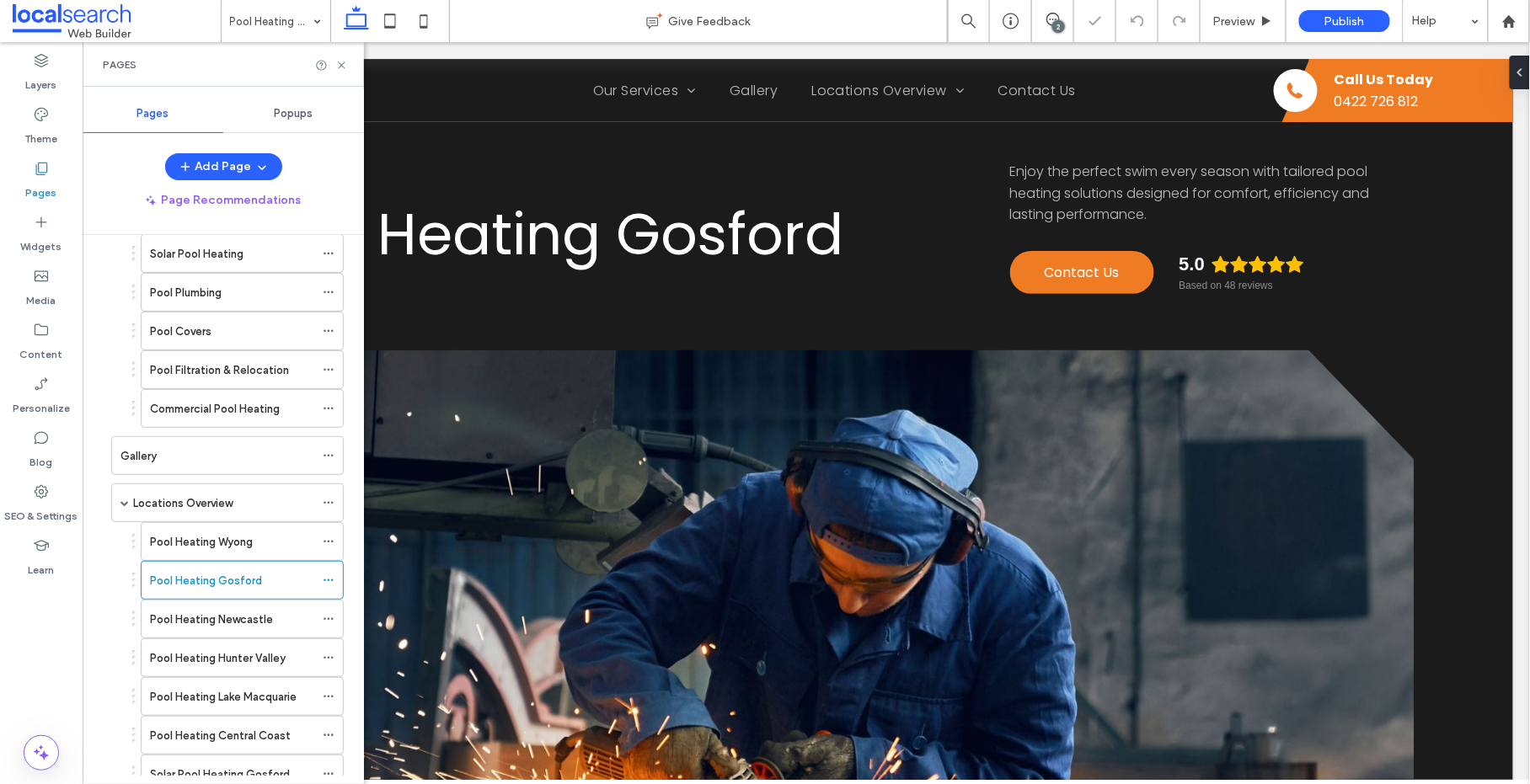 scroll, scrollTop: 0, scrollLeft: 0, axis: both 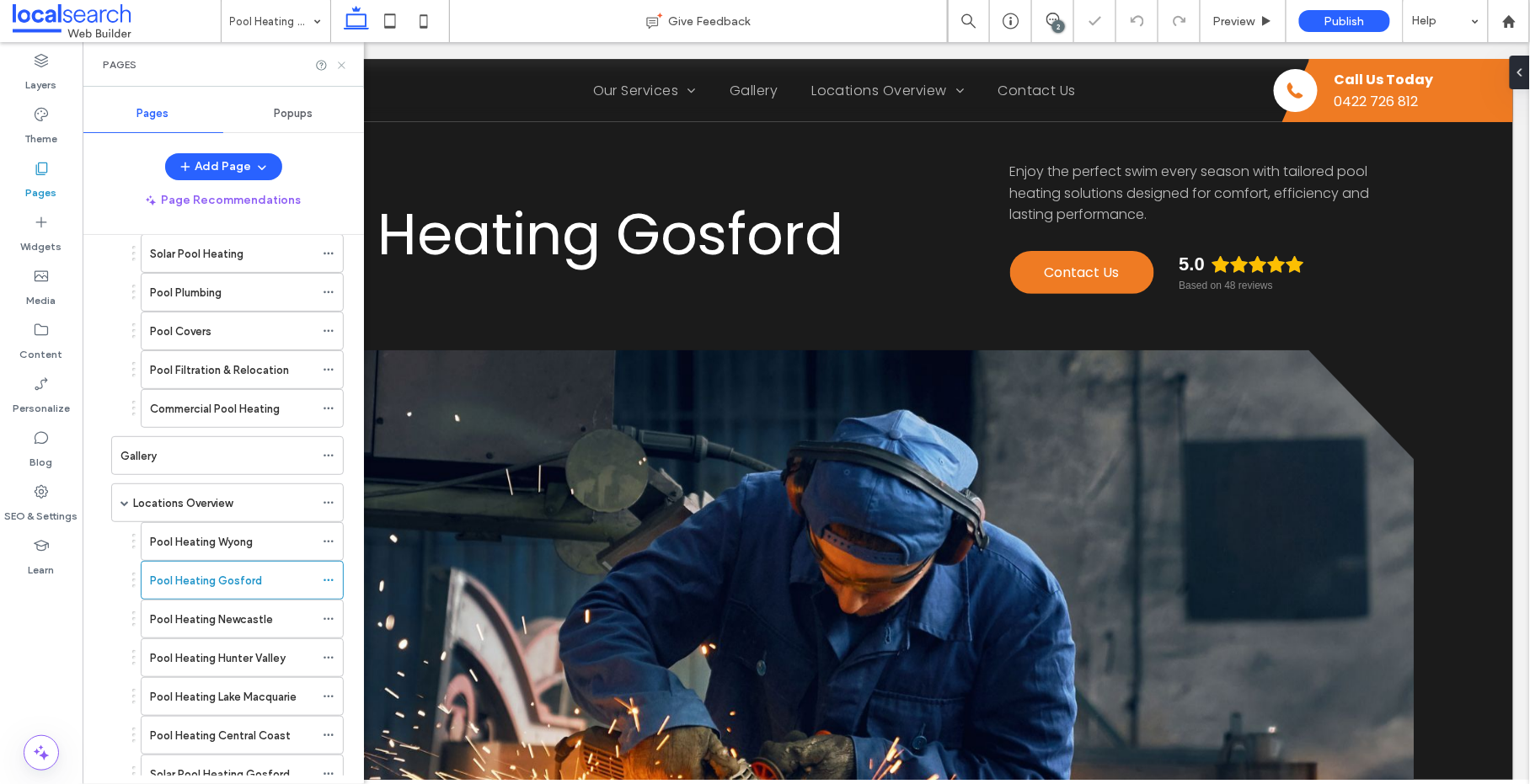click 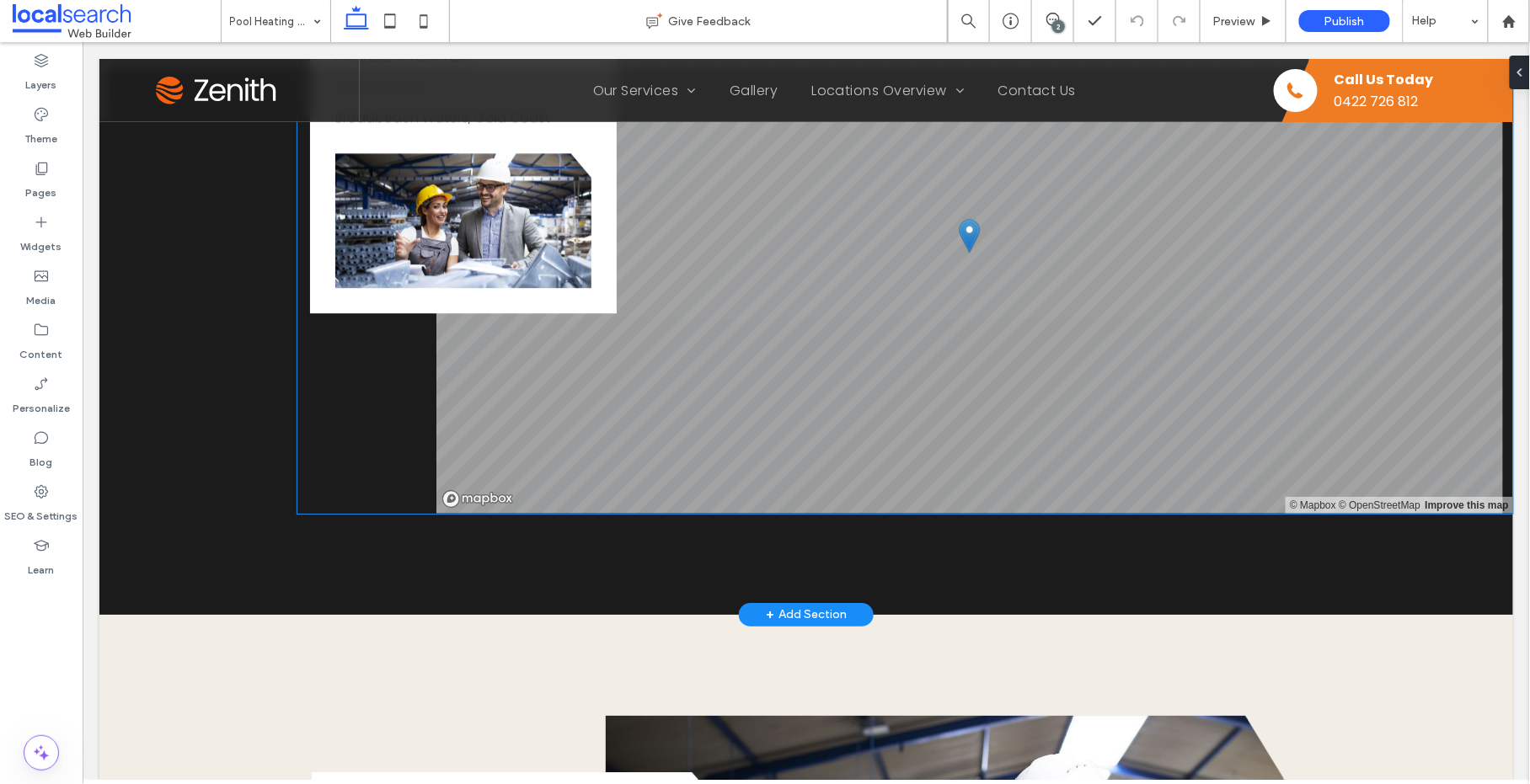 scroll, scrollTop: 1410, scrollLeft: 0, axis: vertical 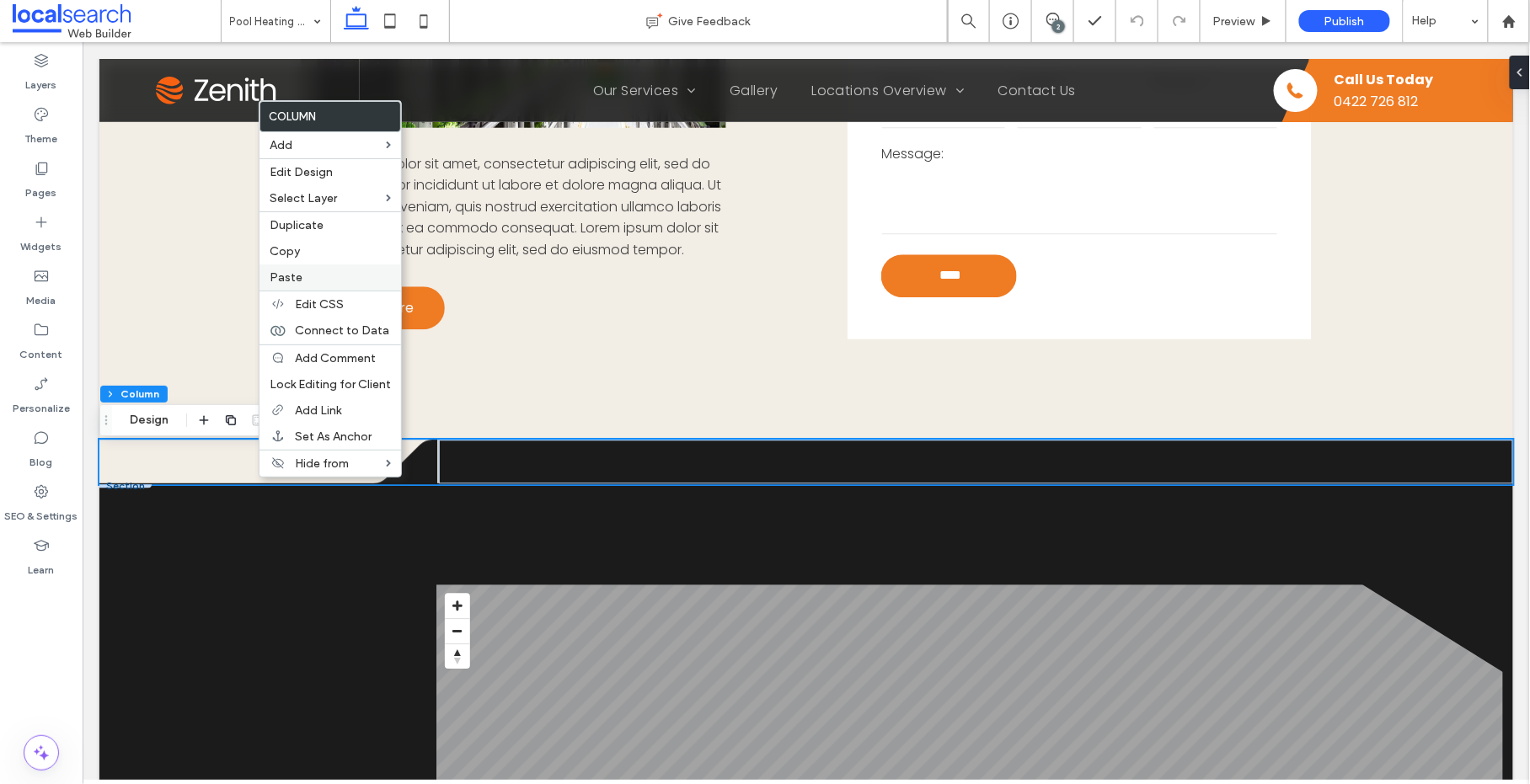 click on "Paste" at bounding box center [286, 277] 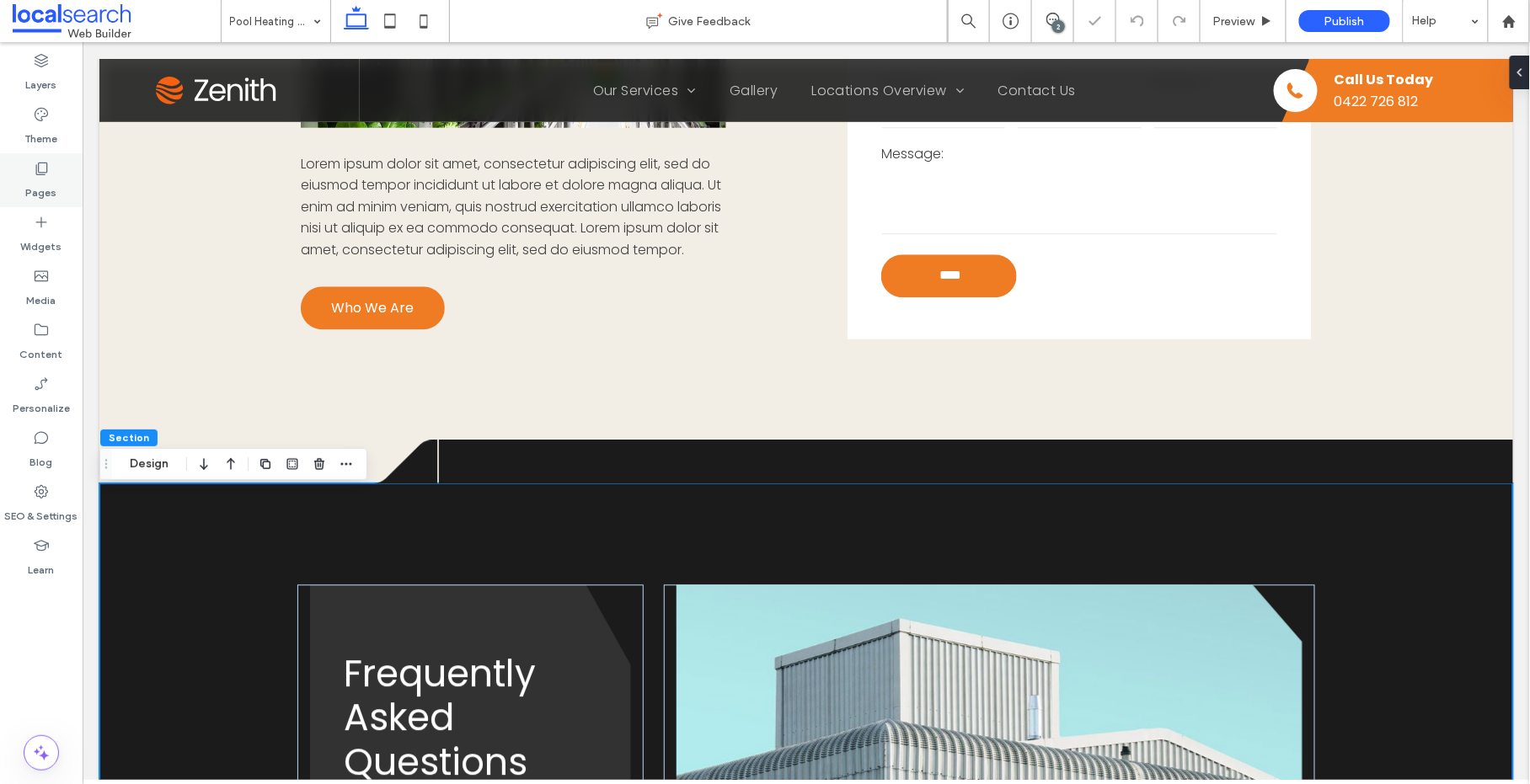 click on "Pages" at bounding box center [41, 189] 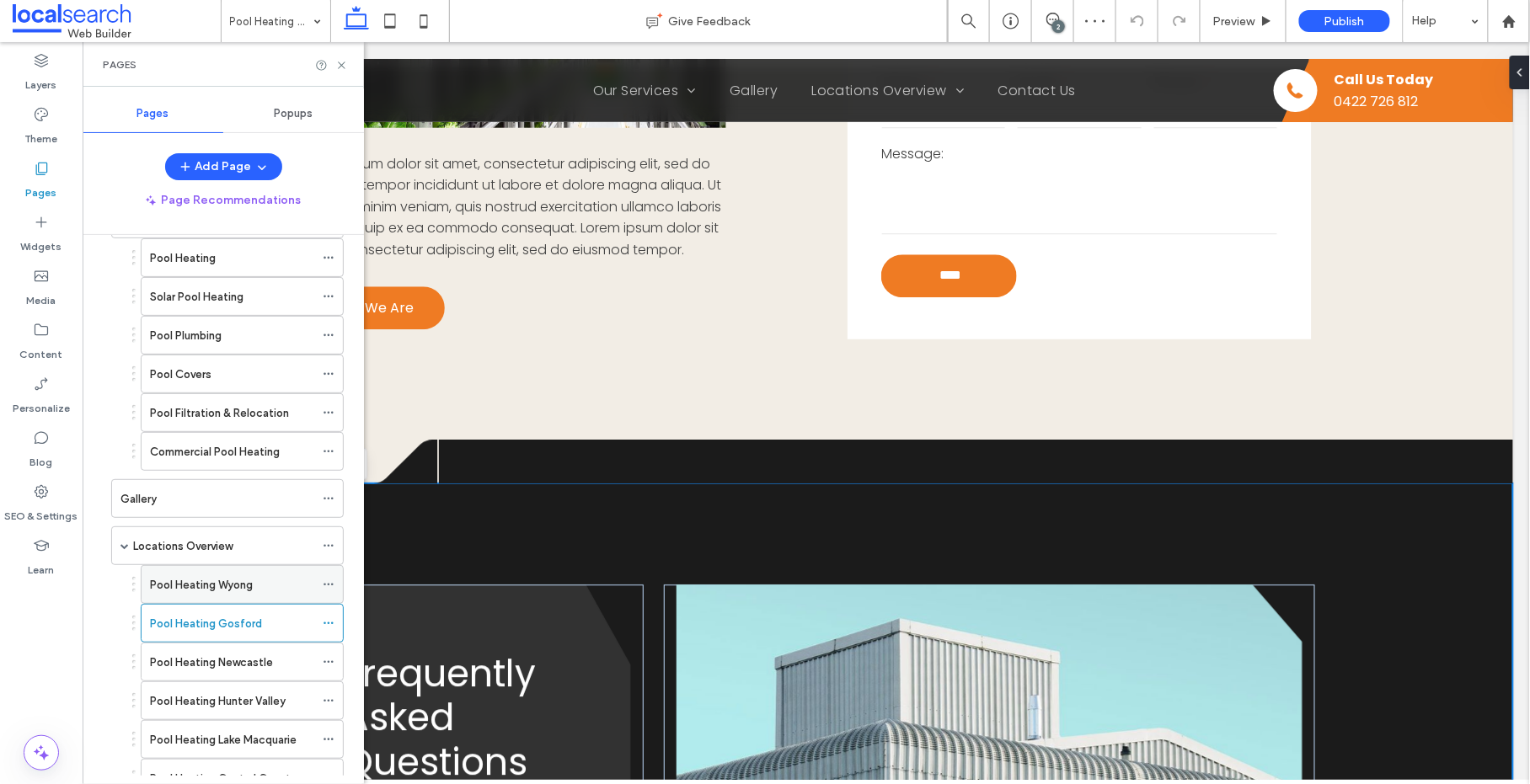 scroll, scrollTop: 126, scrollLeft: 0, axis: vertical 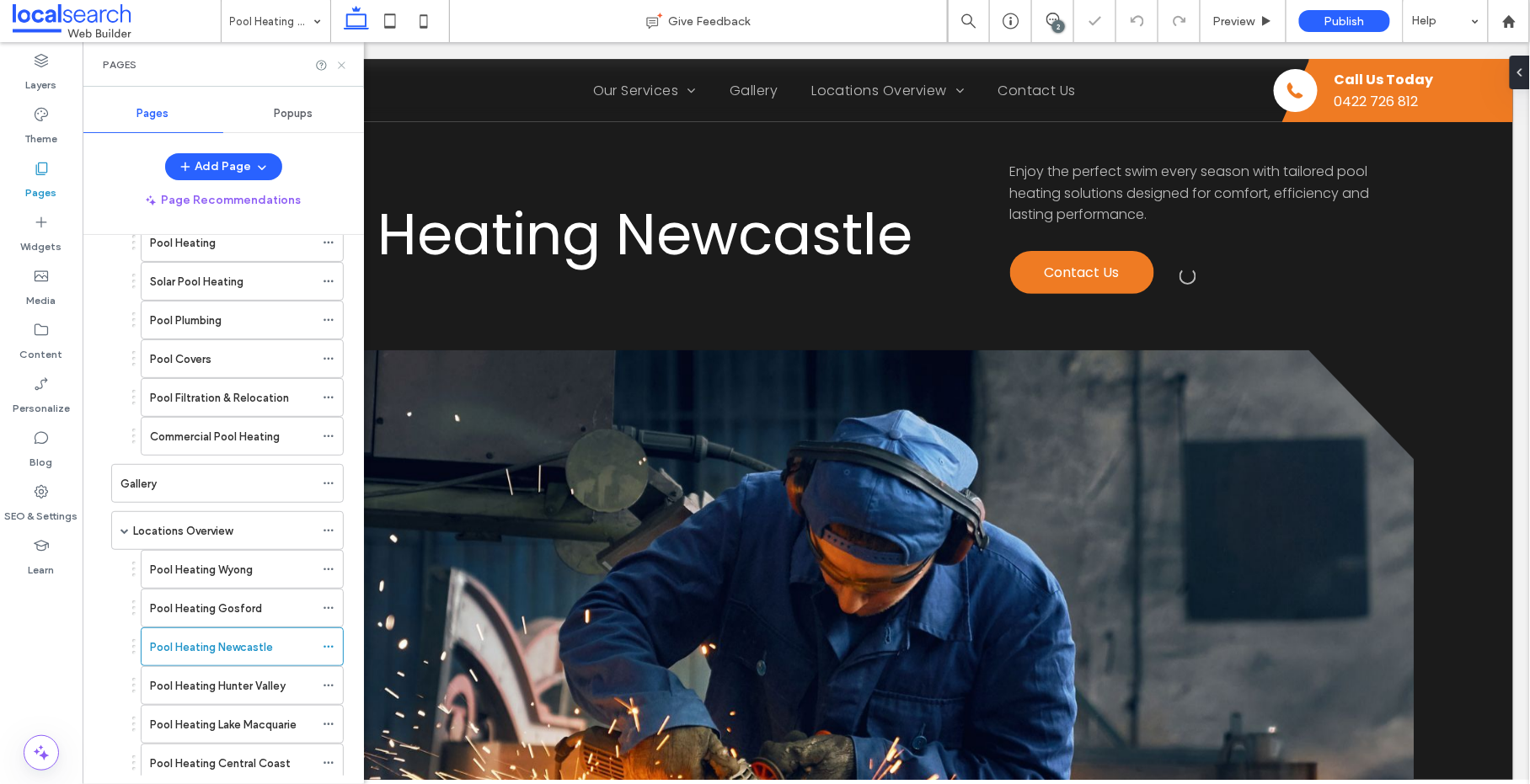 click 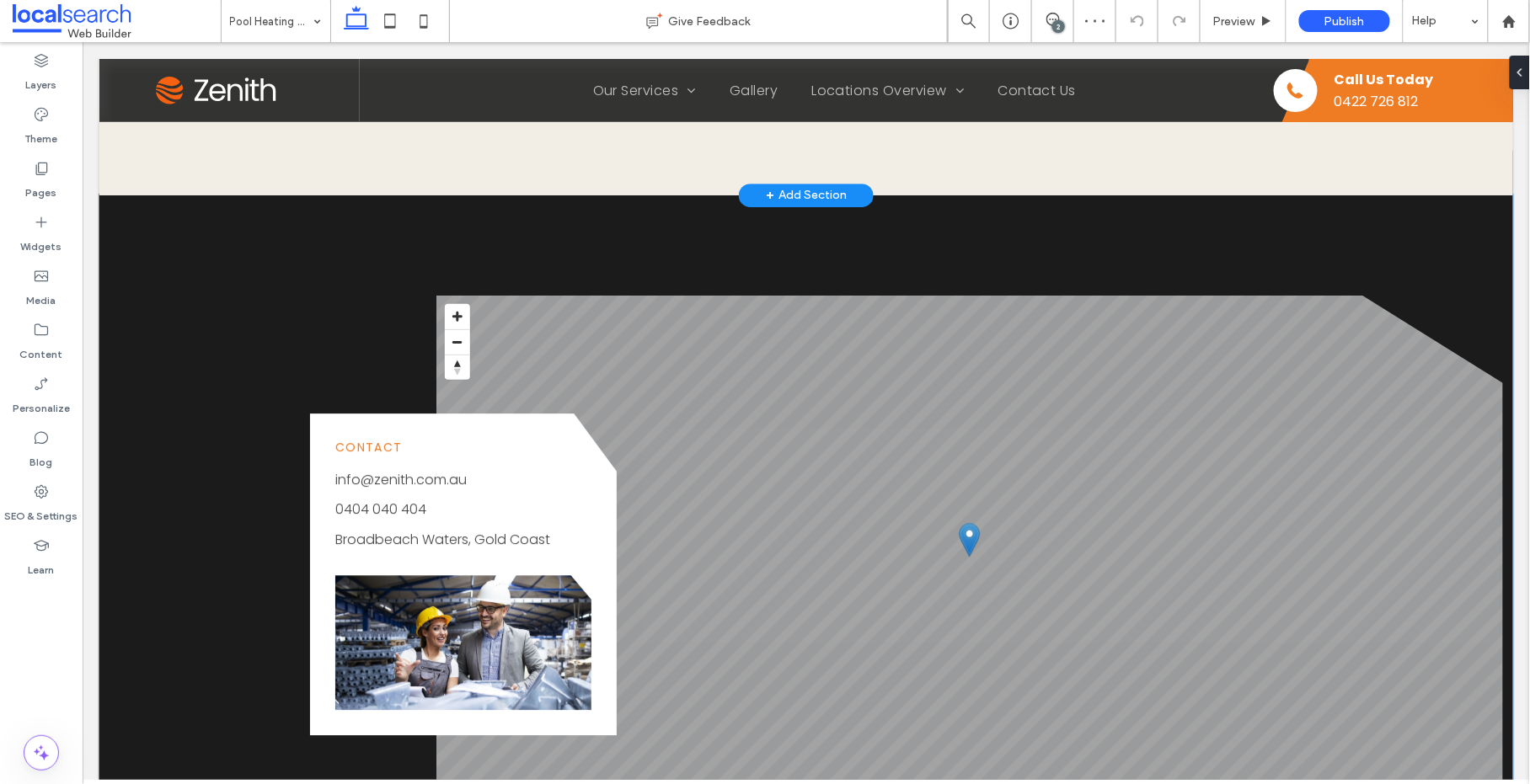 scroll, scrollTop: 1555, scrollLeft: 0, axis: vertical 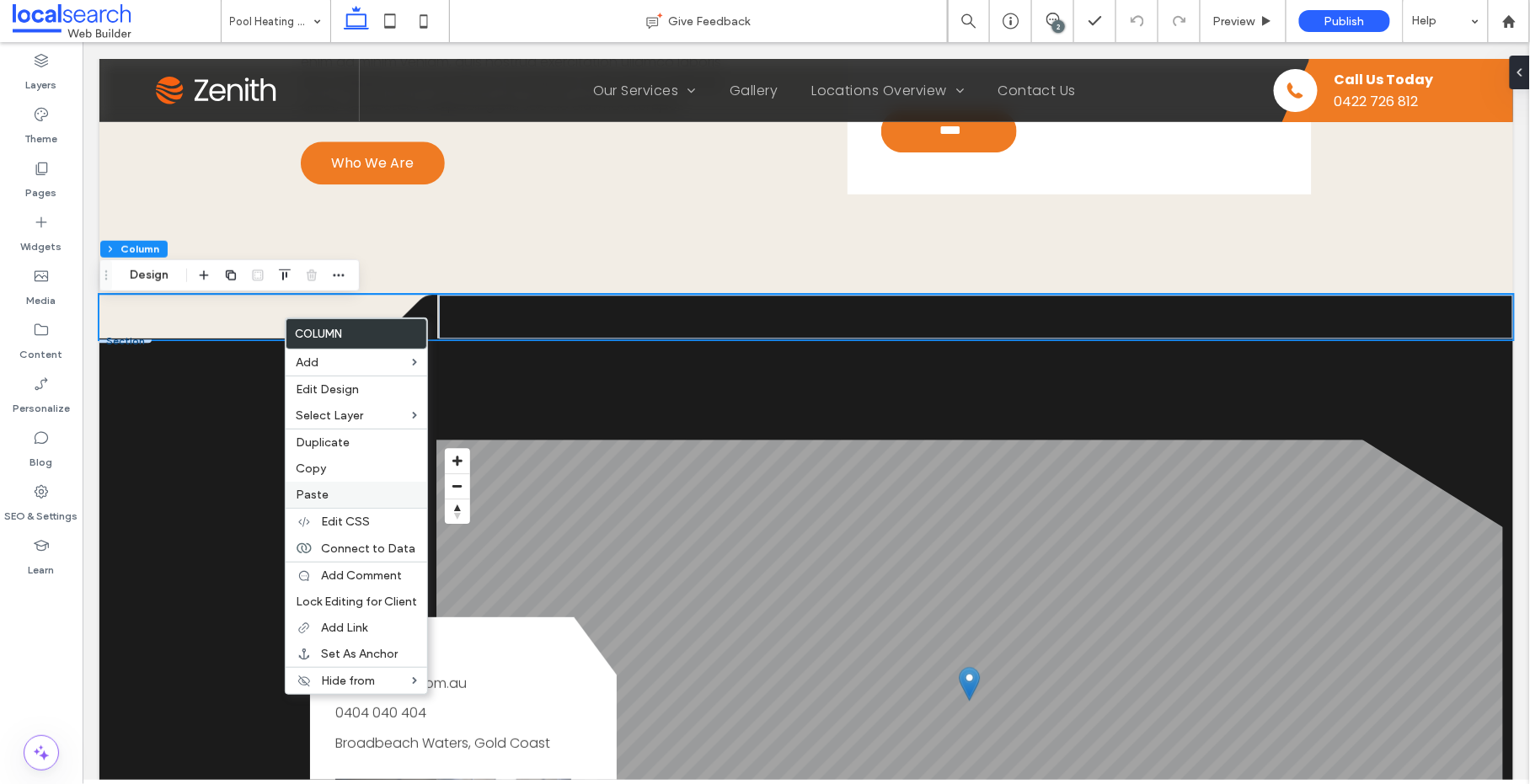 click on "Paste" at bounding box center [356, 494] 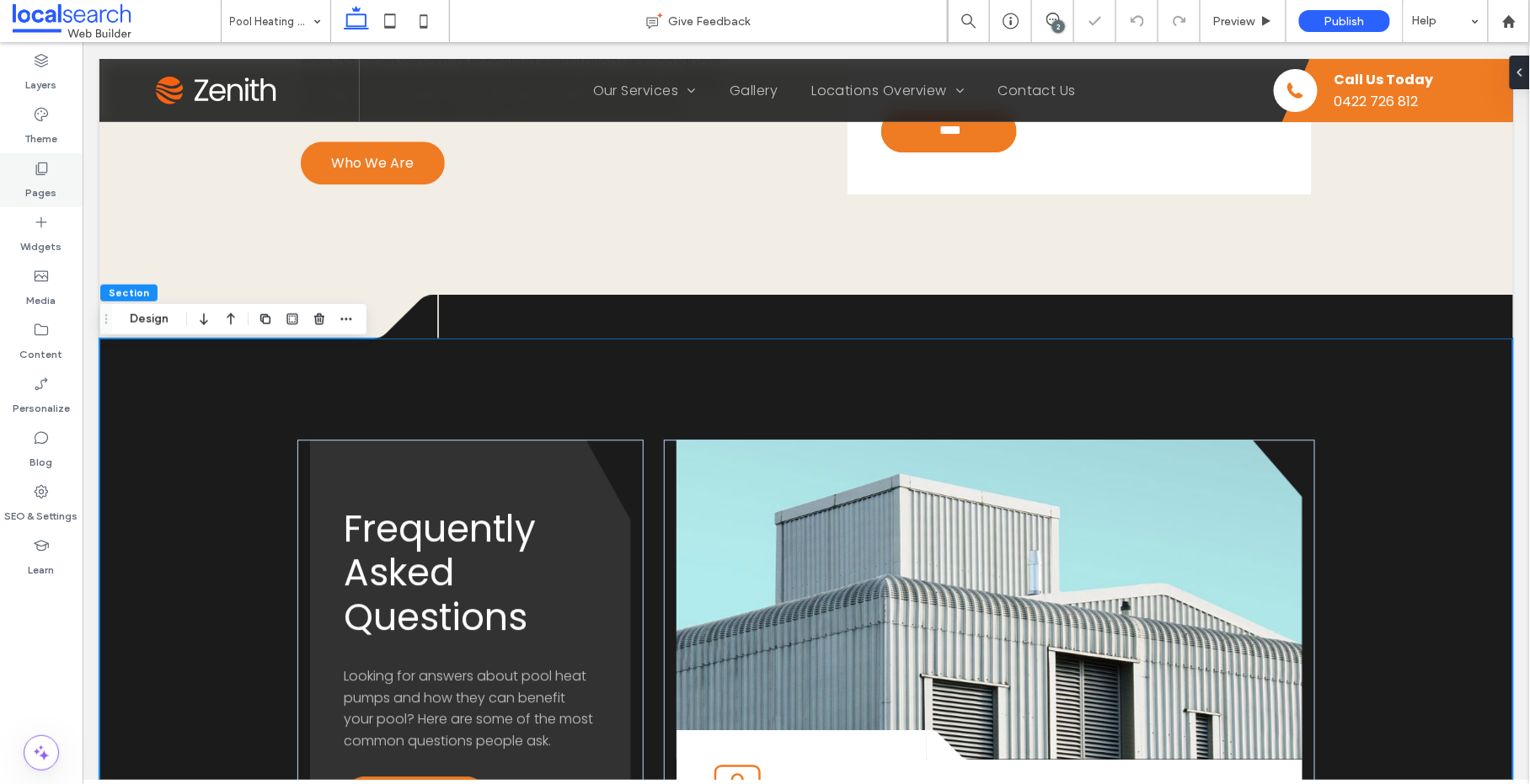 click on "Pages" at bounding box center (41, 180) 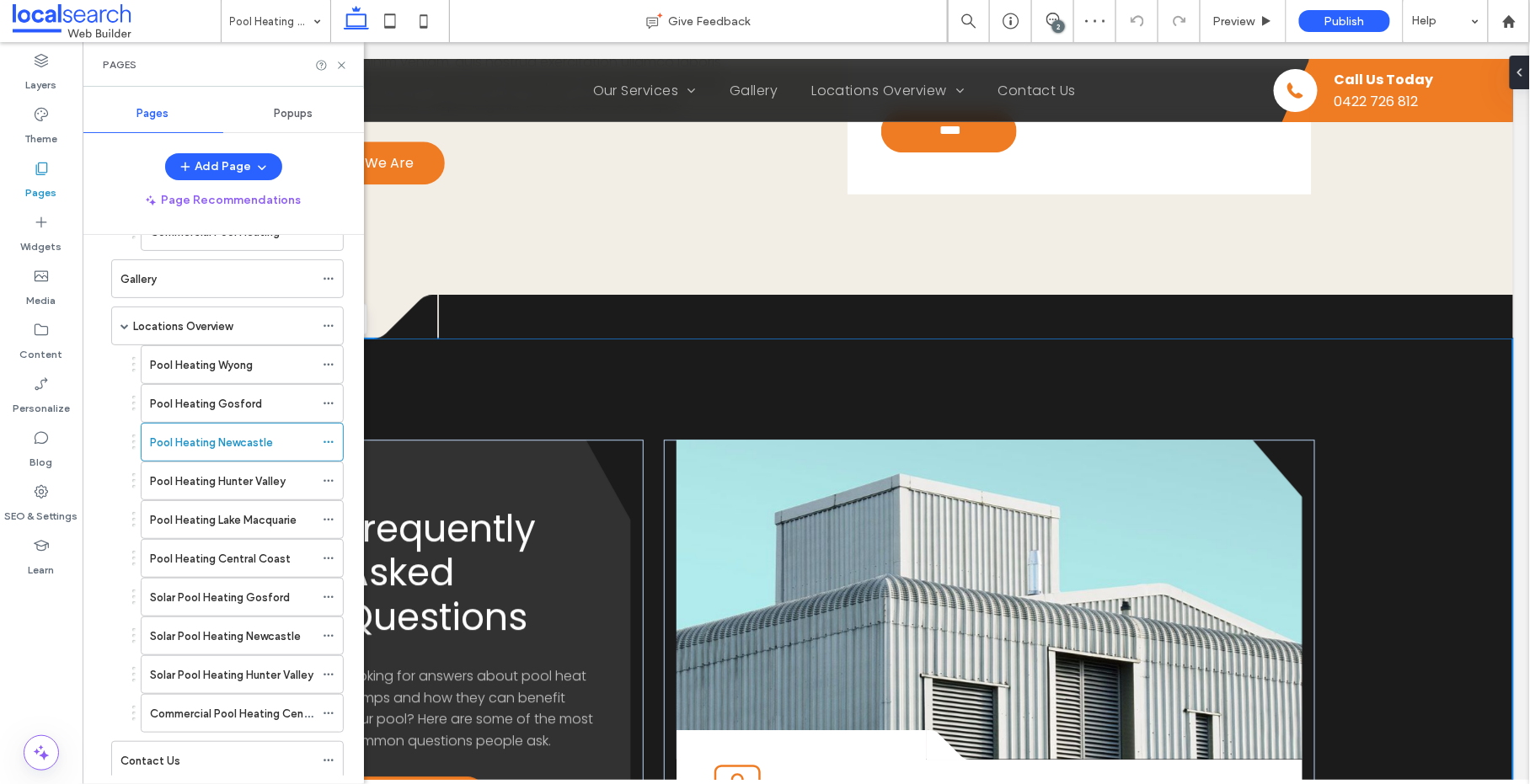 scroll, scrollTop: 332, scrollLeft: 0, axis: vertical 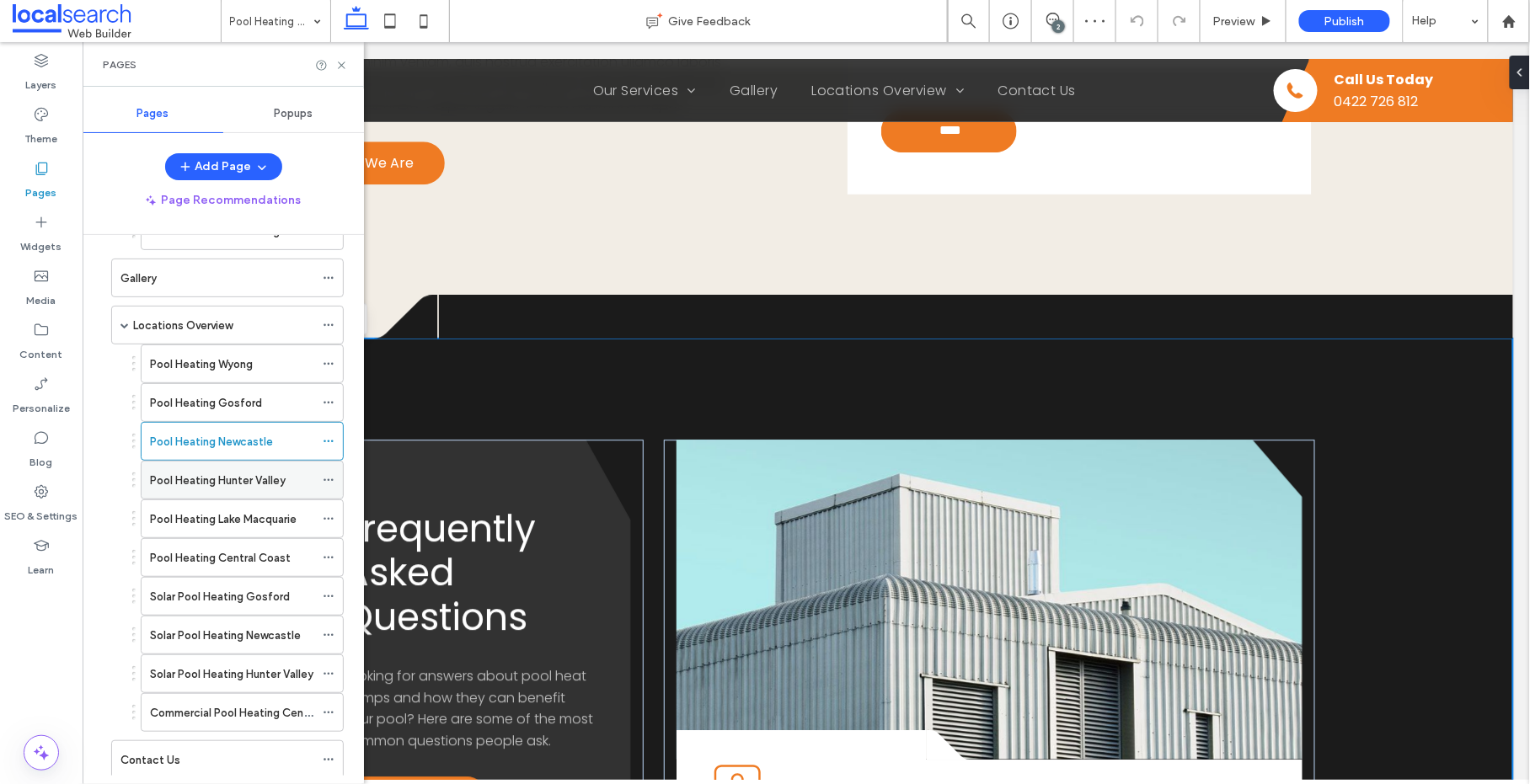 click on "Pool Heating Hunter Valley" at bounding box center (217, 480) 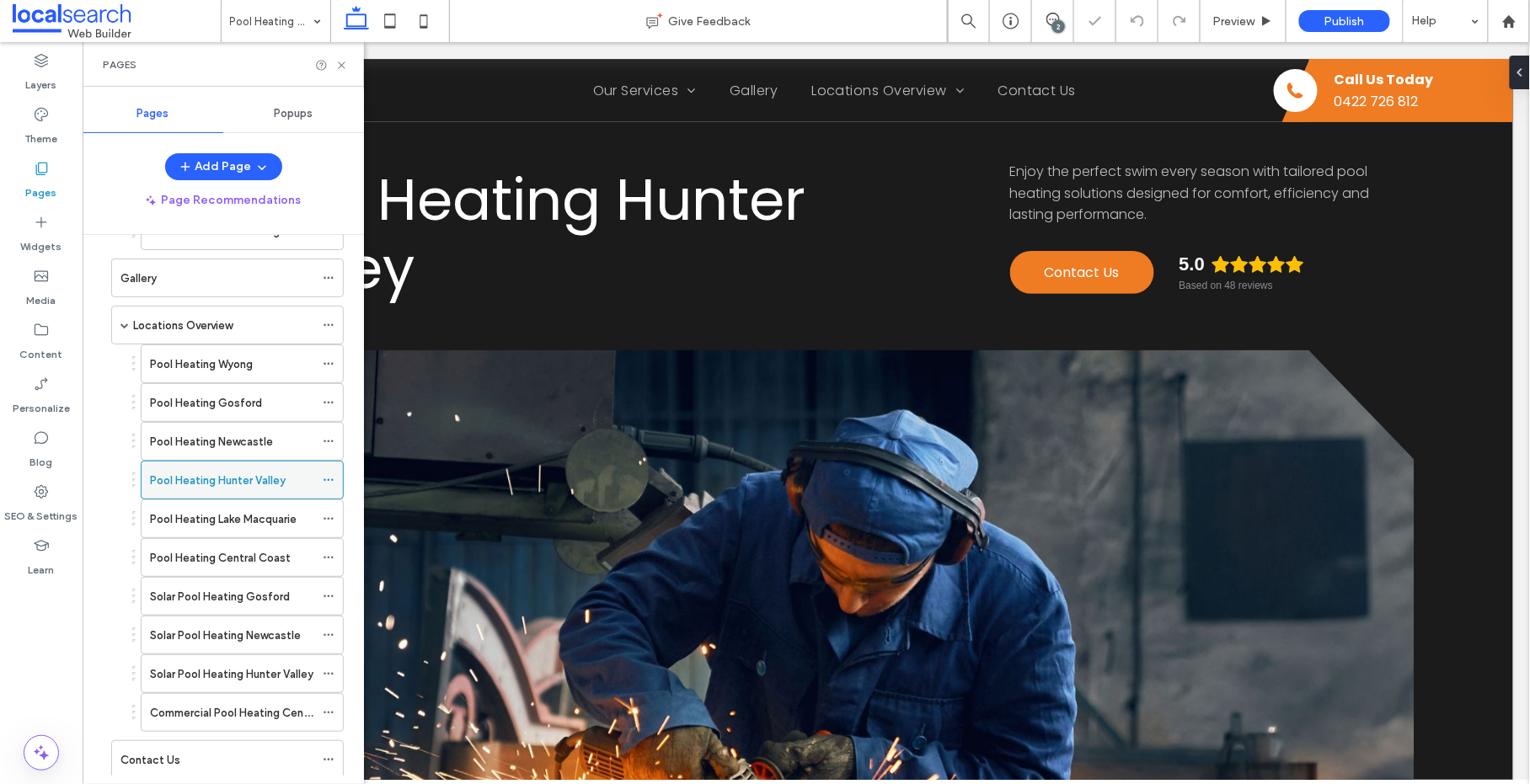 scroll, scrollTop: 0, scrollLeft: 0, axis: both 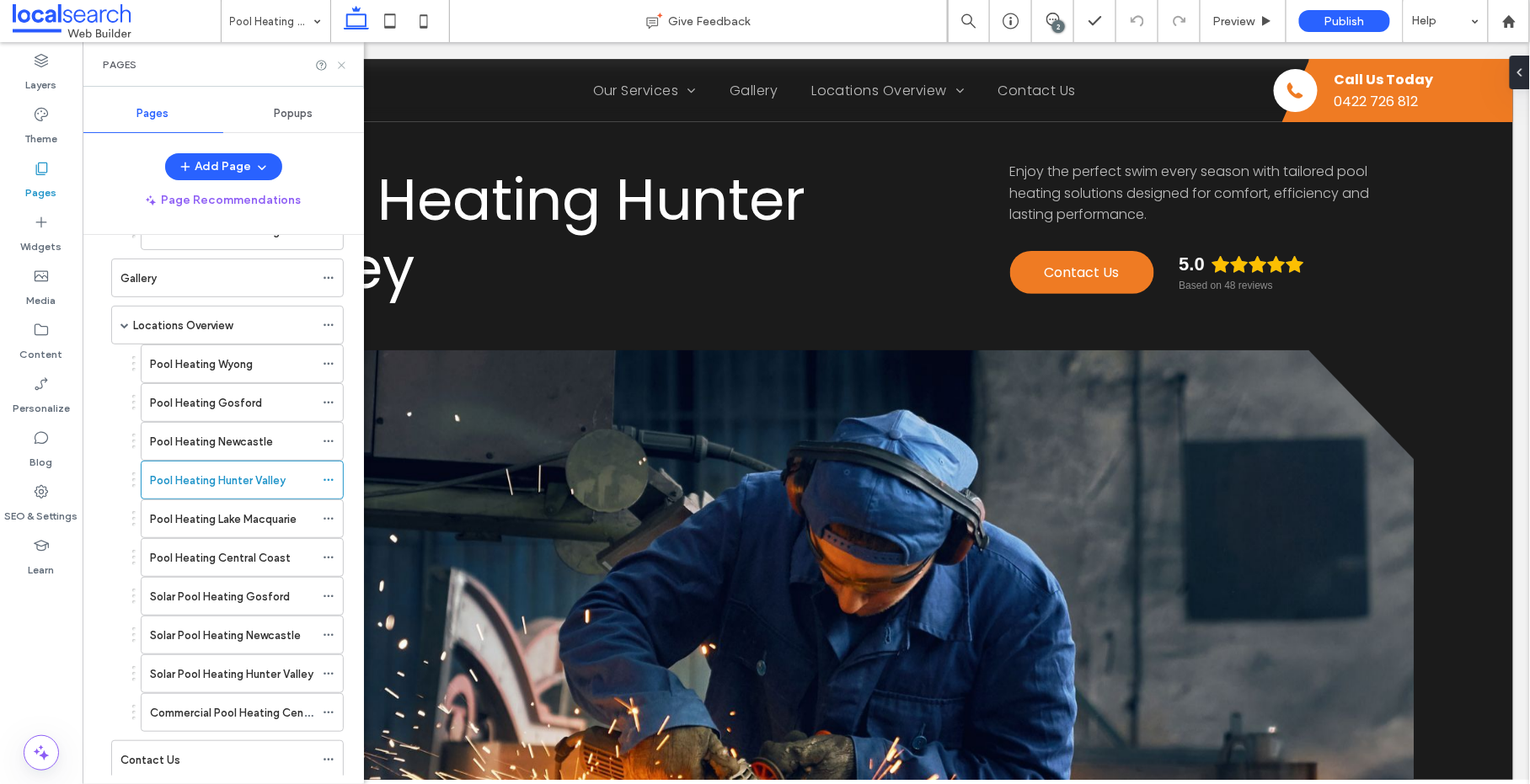 click 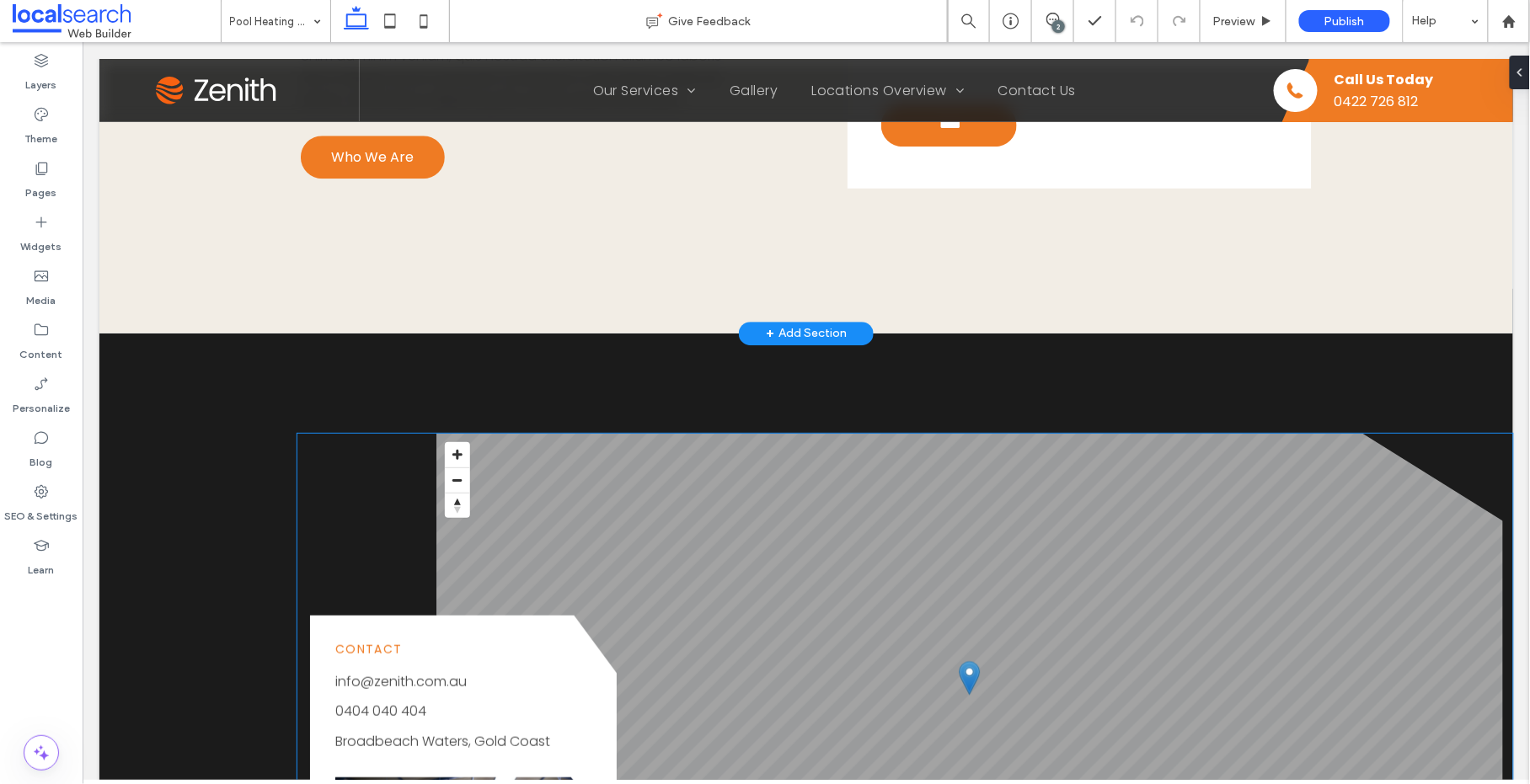 scroll, scrollTop: 1545, scrollLeft: 0, axis: vertical 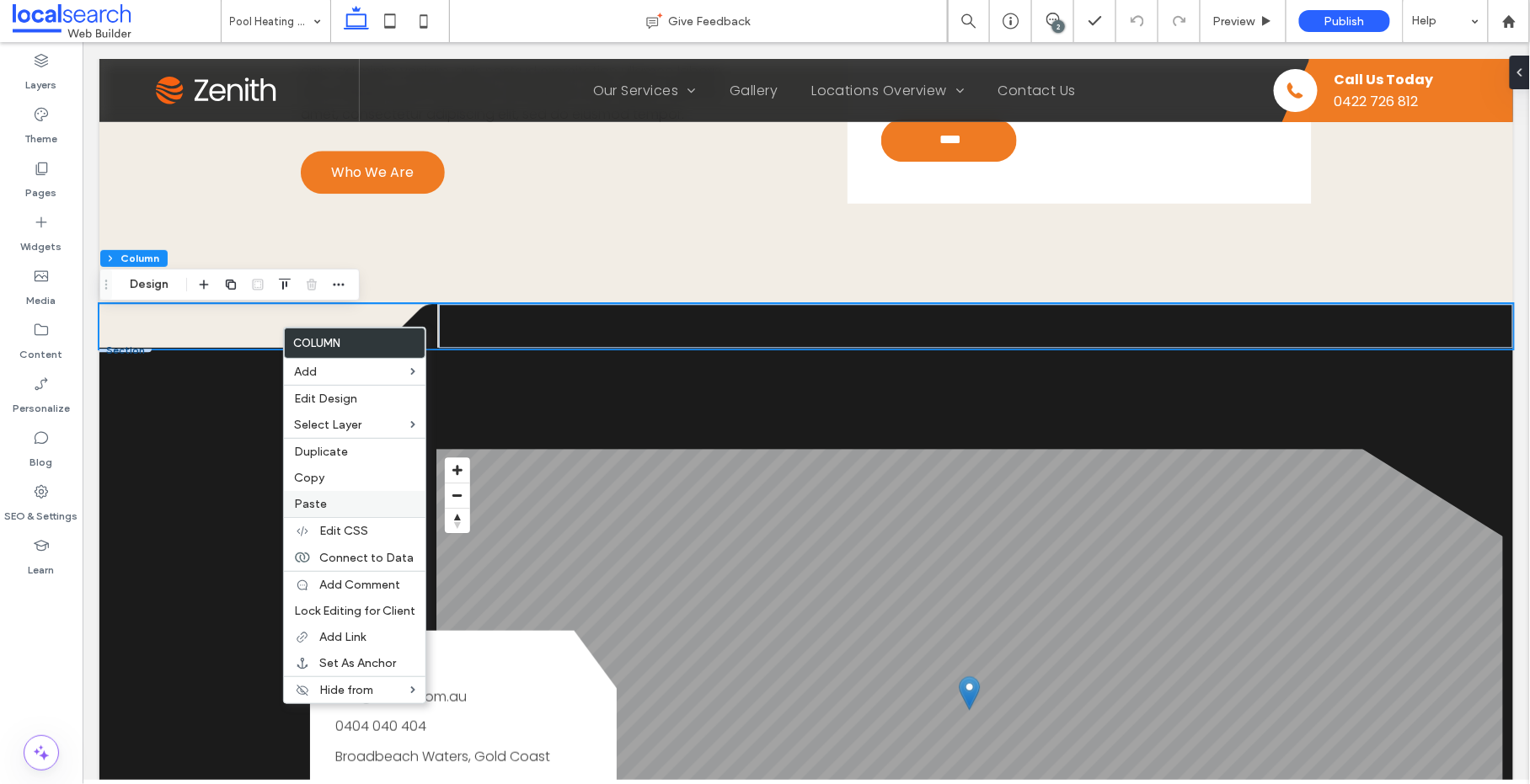 click on "Paste" at bounding box center (310, 504) 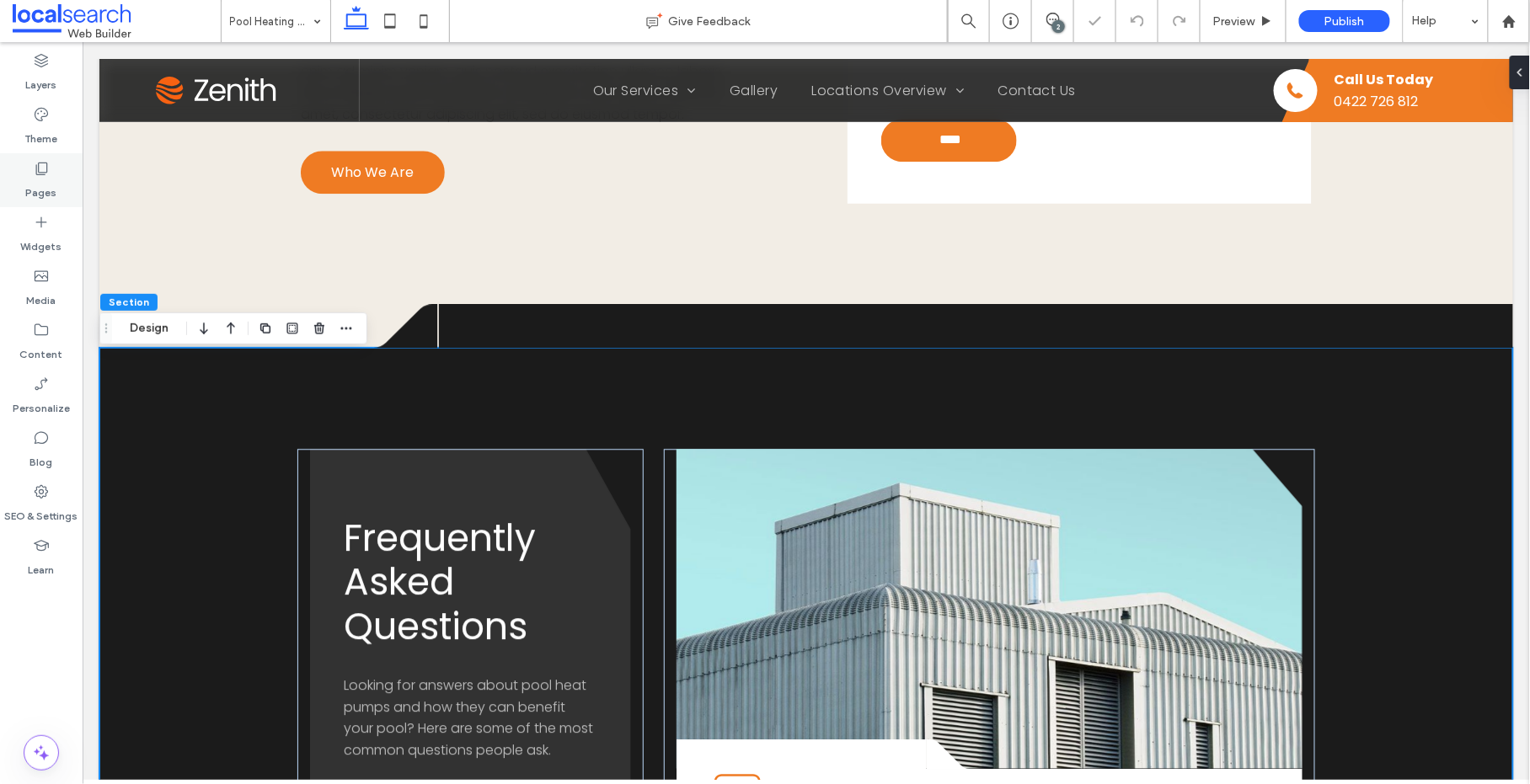 click 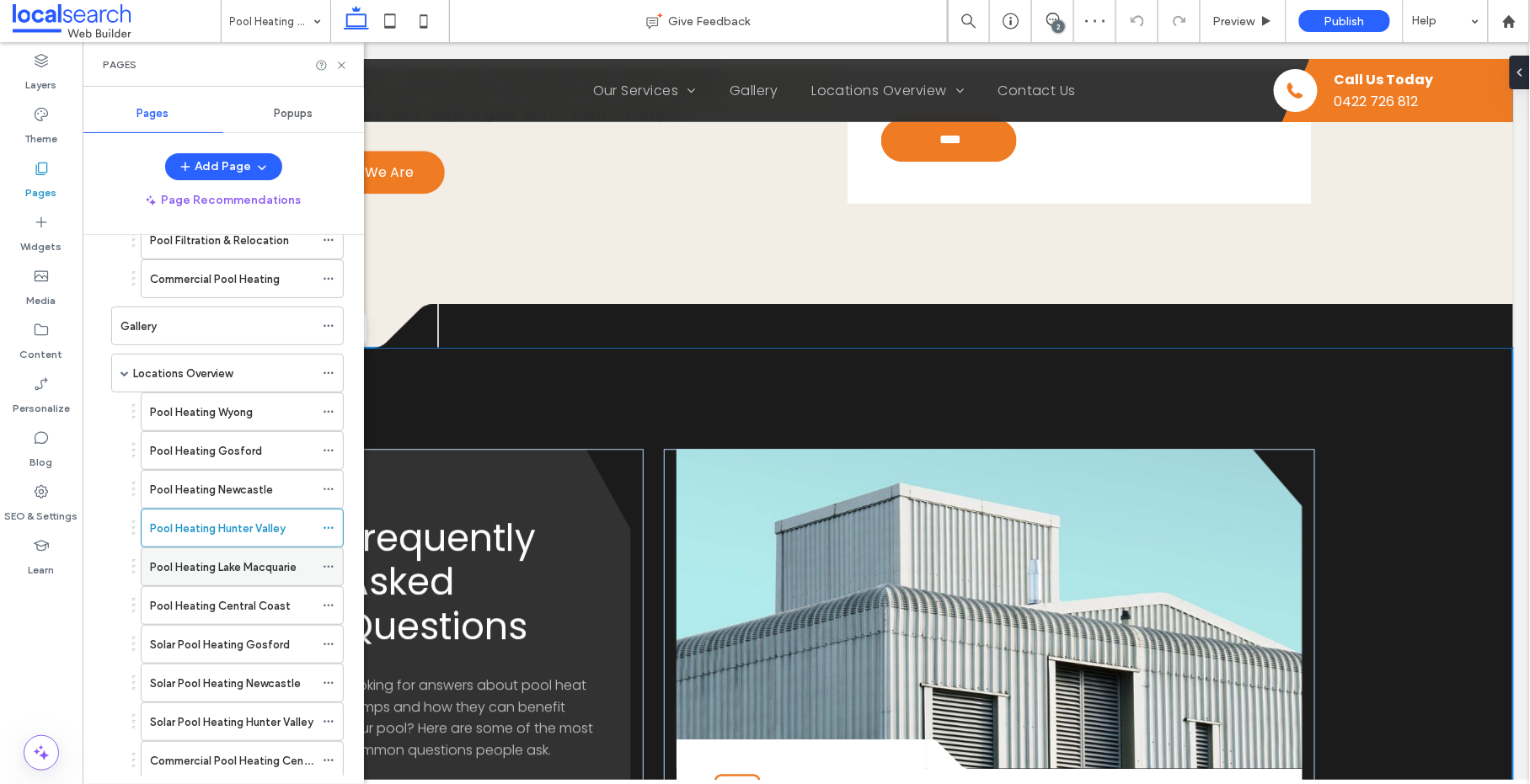 scroll, scrollTop: 291, scrollLeft: 0, axis: vertical 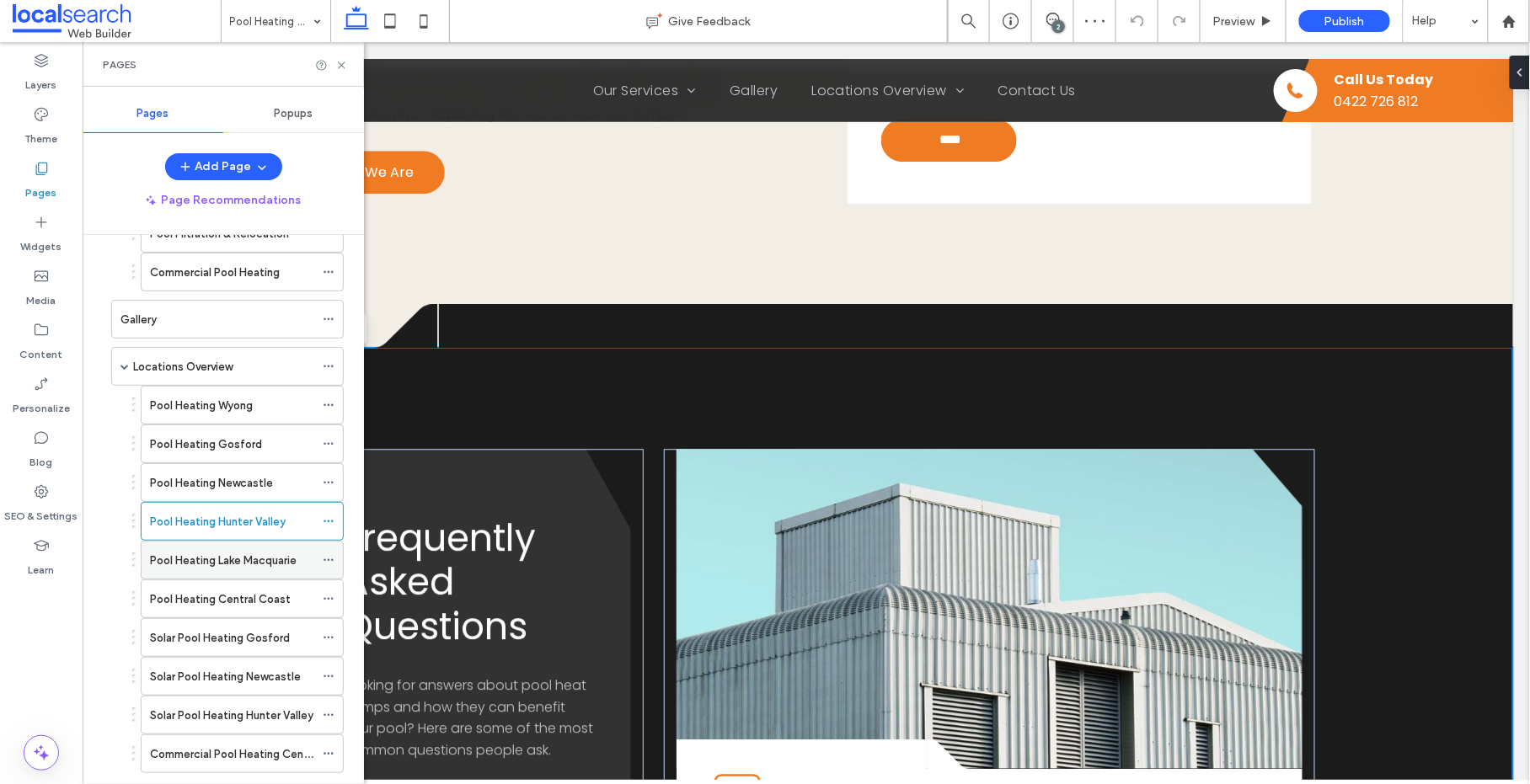 click on "Pool Heating Lake Macquarie" at bounding box center [223, 560] 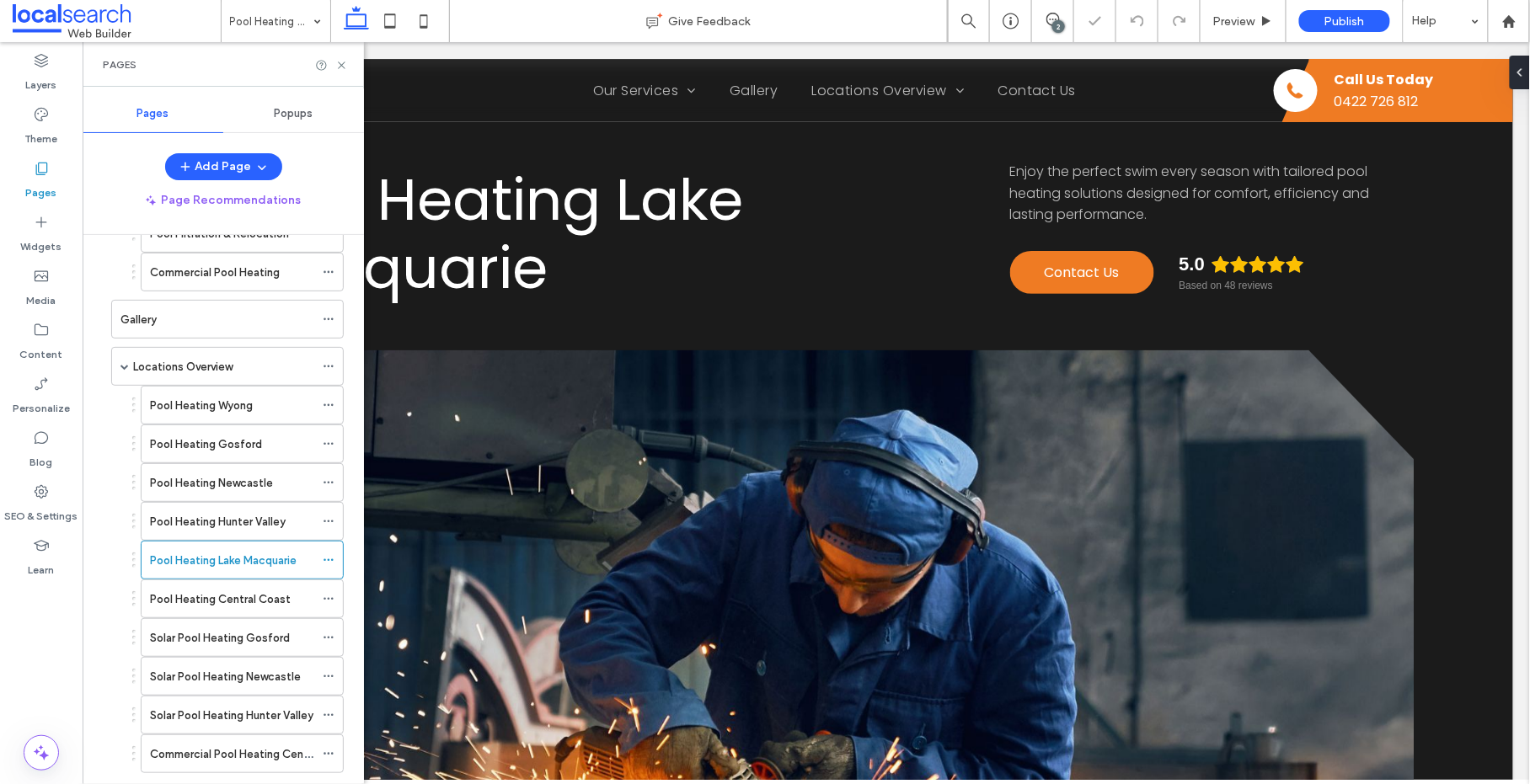scroll, scrollTop: 0, scrollLeft: 0, axis: both 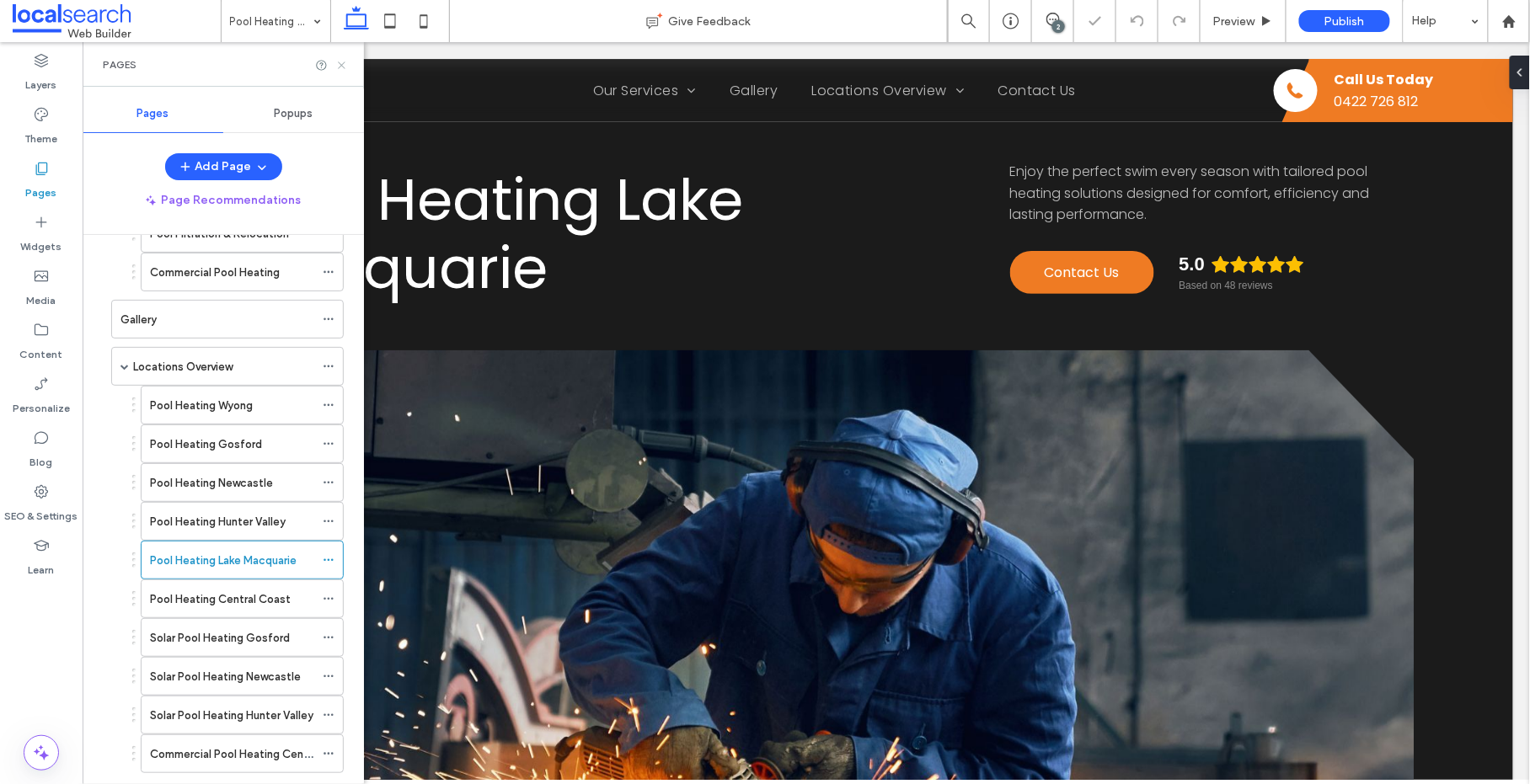 click 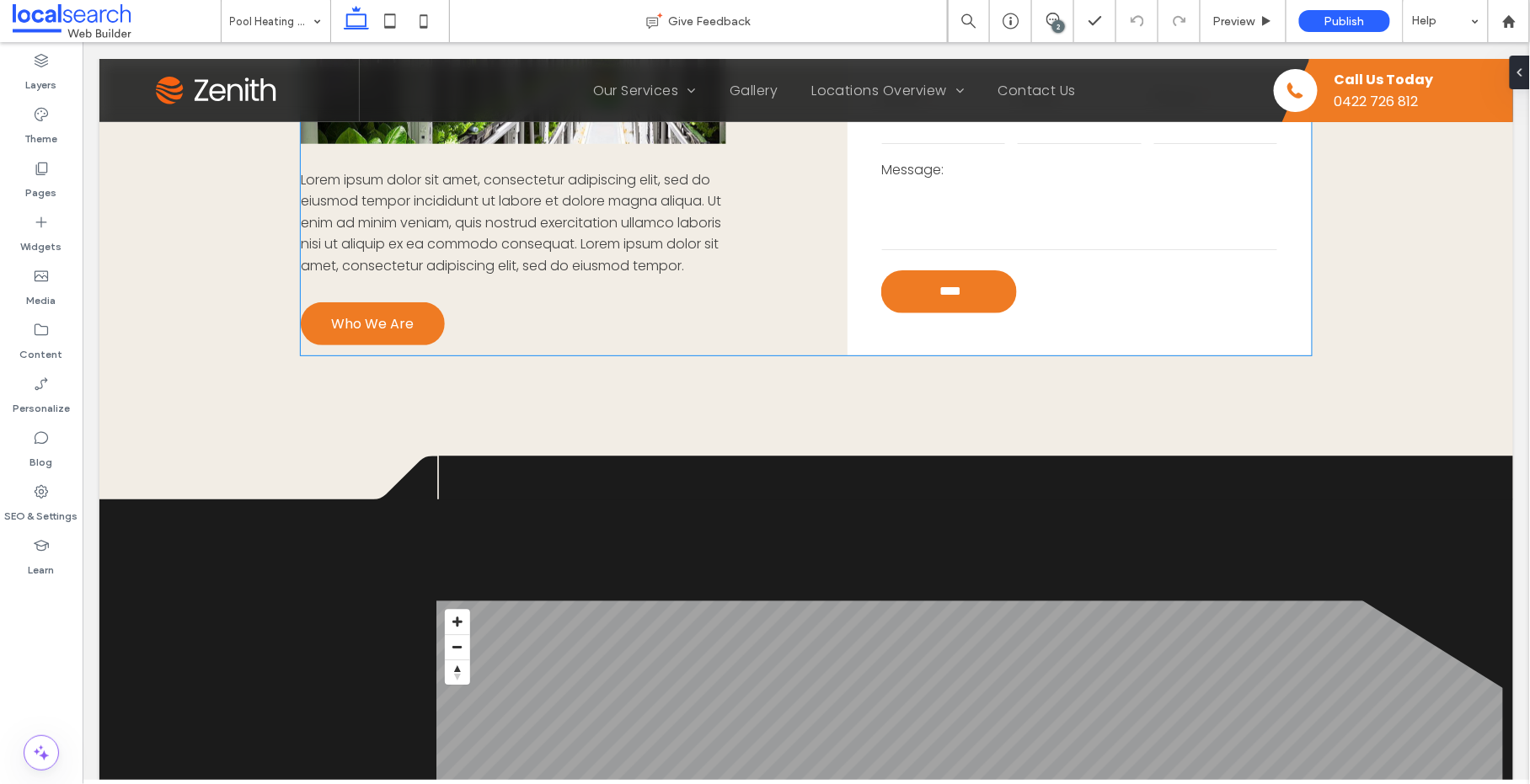 scroll, scrollTop: 1472, scrollLeft: 0, axis: vertical 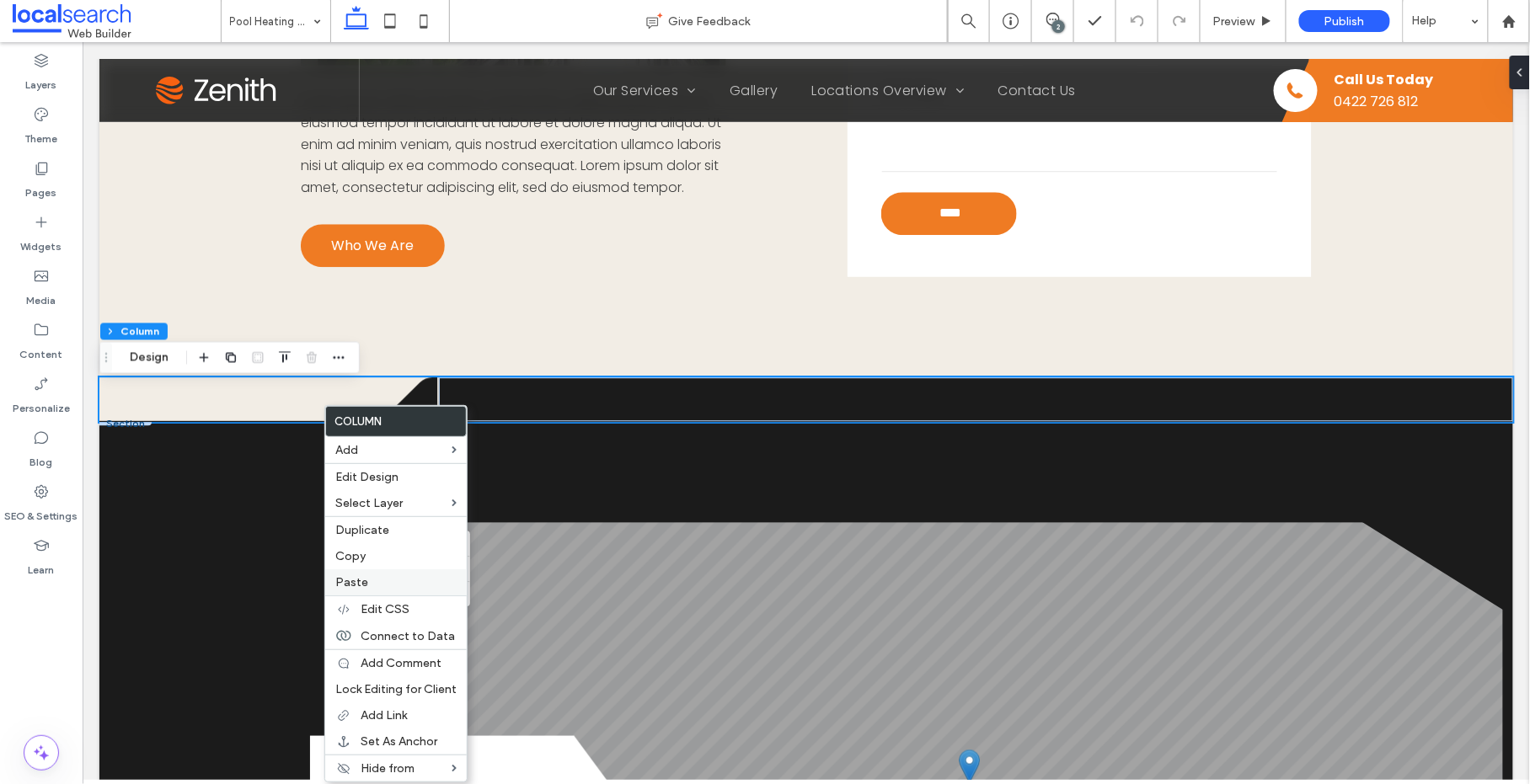 click on "Paste" at bounding box center [396, 582] 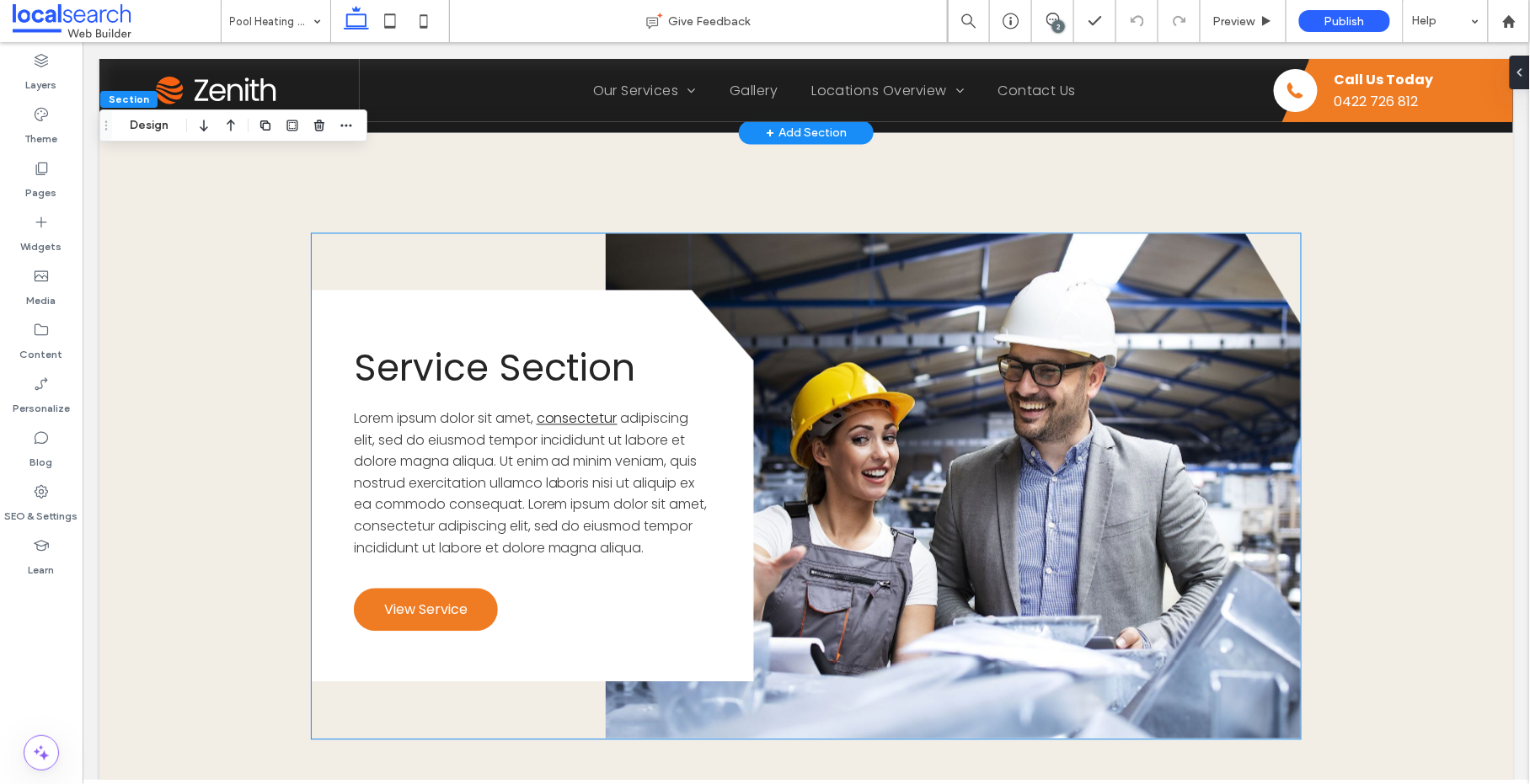 scroll, scrollTop: 2962, scrollLeft: 0, axis: vertical 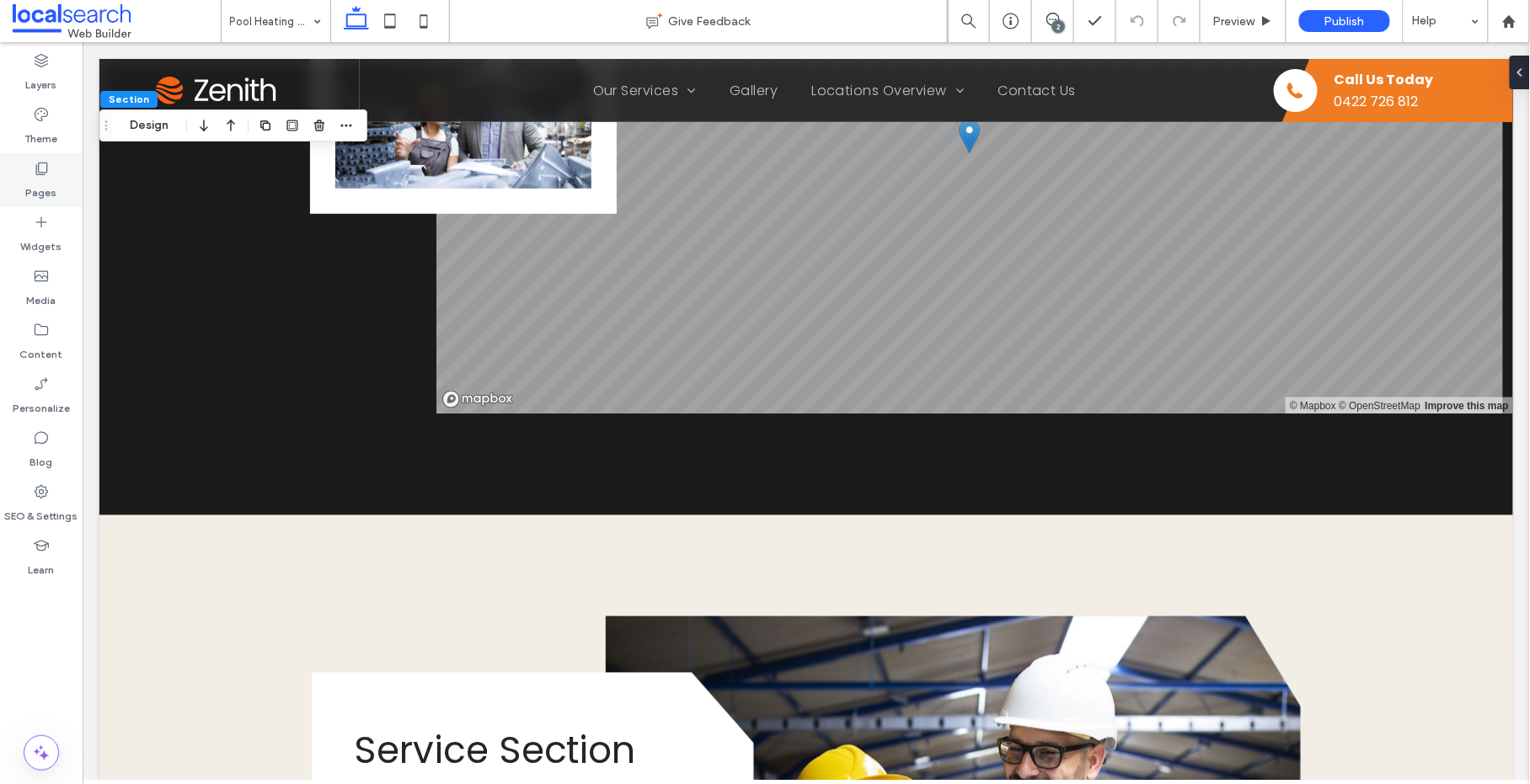 click on "Pages" at bounding box center (41, 180) 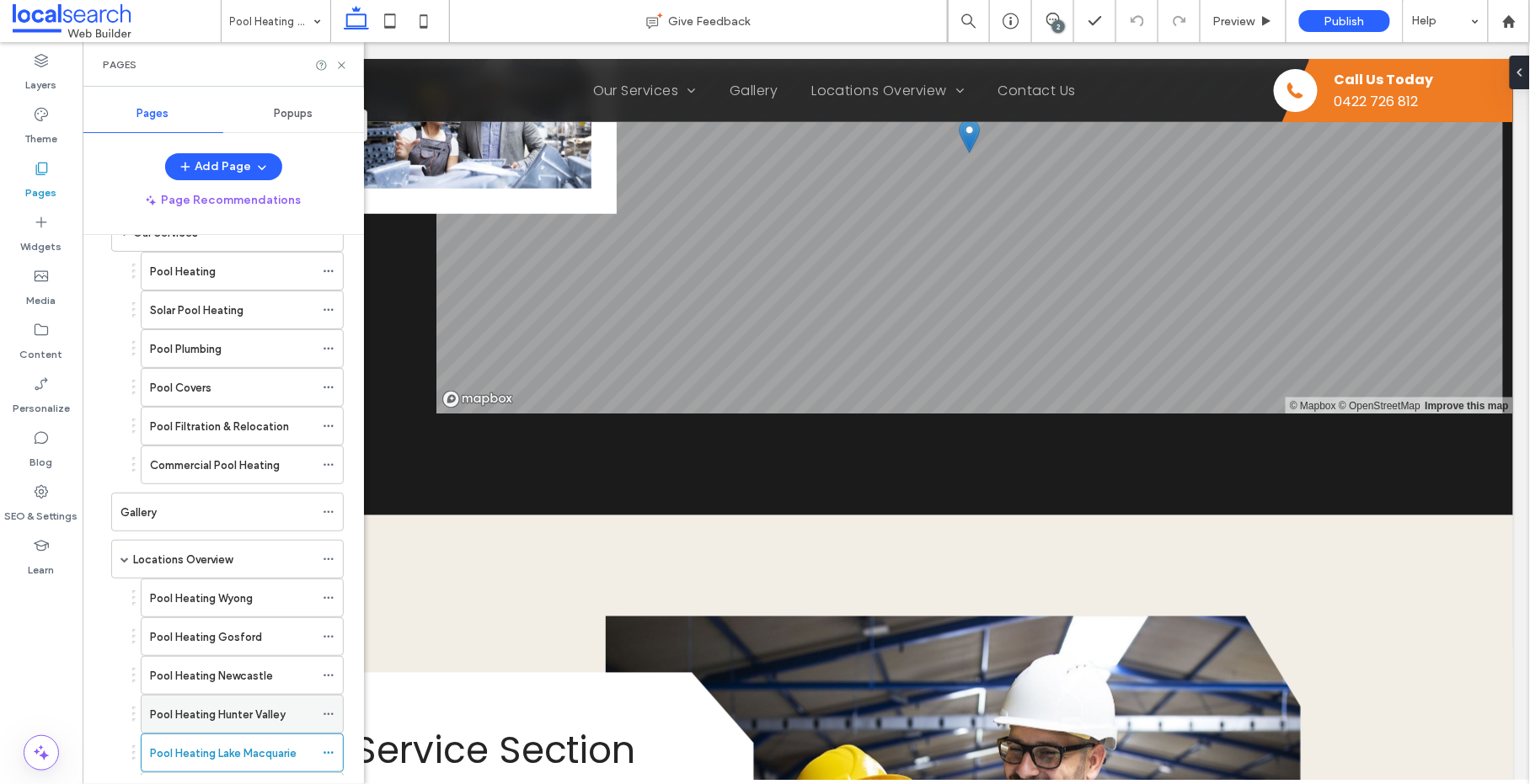 scroll, scrollTop: 342, scrollLeft: 0, axis: vertical 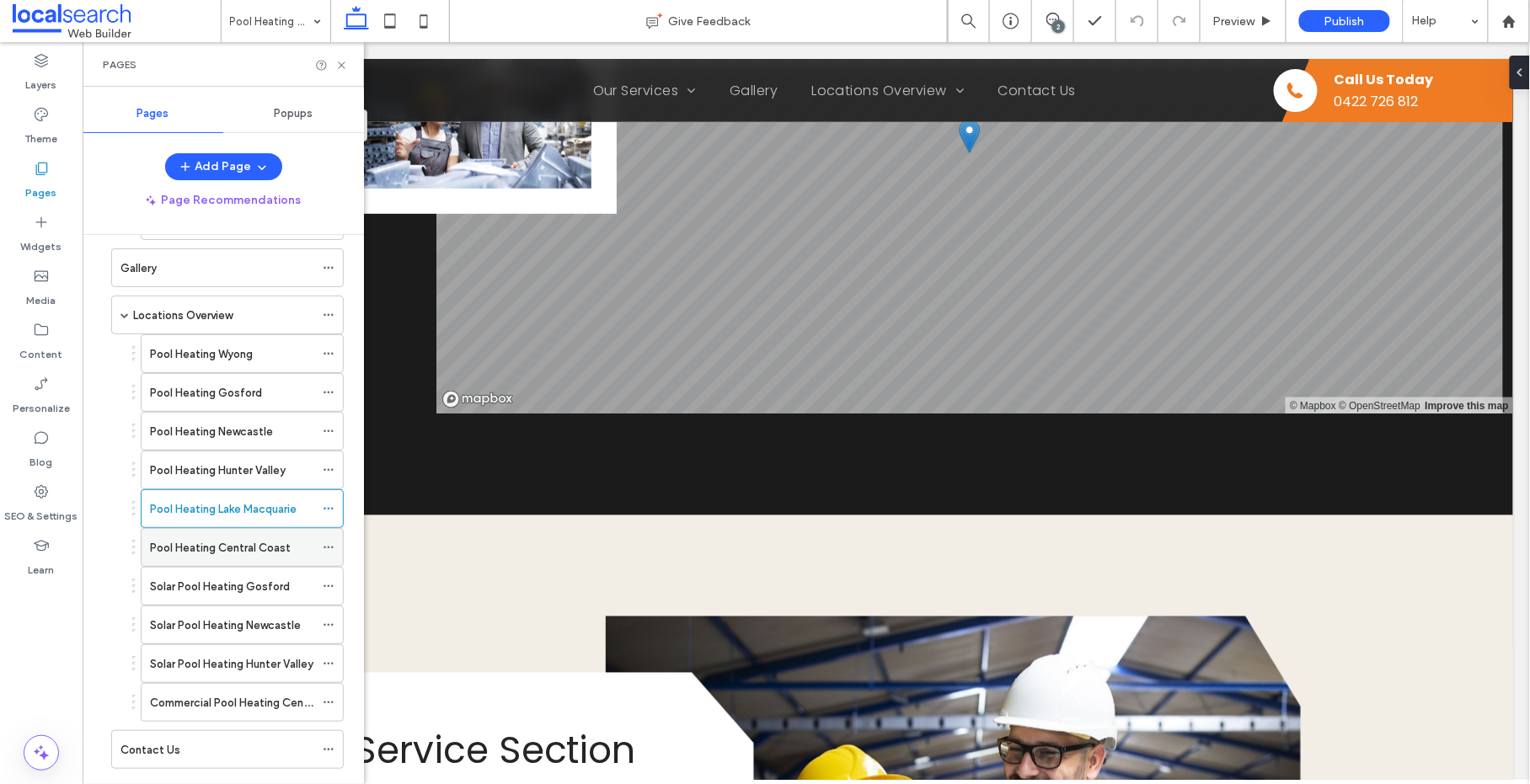 click on "Pool Heating Central Coast" at bounding box center [220, 547] 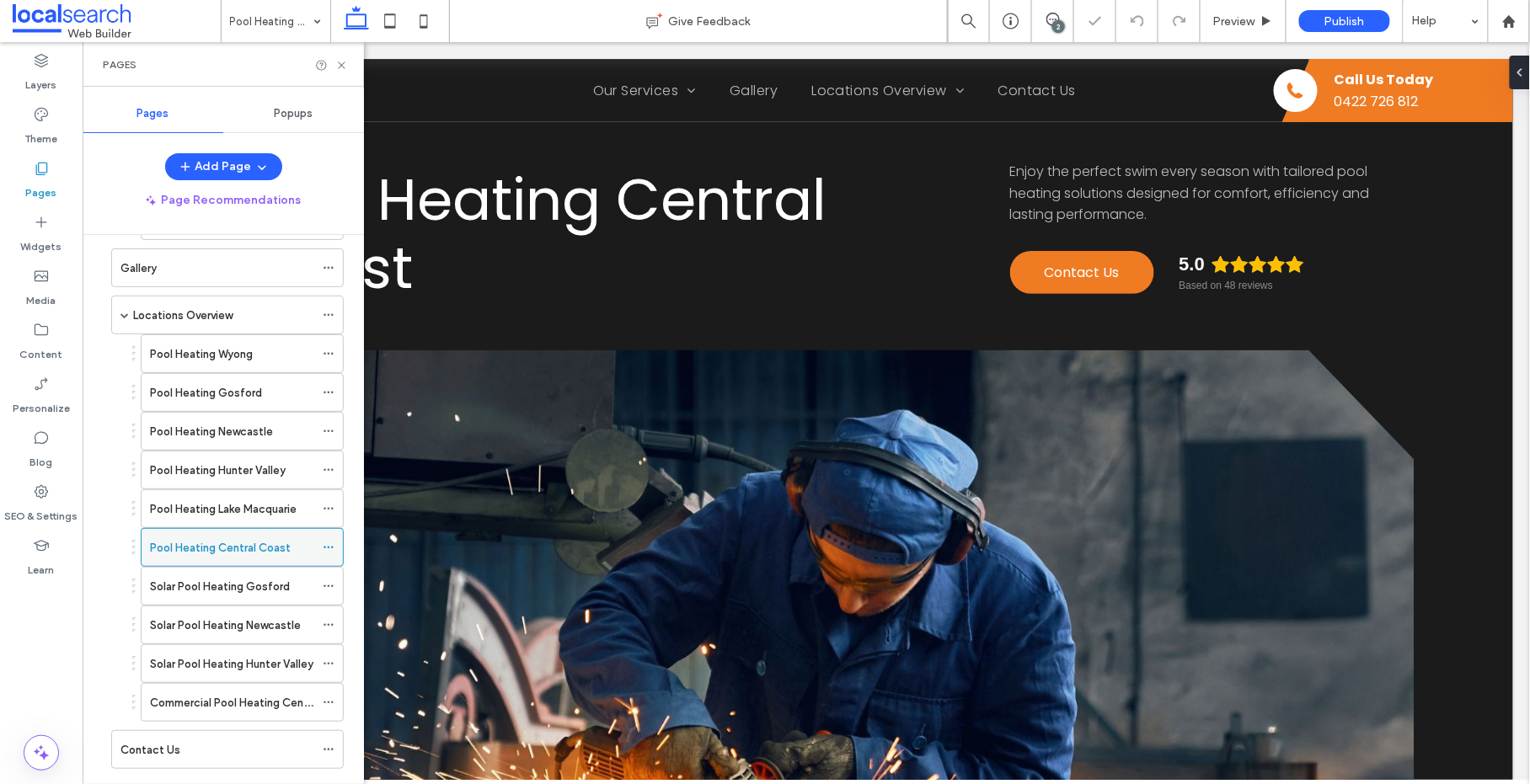 scroll, scrollTop: 0, scrollLeft: 0, axis: both 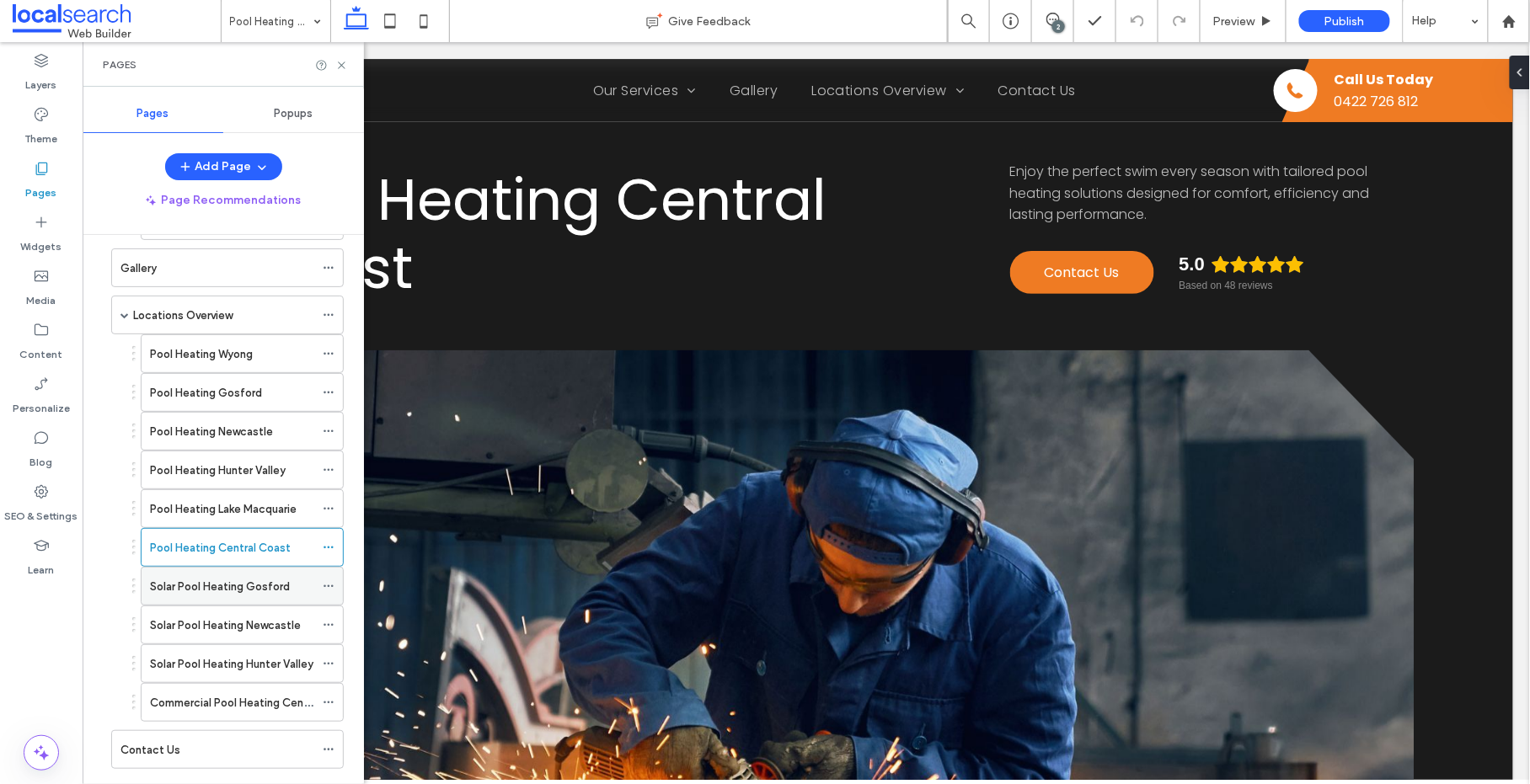click on "Solar Pool Heating Gosford" at bounding box center [220, 586] 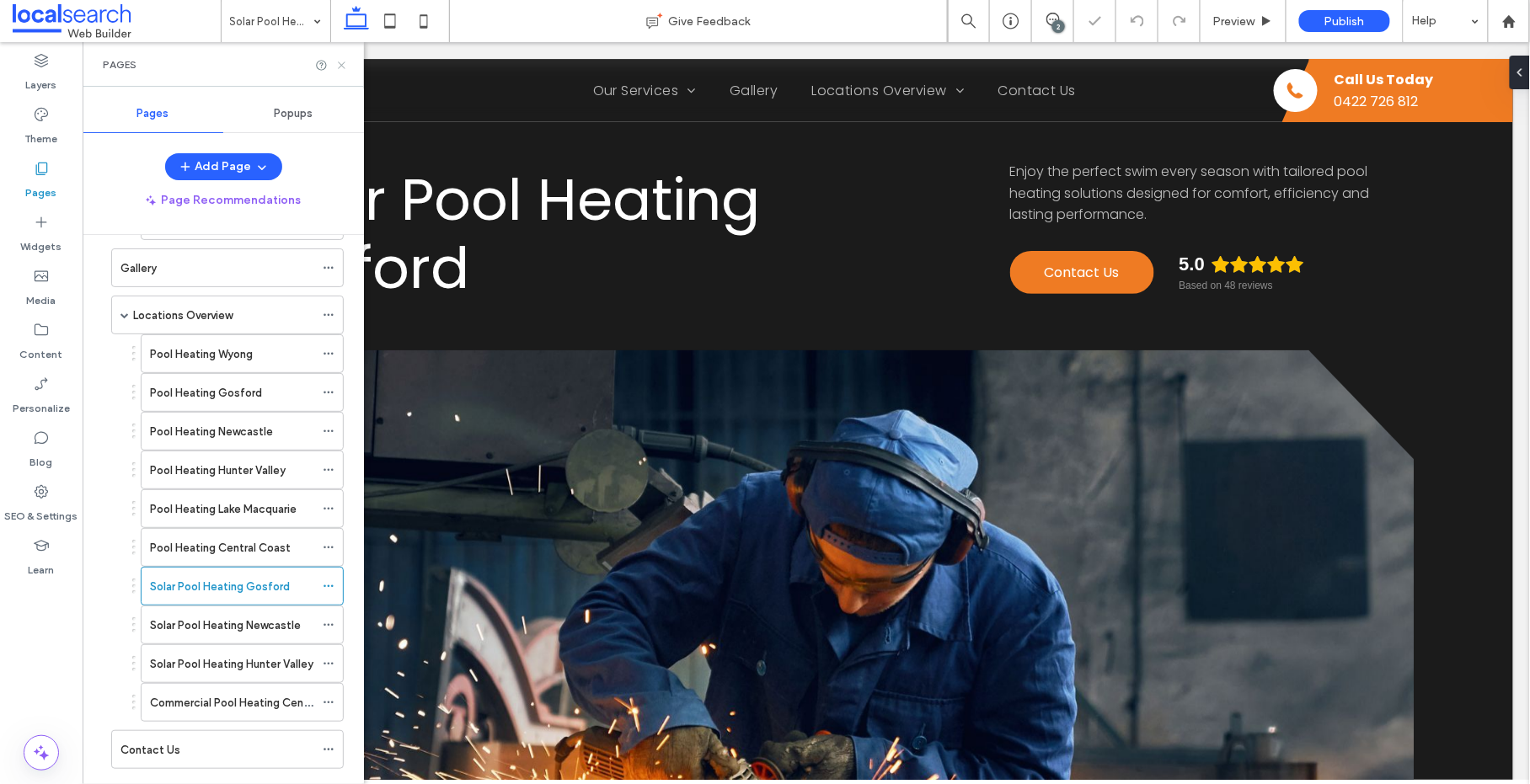 scroll, scrollTop: 0, scrollLeft: 0, axis: both 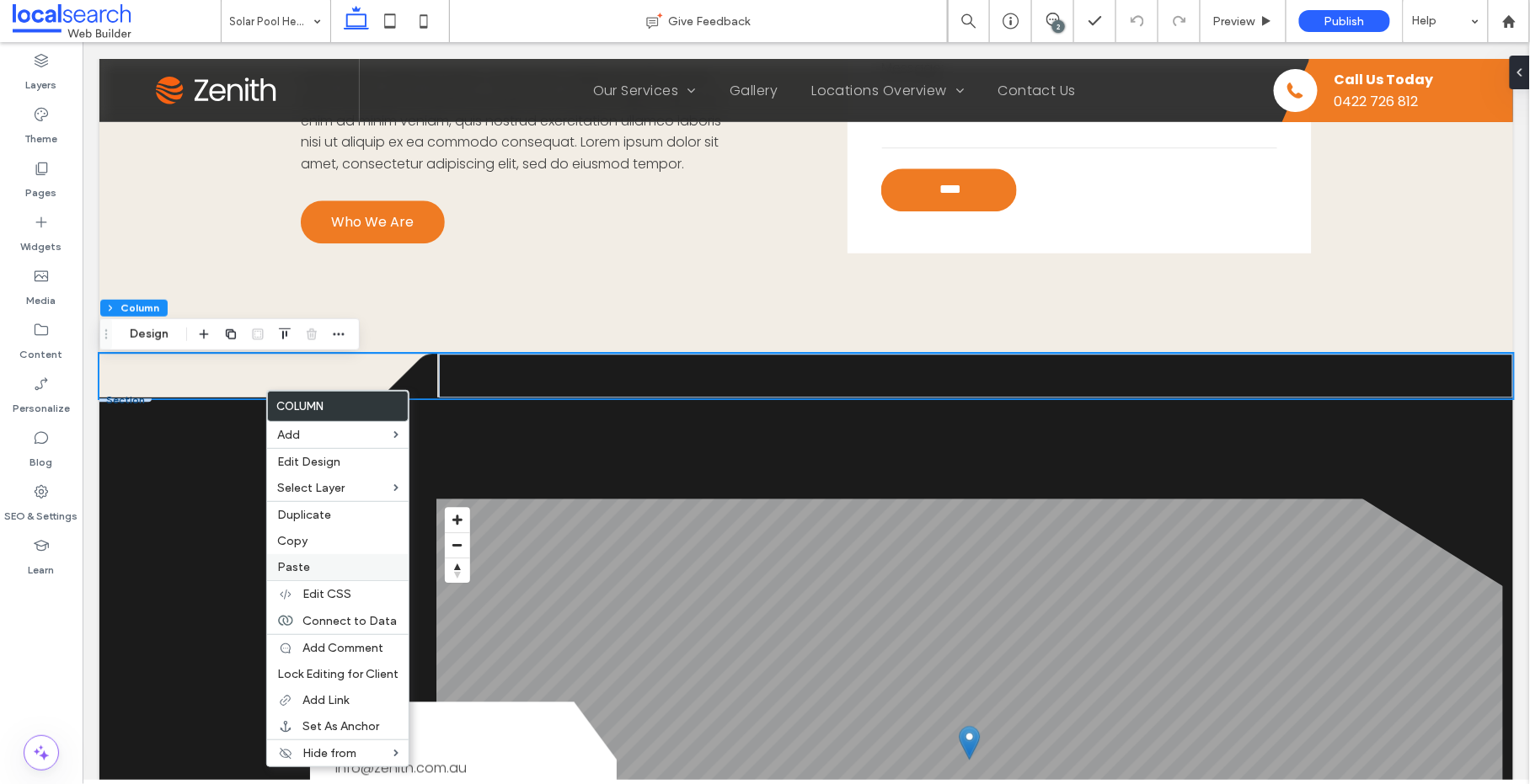click on "Paste" at bounding box center (338, 567) 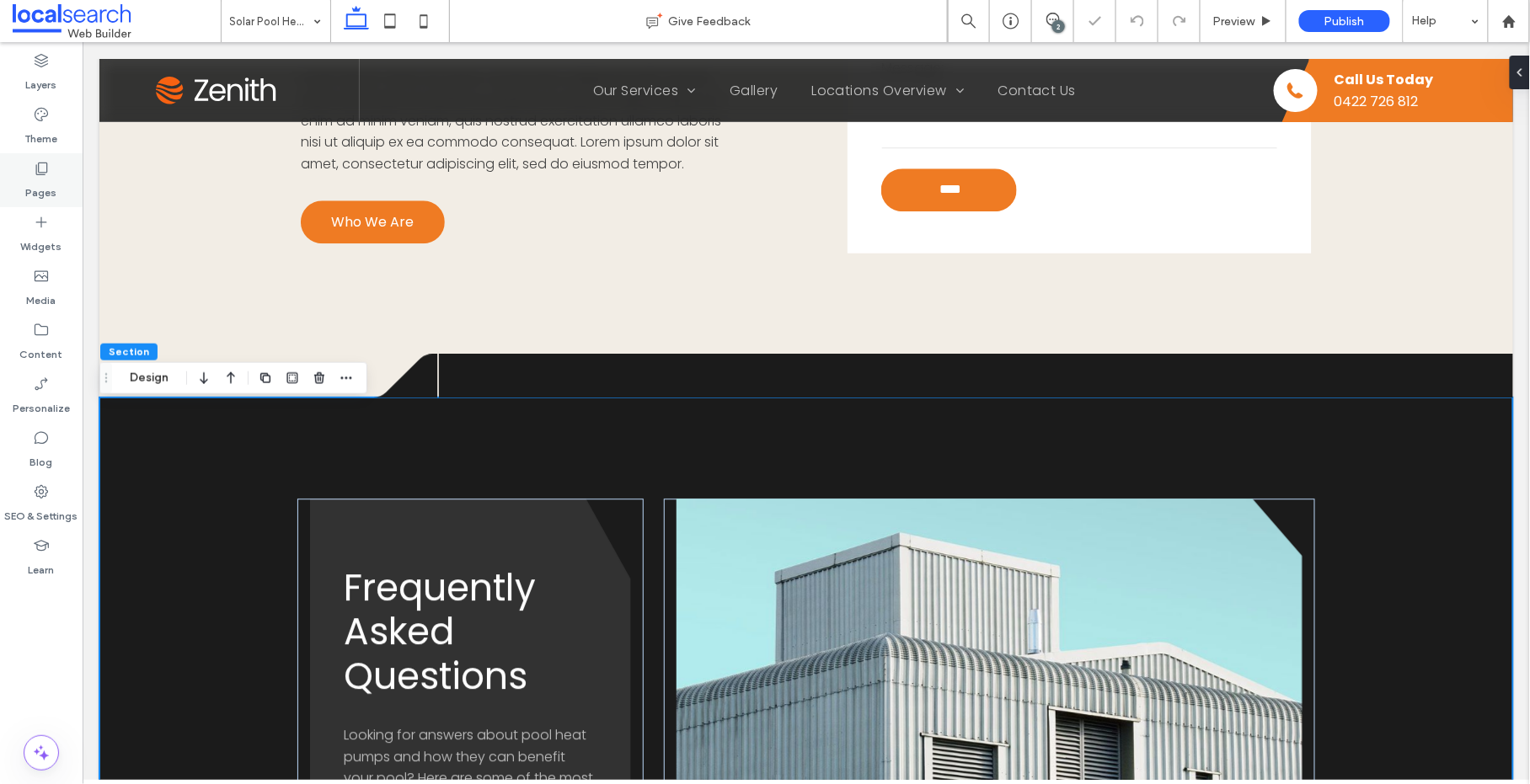 click on "Pages" at bounding box center (41, 180) 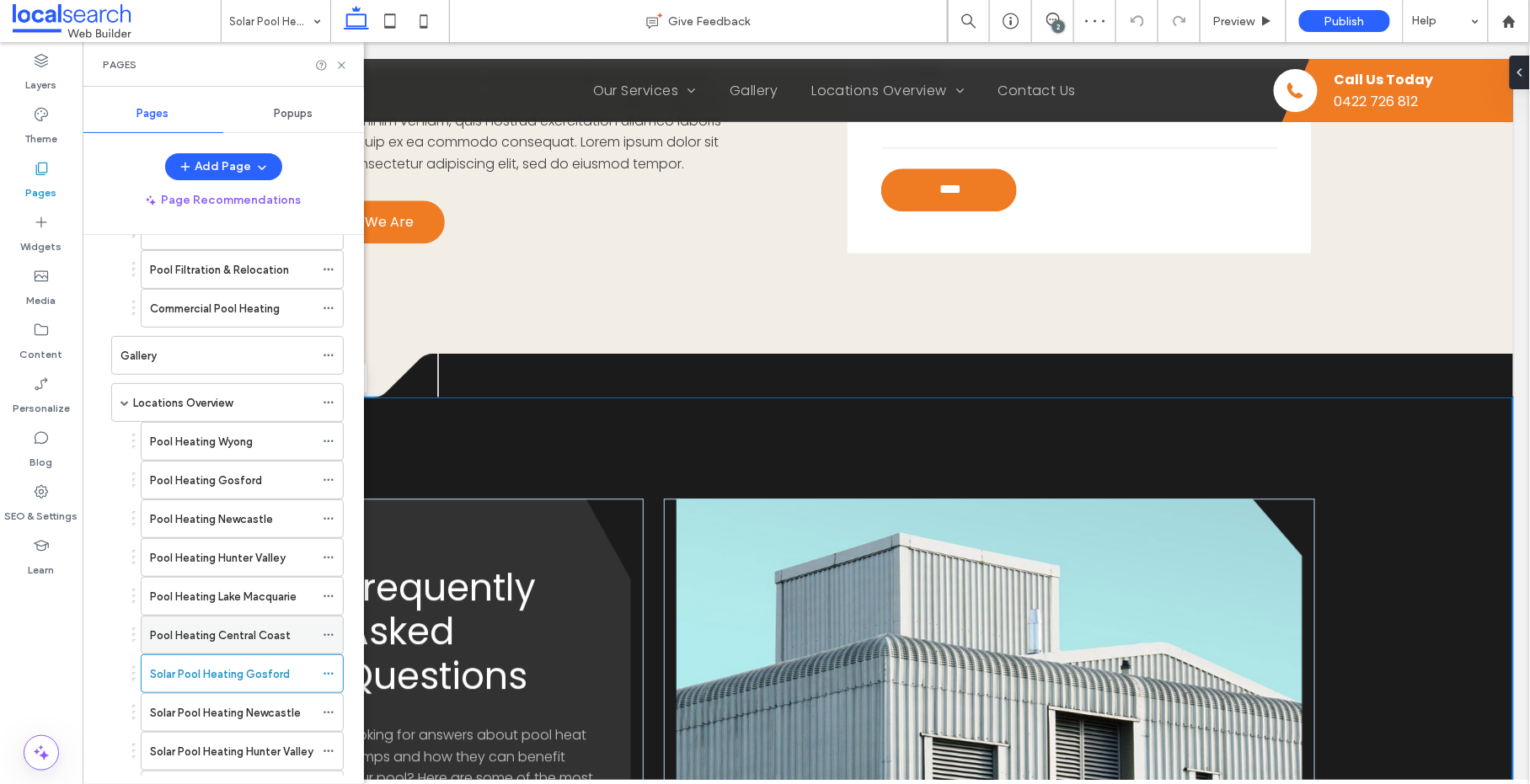 scroll, scrollTop: 381, scrollLeft: 0, axis: vertical 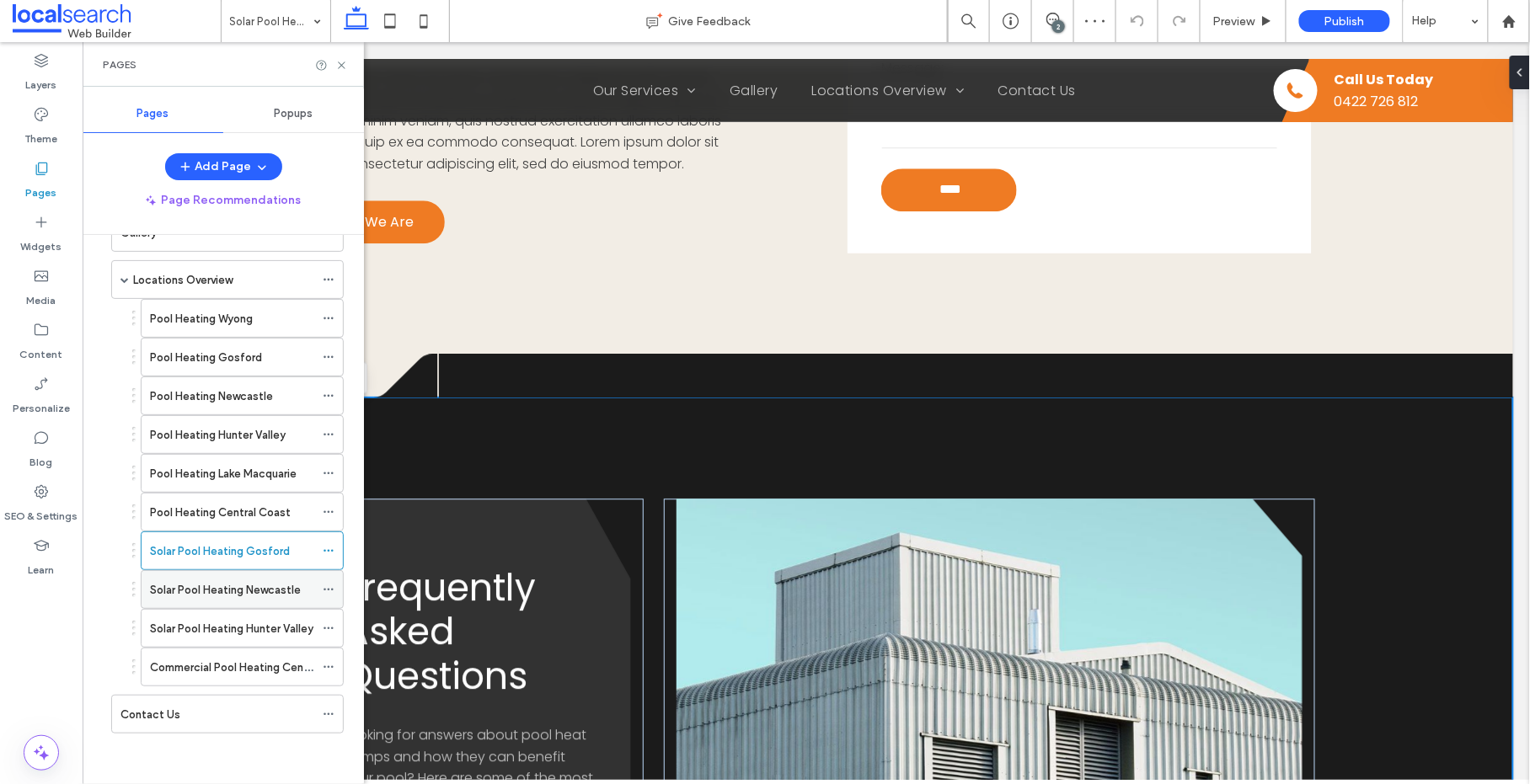 click on "Solar Pool Heating Newcastle" at bounding box center (225, 589) 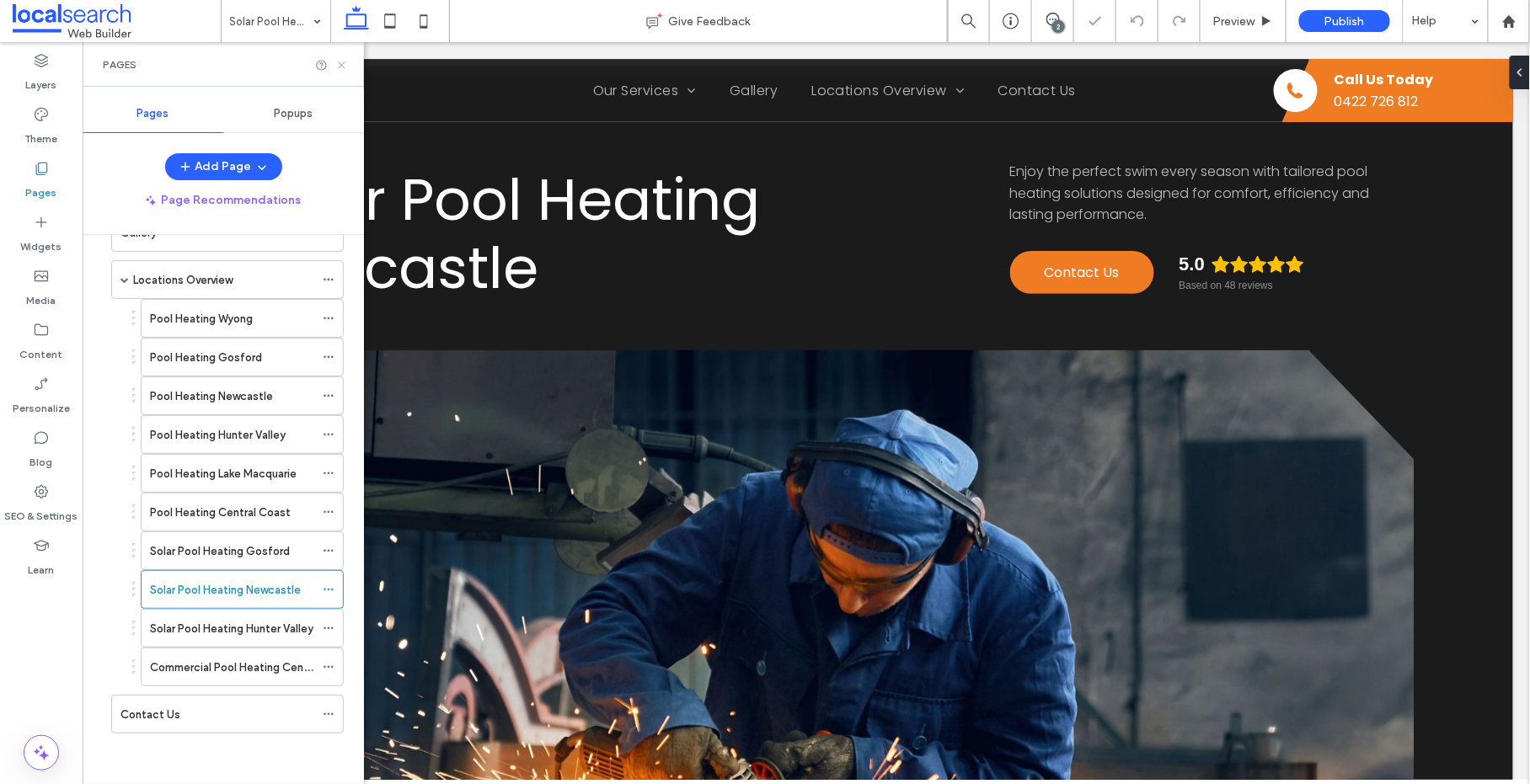 scroll, scrollTop: 0, scrollLeft: 0, axis: both 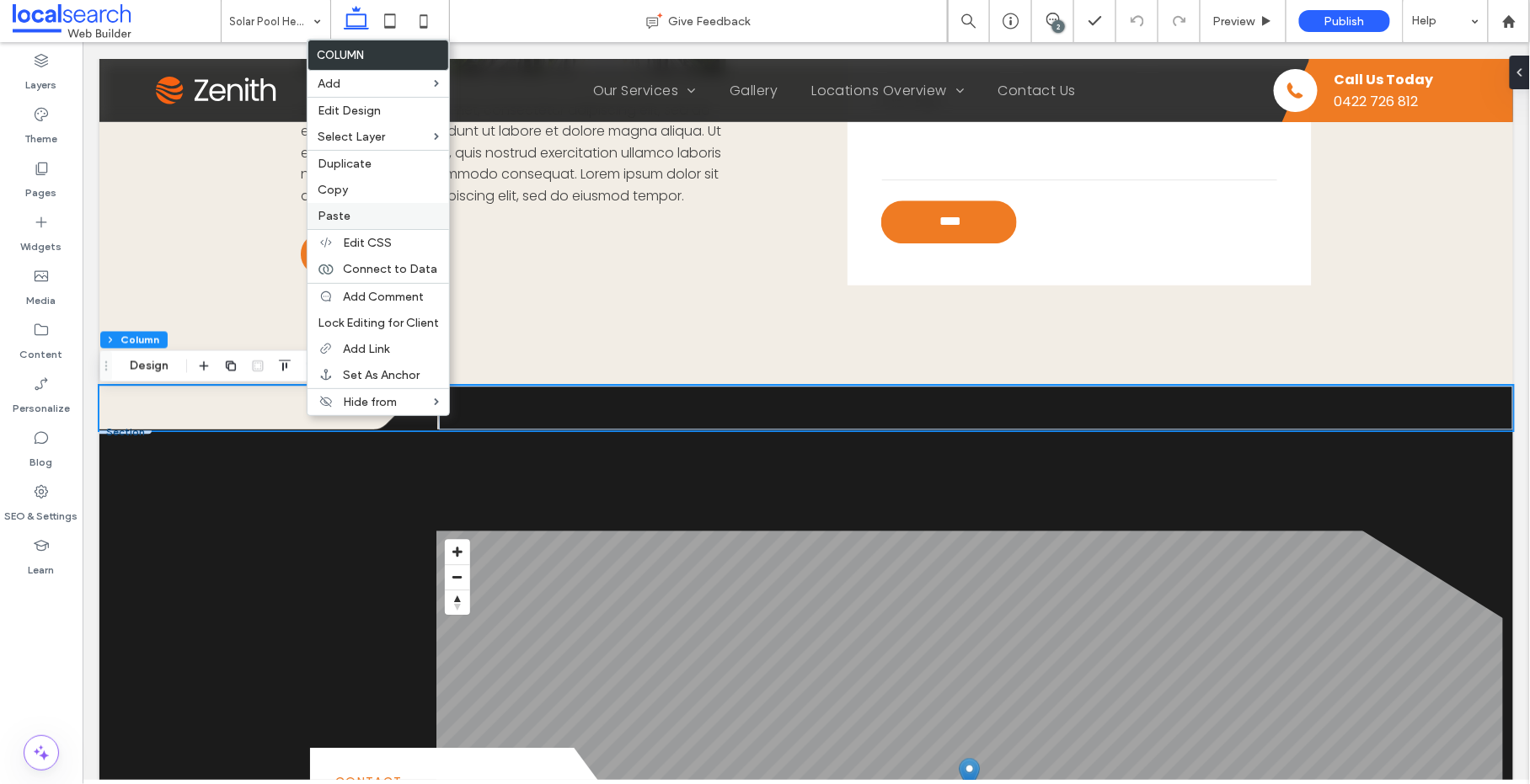 click on "Paste" at bounding box center (378, 216) 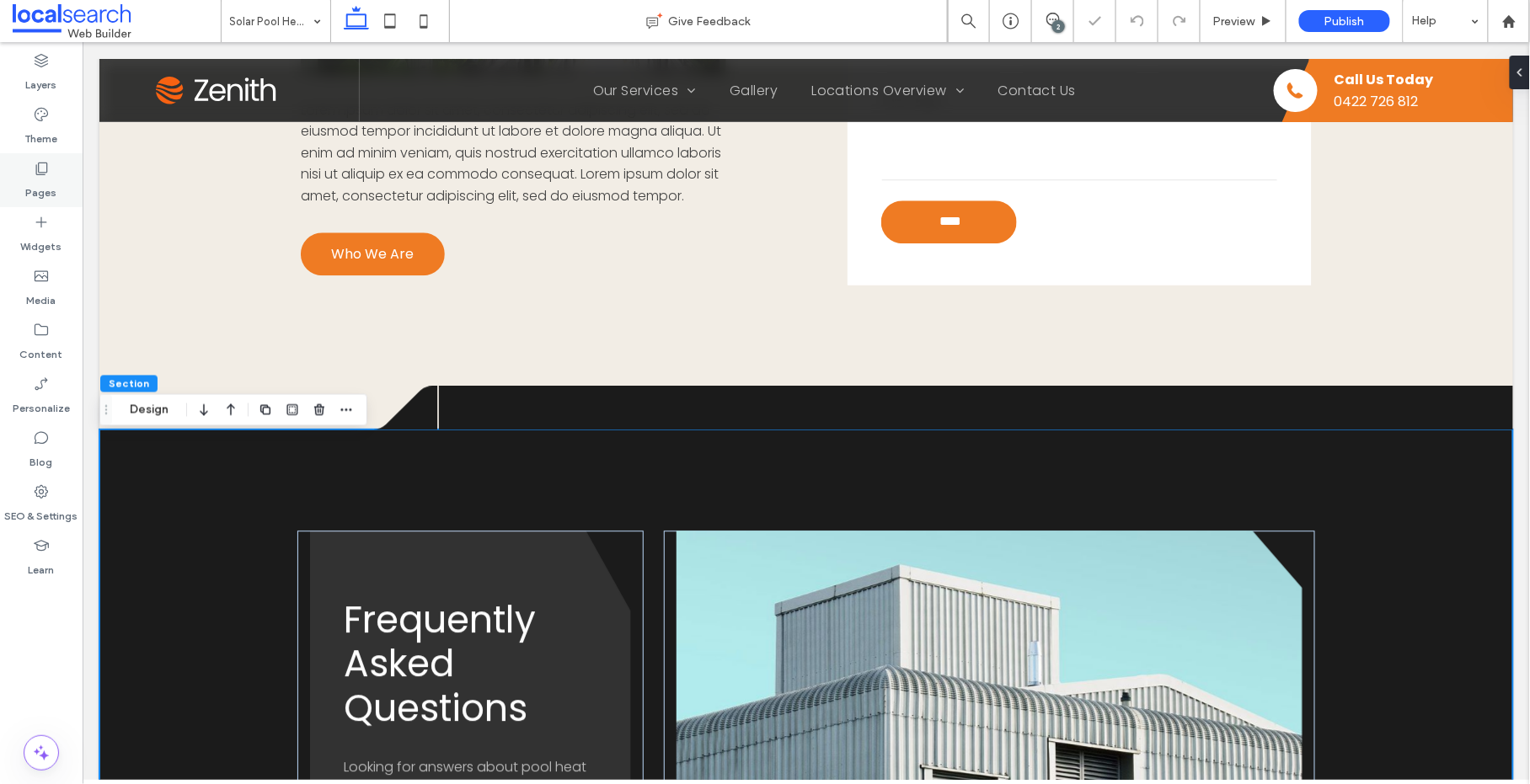 click on "Pages" at bounding box center (41, 189) 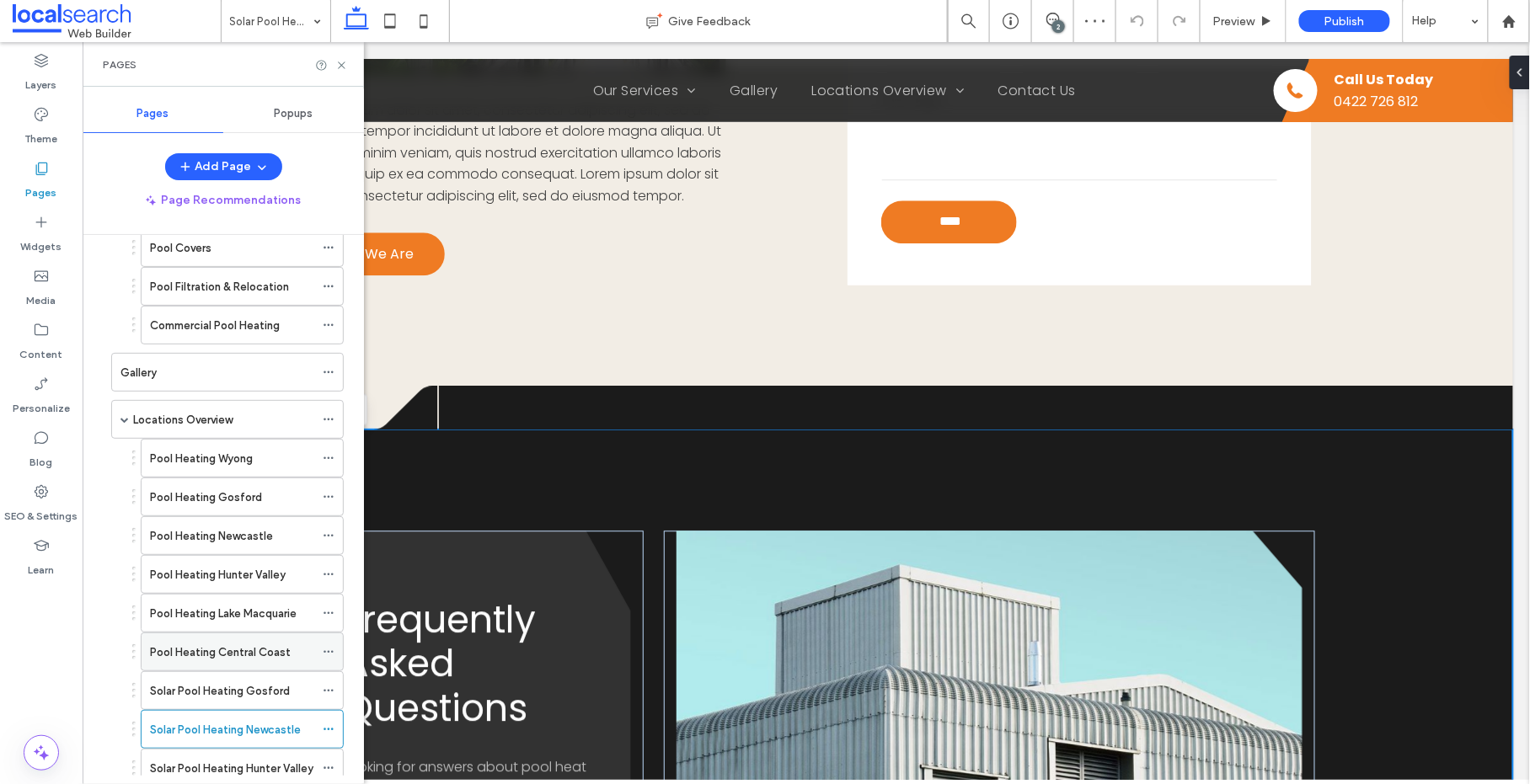 scroll, scrollTop: 381, scrollLeft: 0, axis: vertical 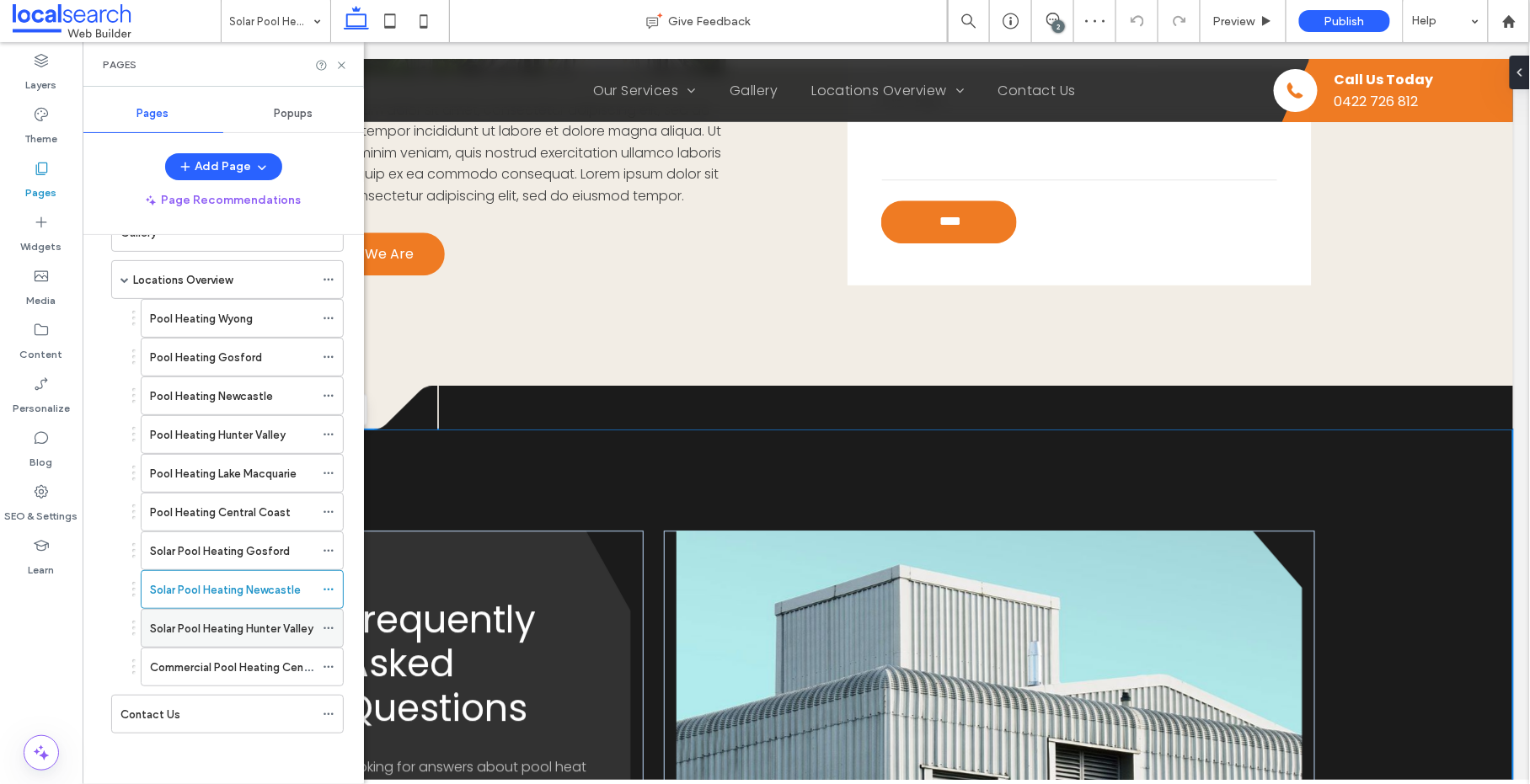 click on "Solar Pool Heating Hunter Valley" at bounding box center (232, 628) 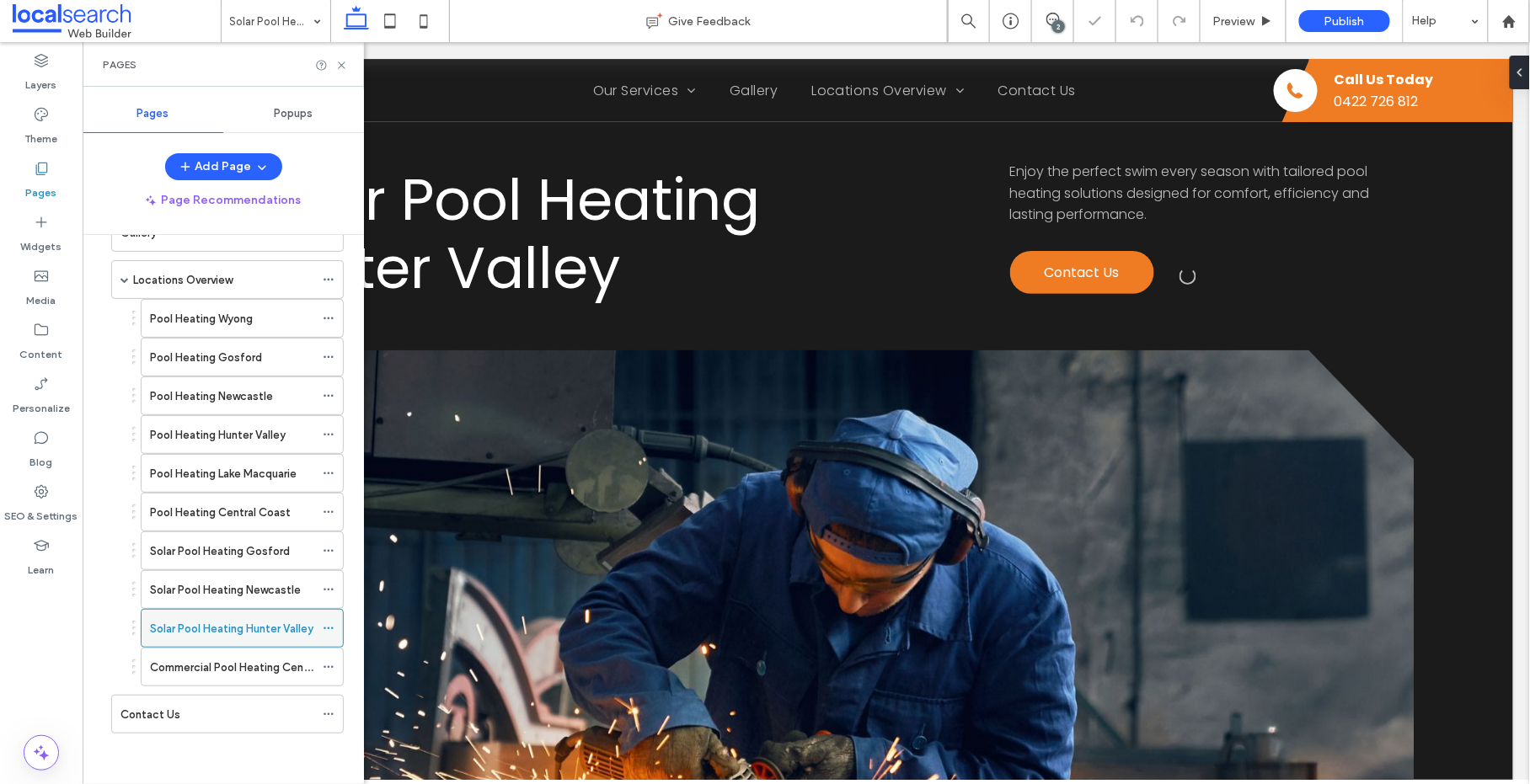 scroll, scrollTop: 0, scrollLeft: 0, axis: both 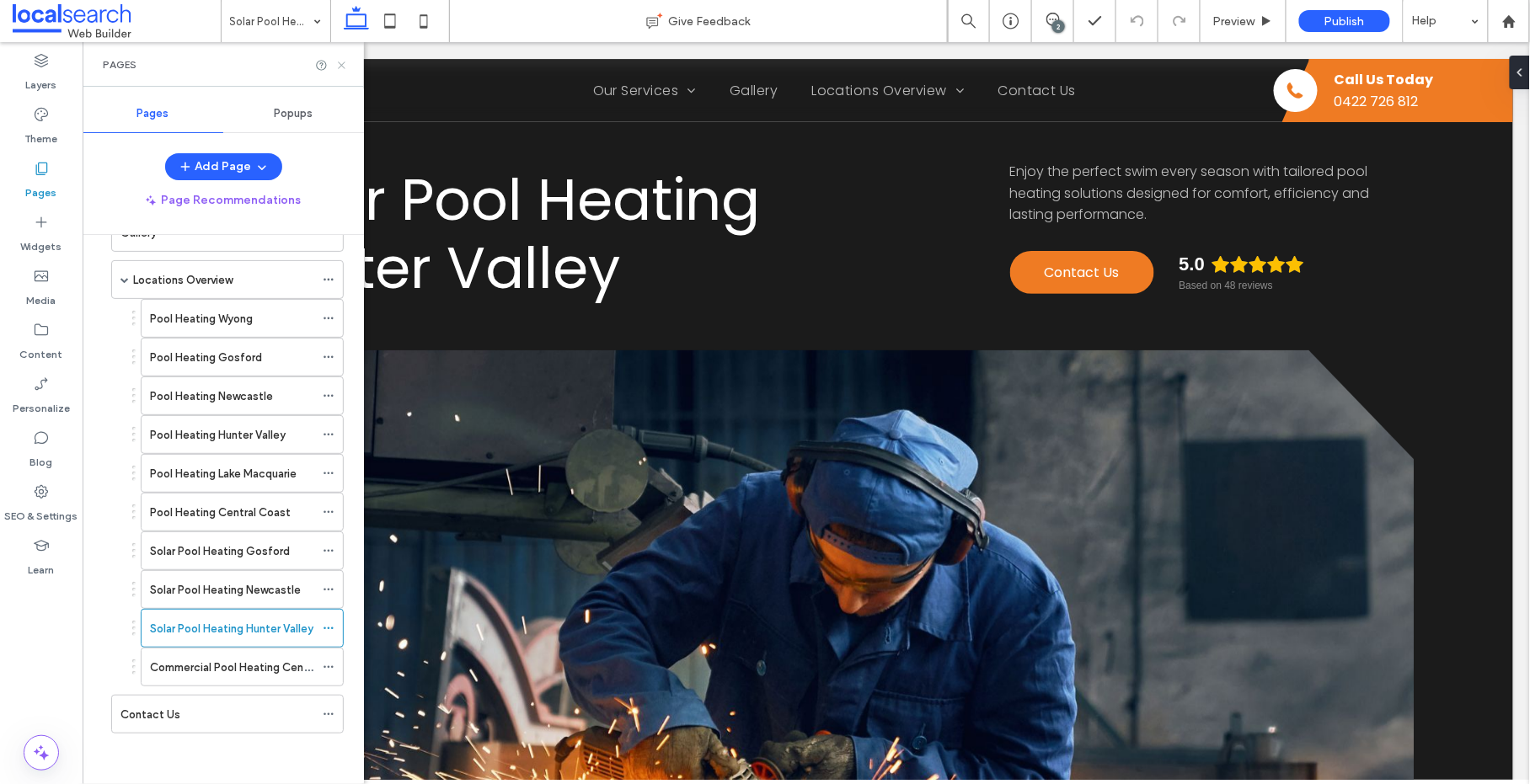 click 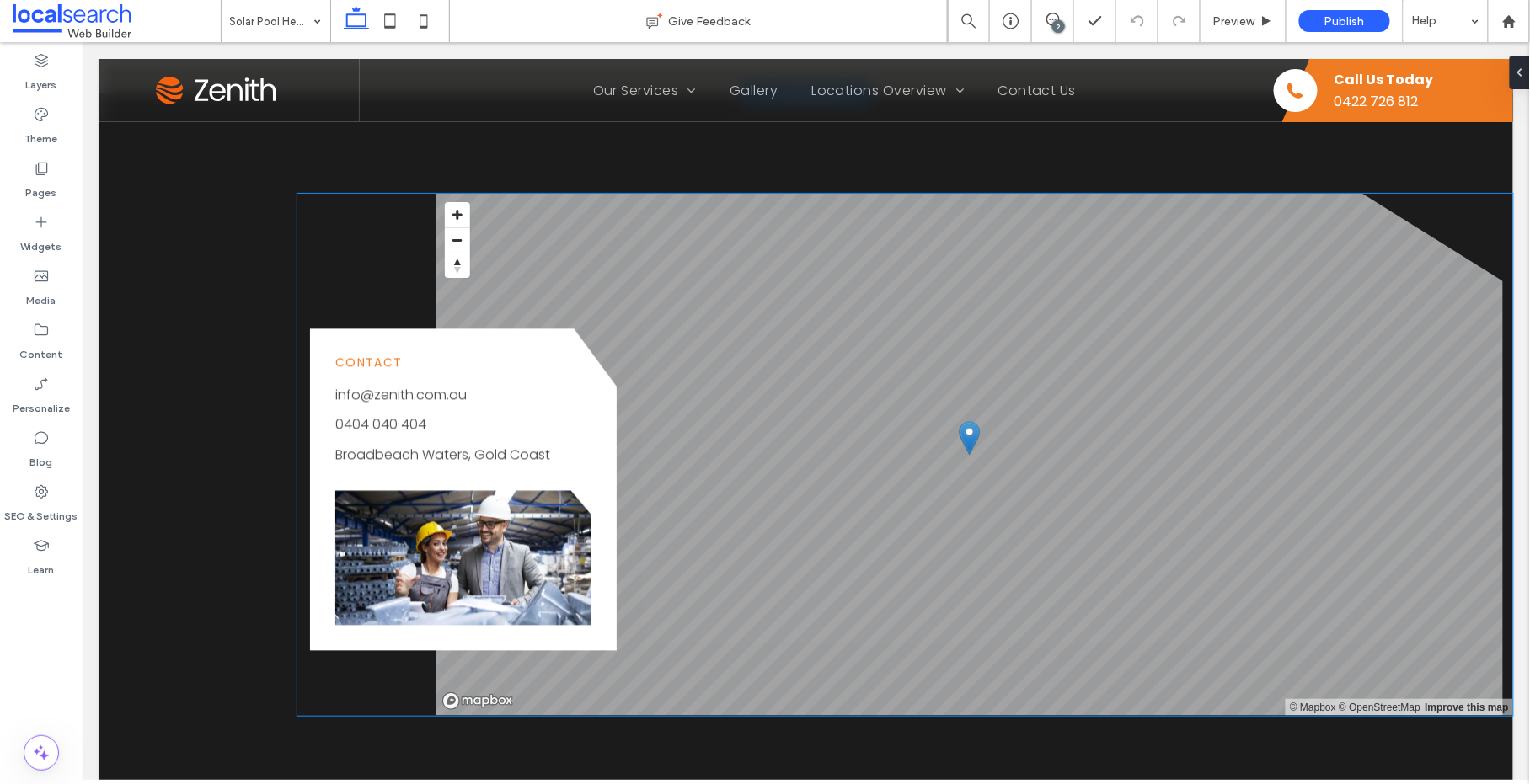 scroll, scrollTop: 1609, scrollLeft: 0, axis: vertical 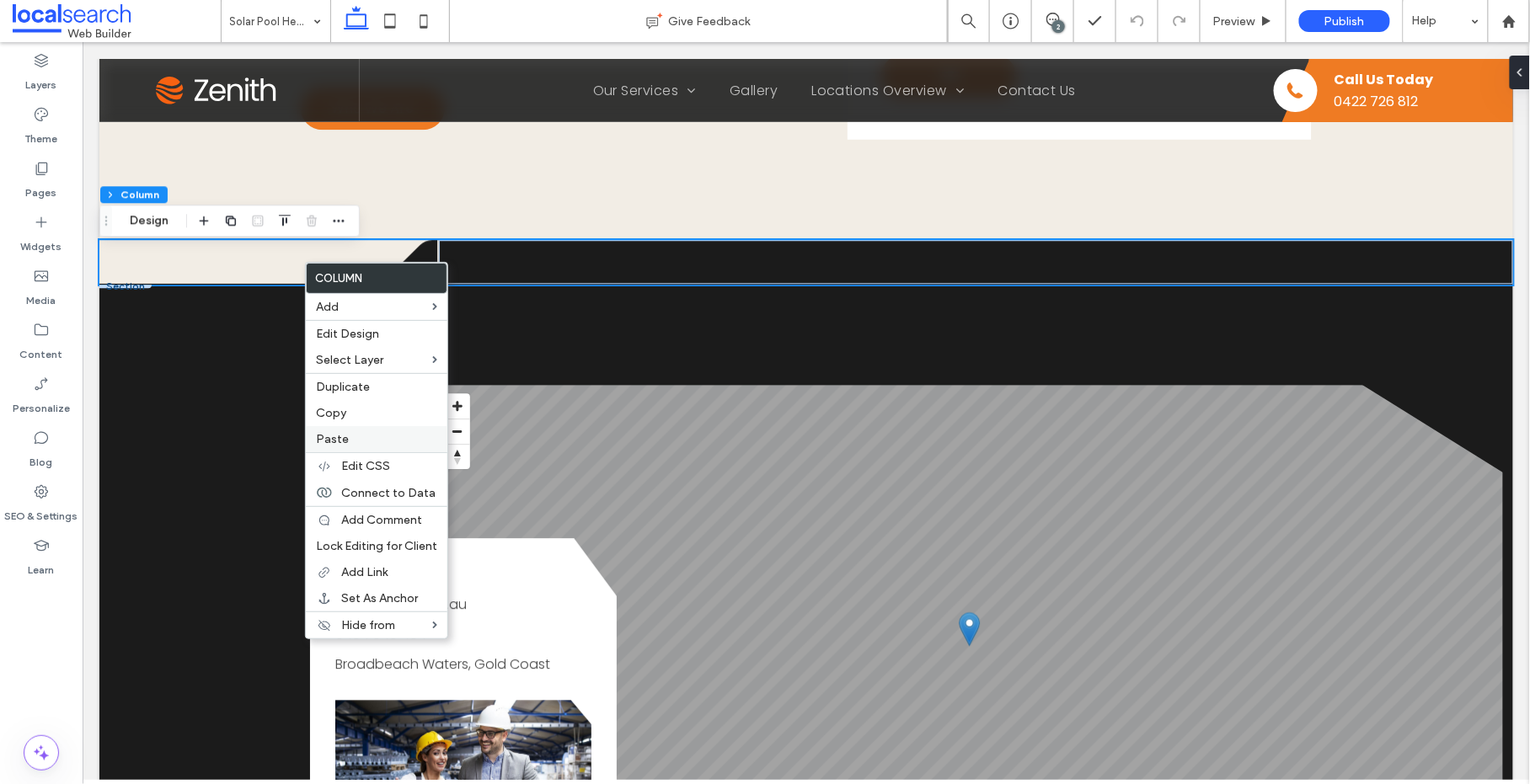 click on "Paste" at bounding box center [377, 439] 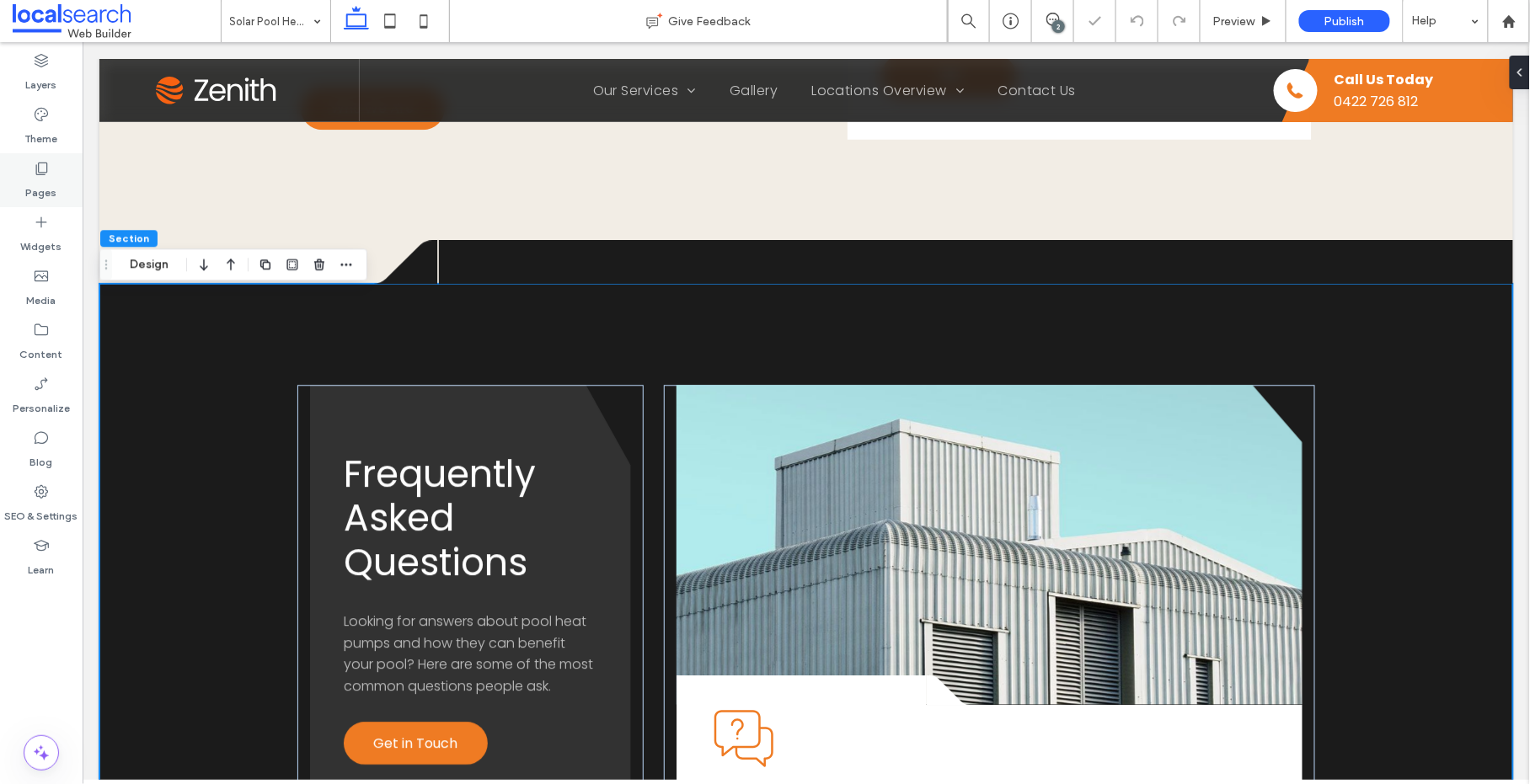 click 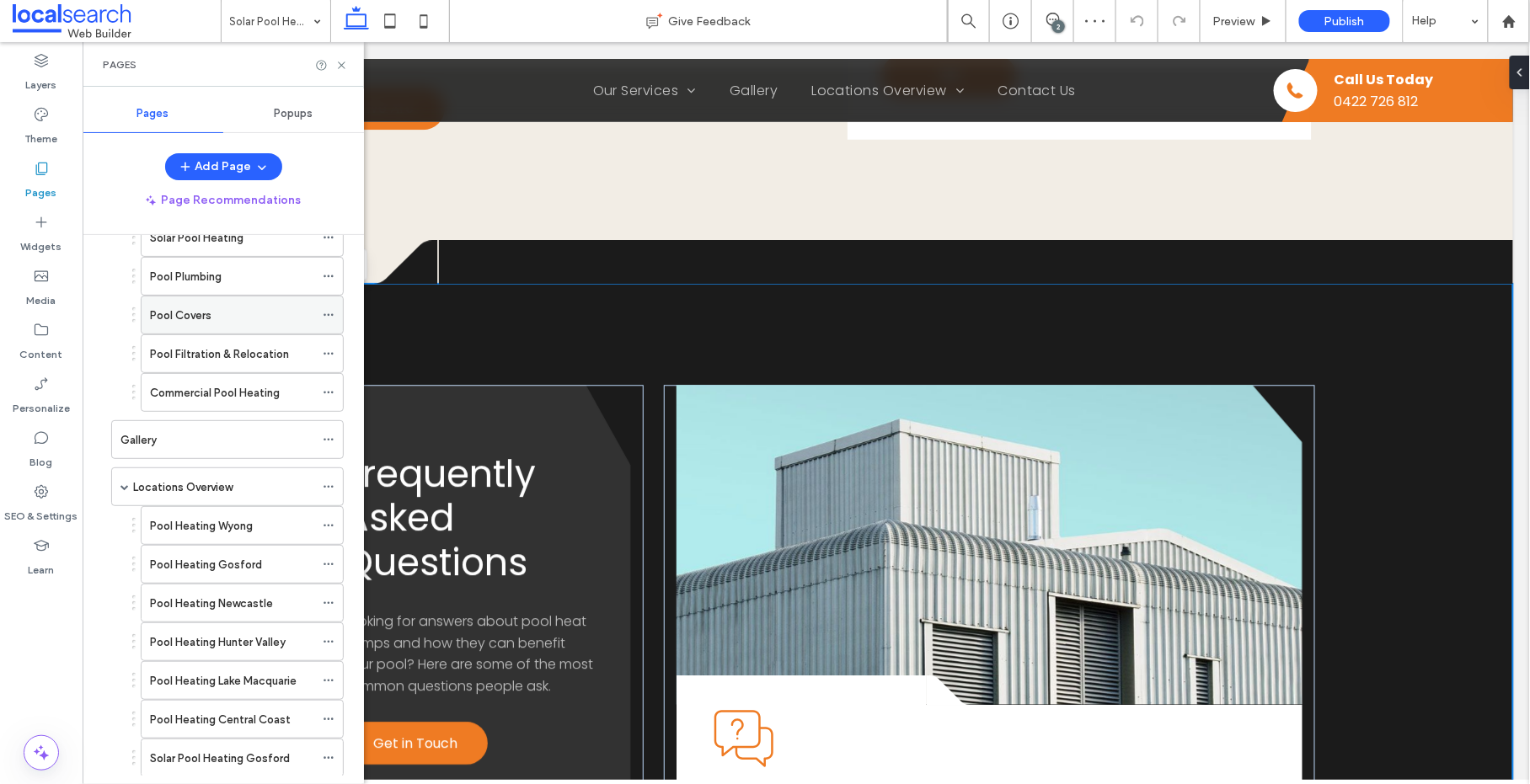 scroll, scrollTop: 381, scrollLeft: 0, axis: vertical 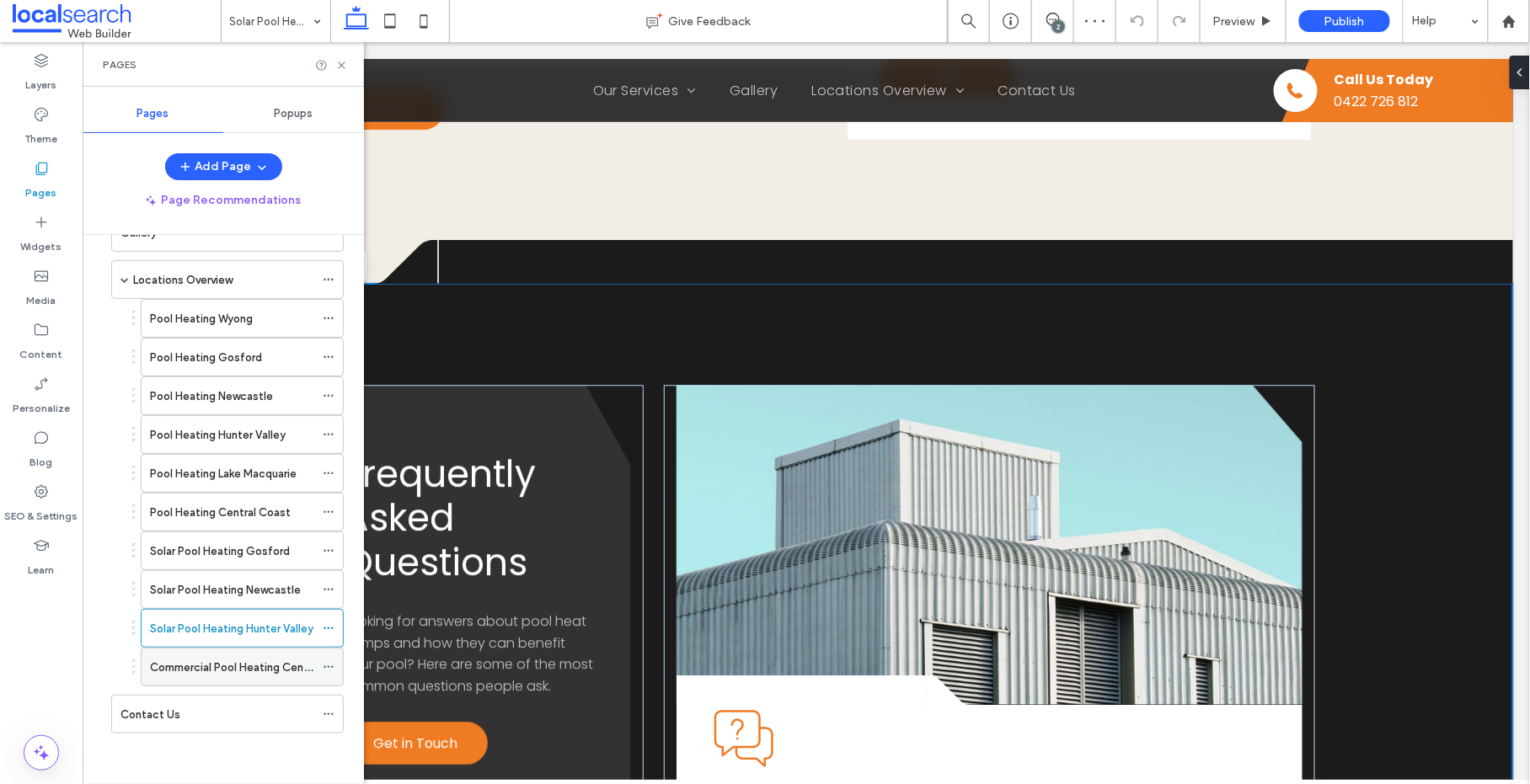 click on "Commercial Pool Heating Central Coast" at bounding box center [232, 667] 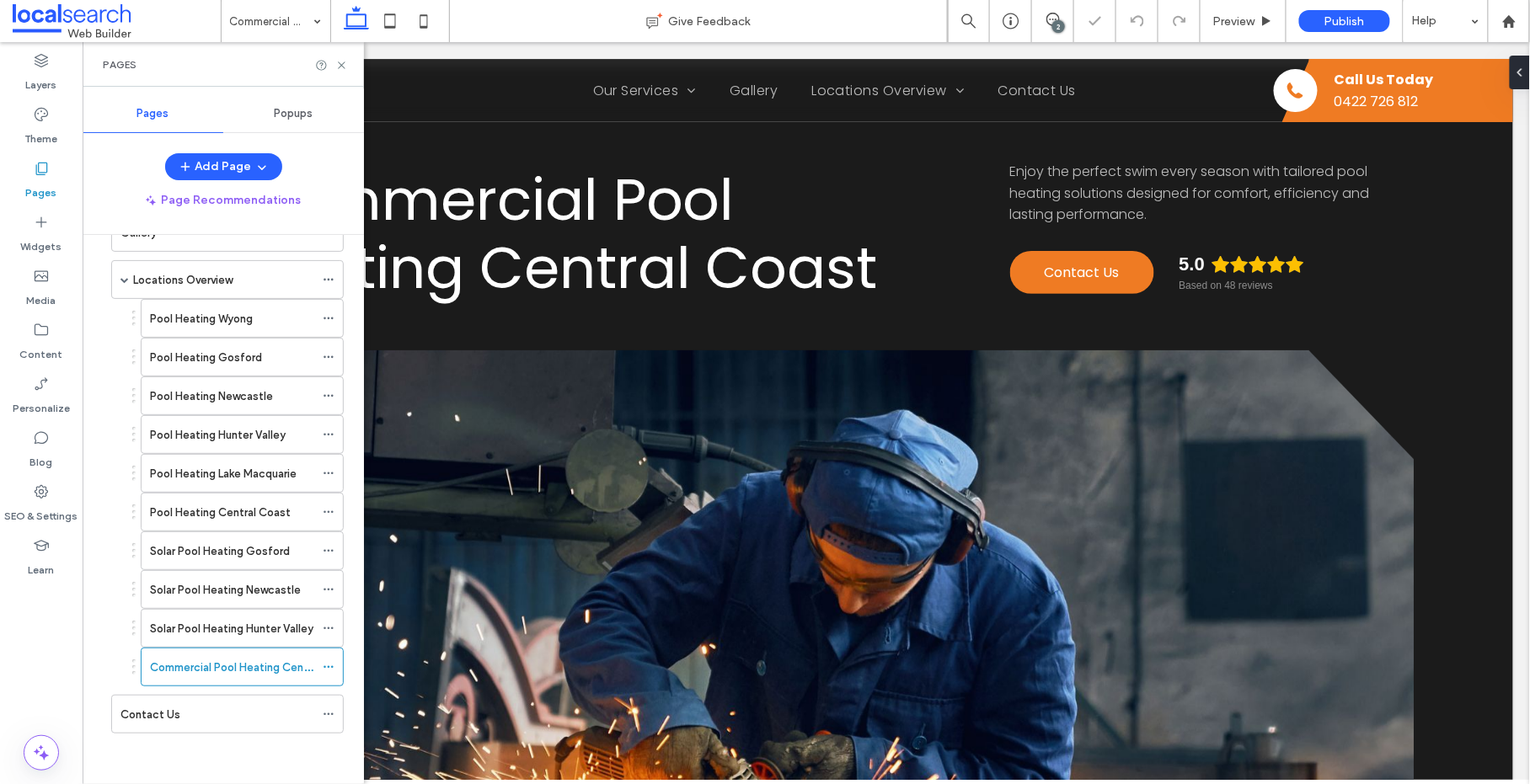 scroll, scrollTop: 0, scrollLeft: 0, axis: both 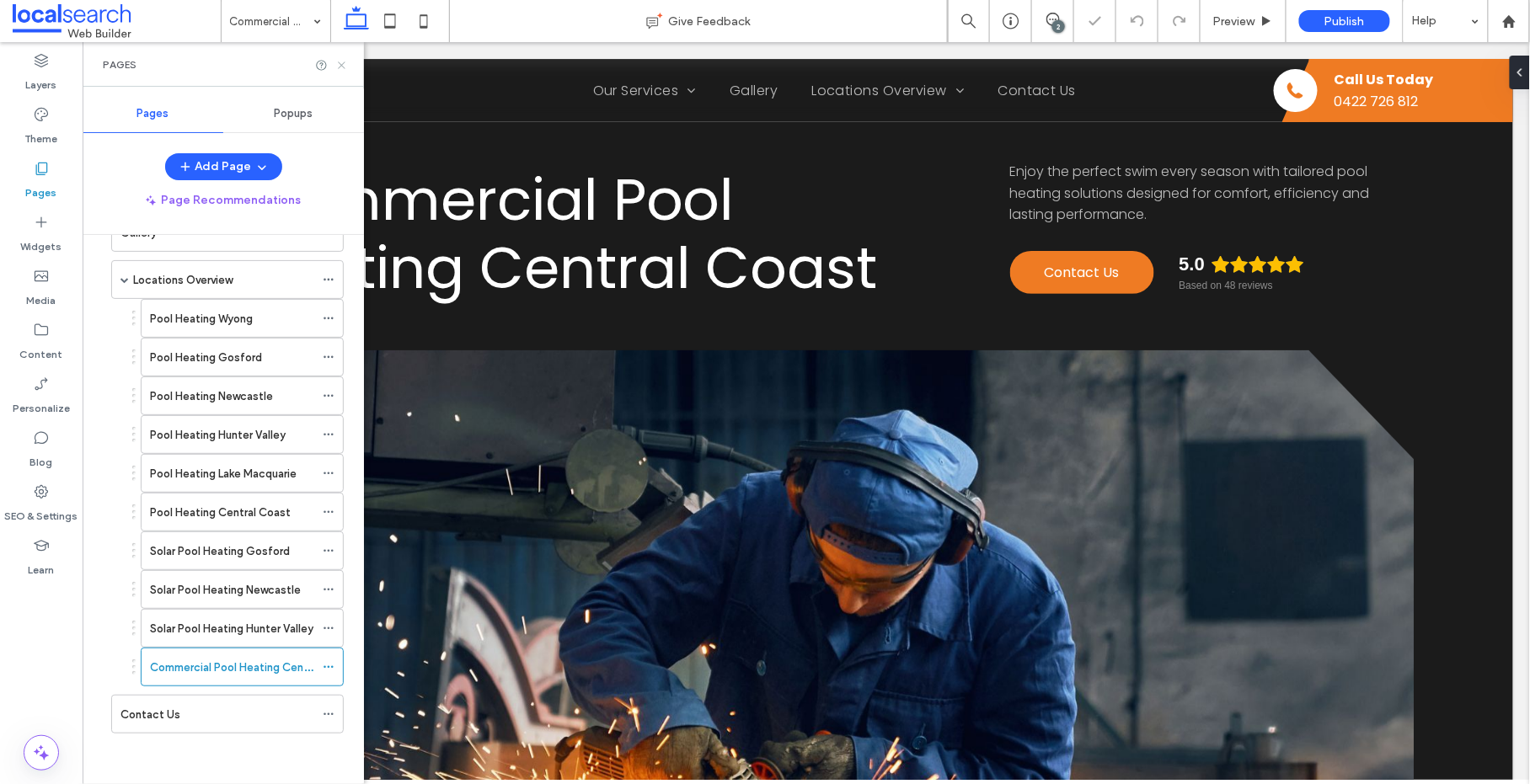 click 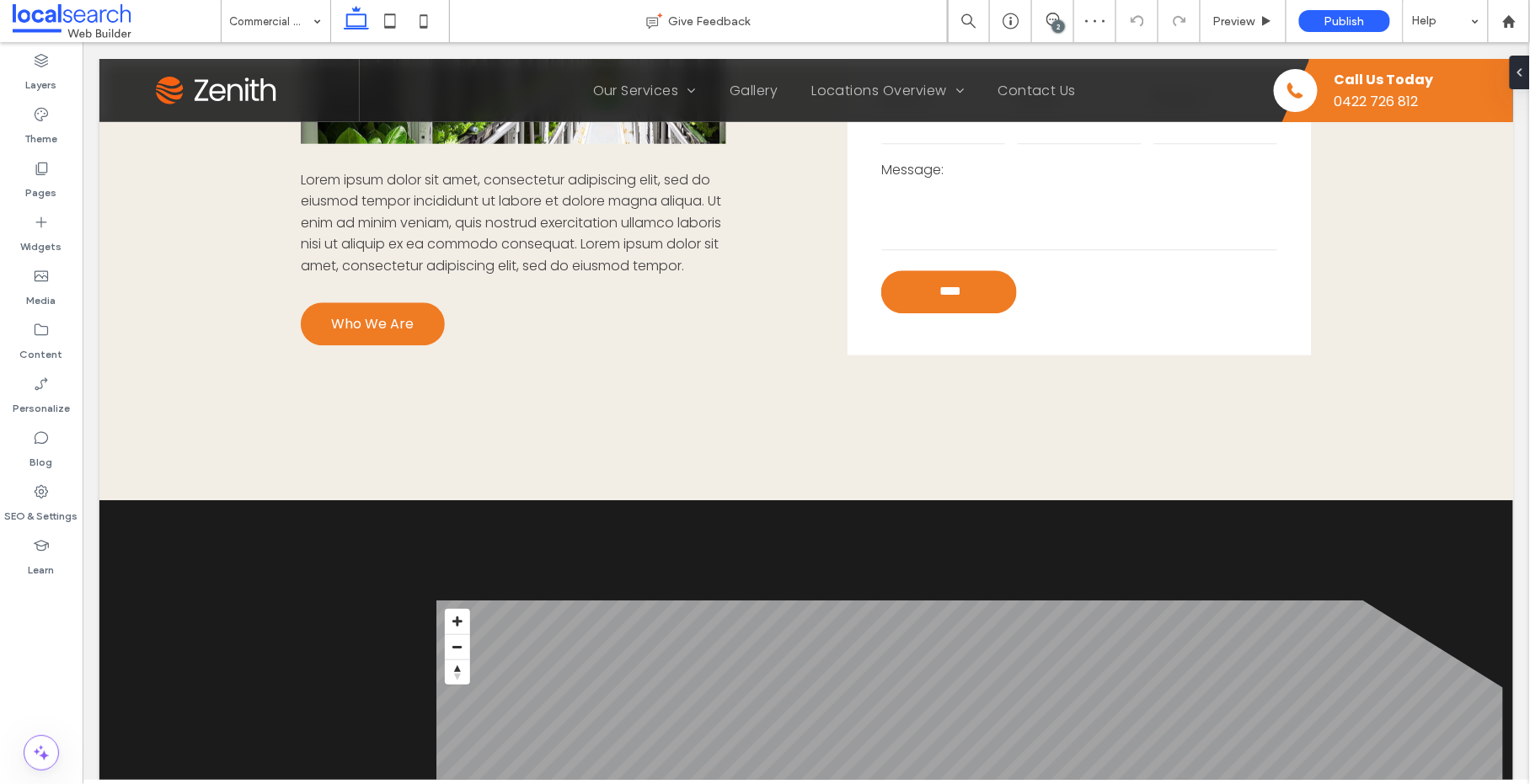 scroll, scrollTop: 1518, scrollLeft: 0, axis: vertical 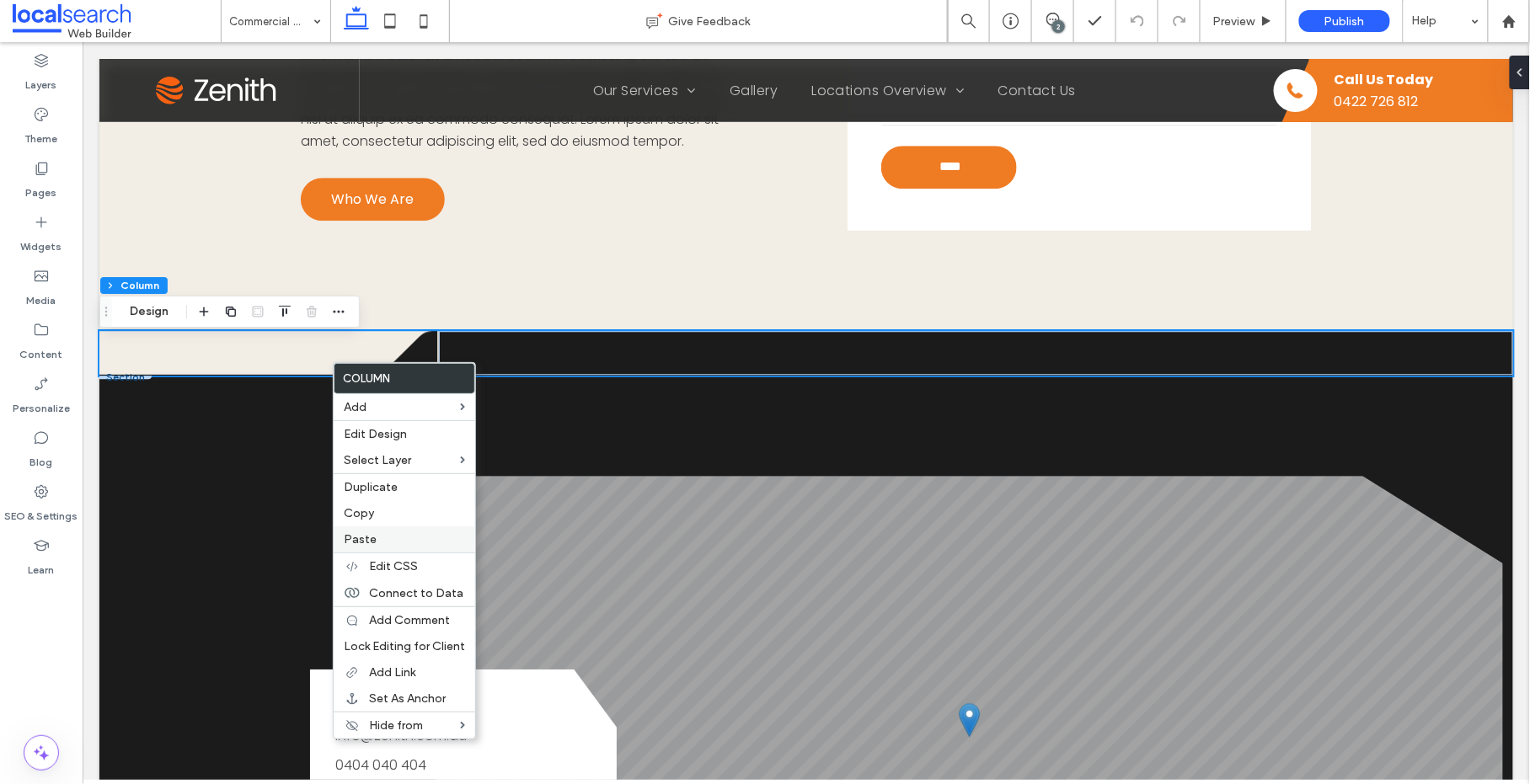 click on "Paste" at bounding box center [360, 539] 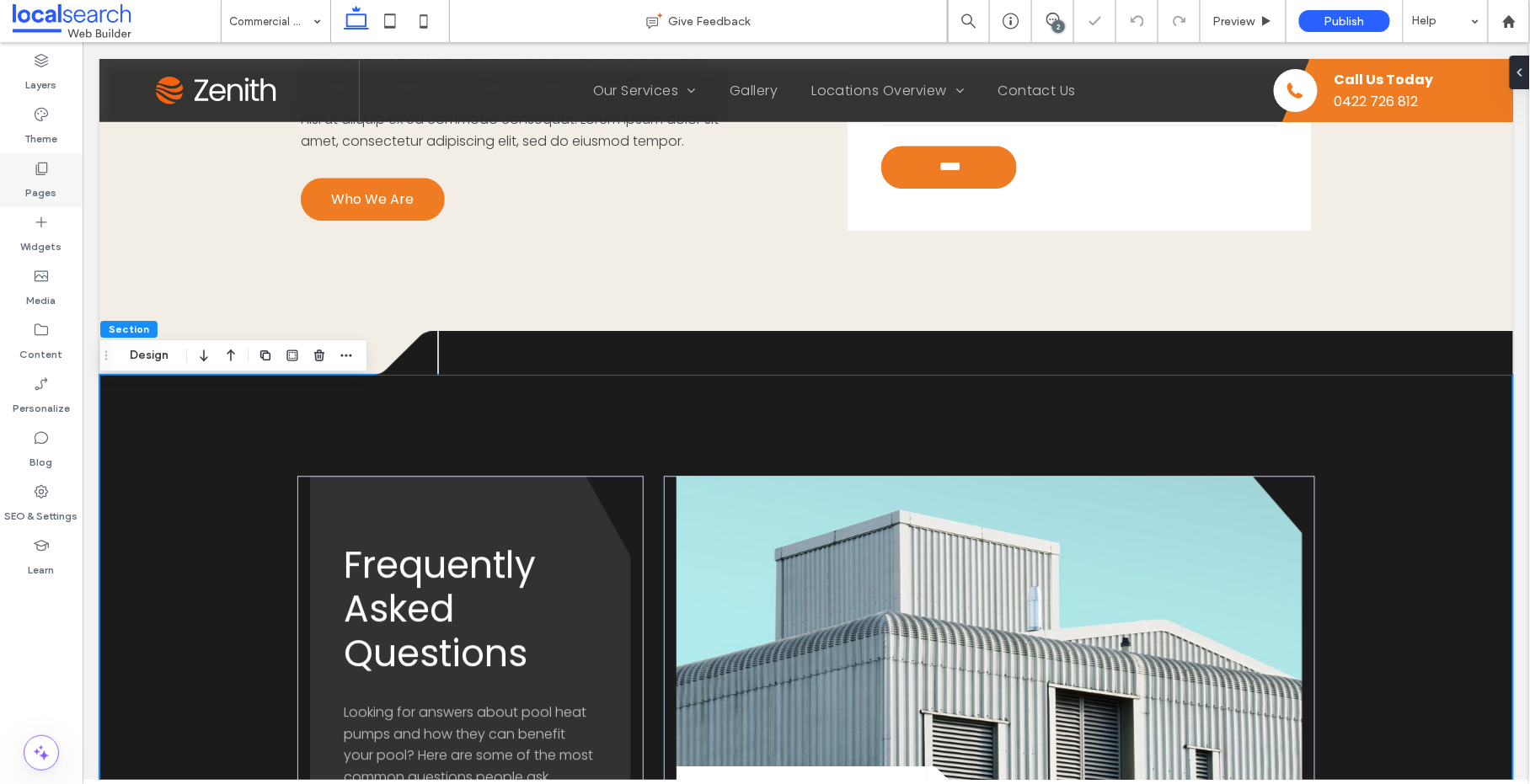 click on "Pages" at bounding box center [41, 189] 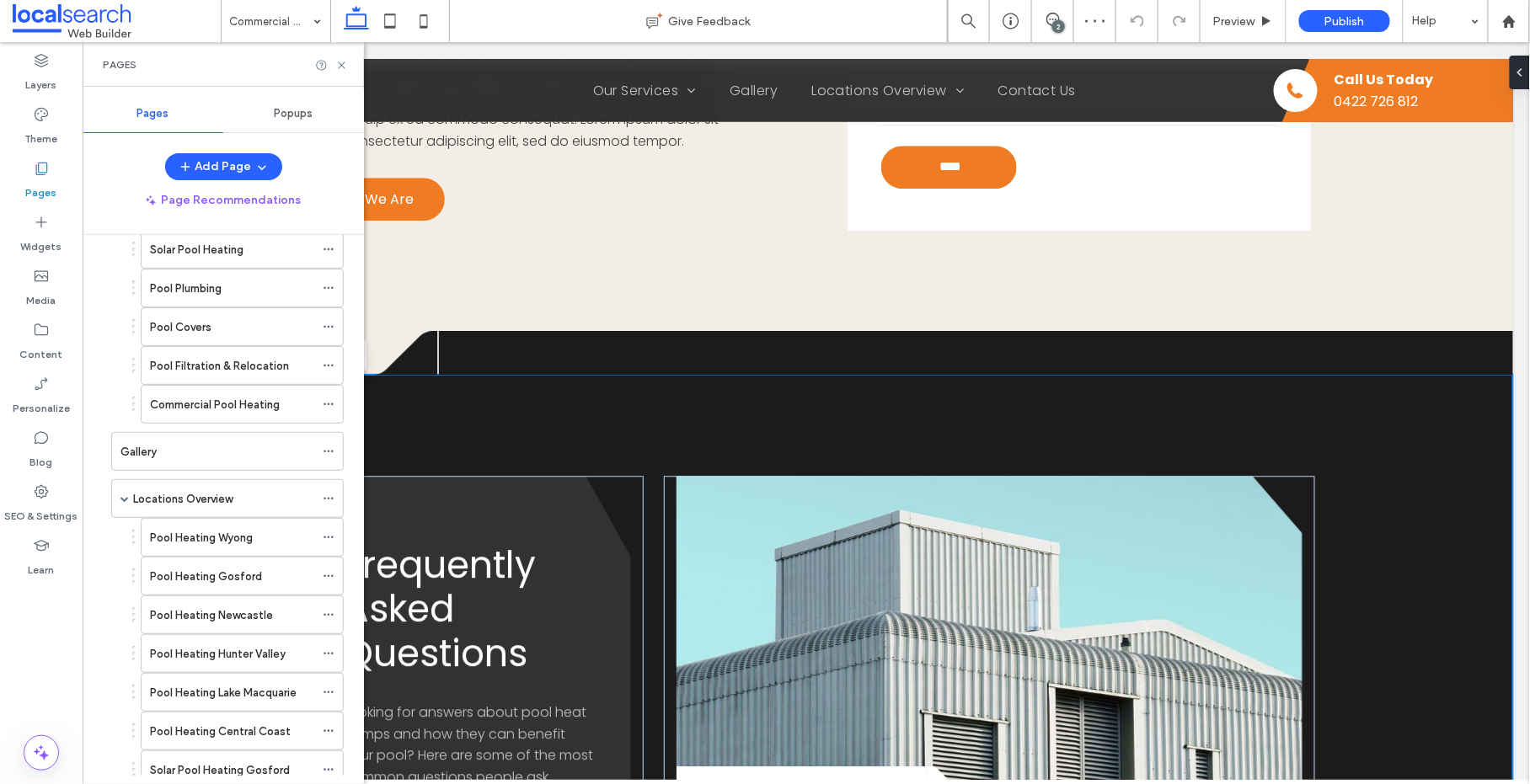 scroll, scrollTop: 381, scrollLeft: 0, axis: vertical 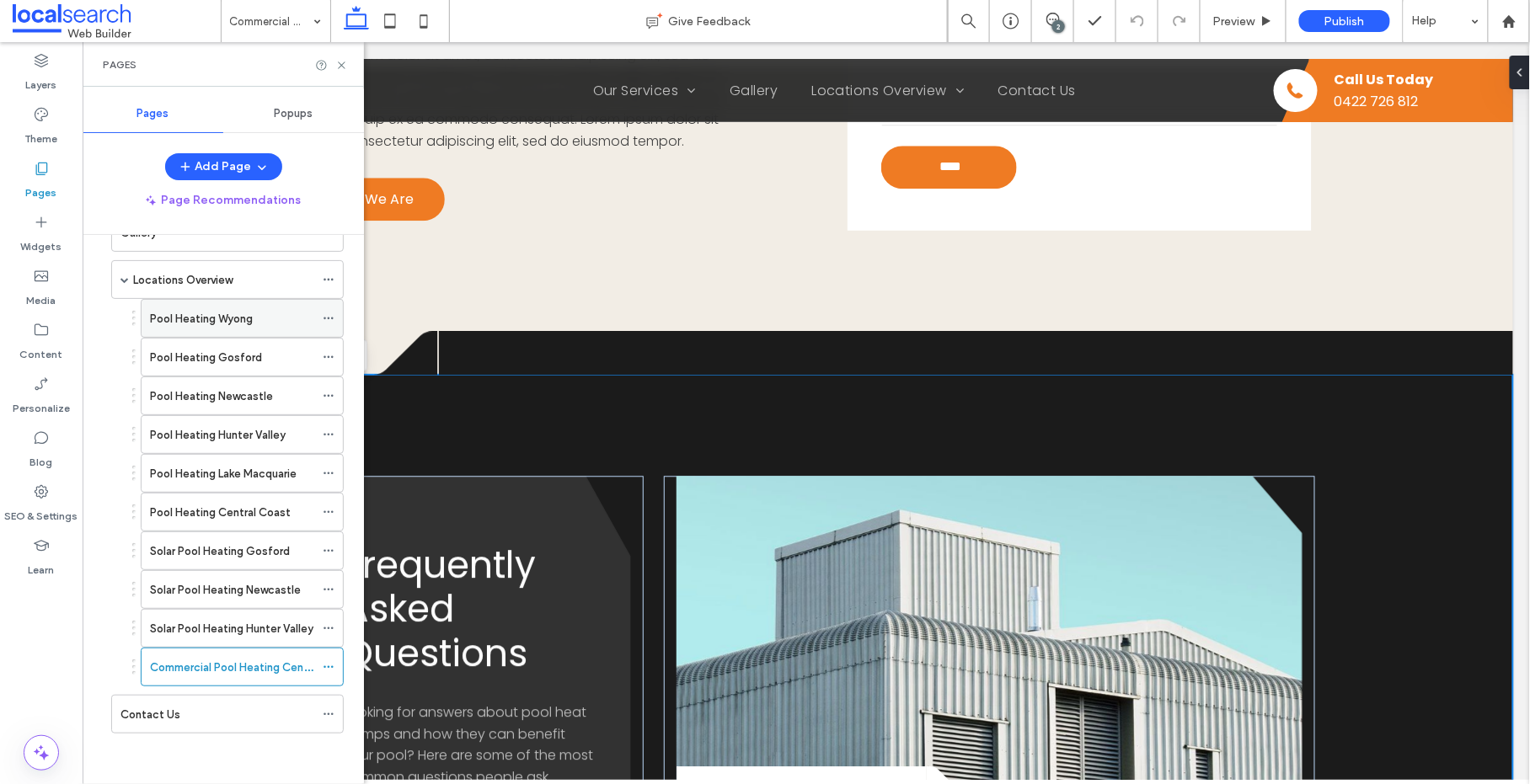click on "Pool Heating Wyong" at bounding box center [201, 318] 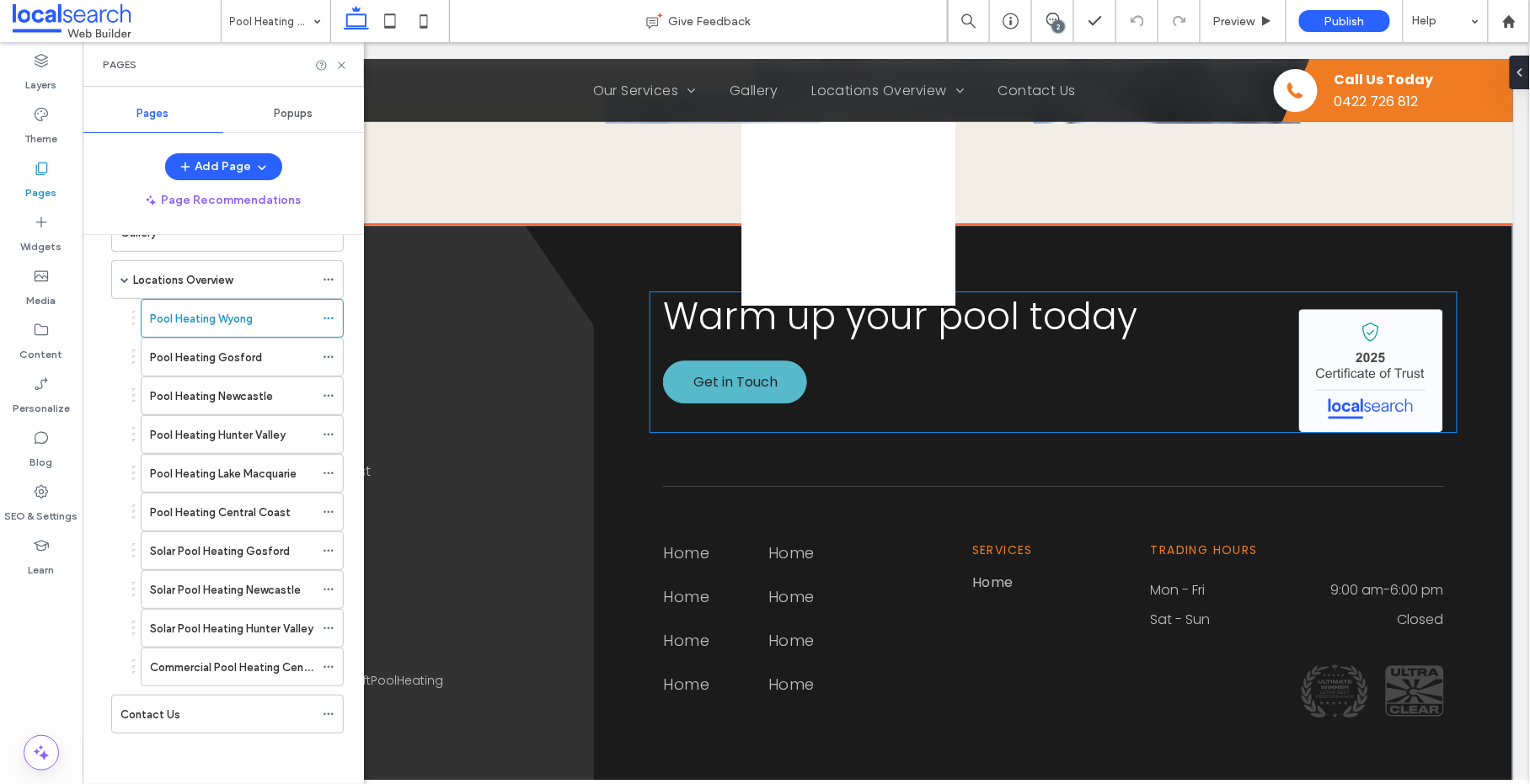 scroll, scrollTop: 4001, scrollLeft: 0, axis: vertical 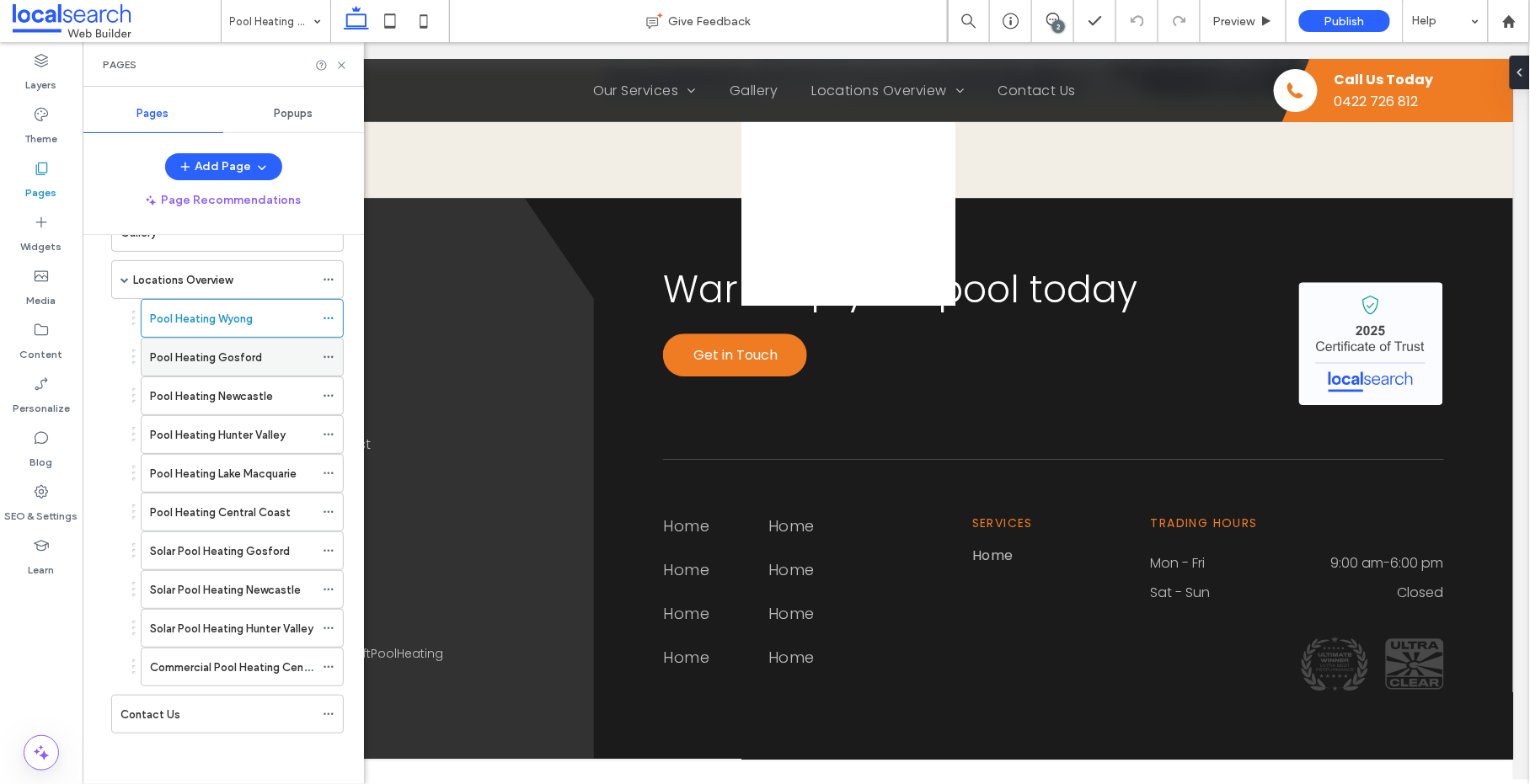 click on "Pool Heating Gosford" at bounding box center (206, 357) 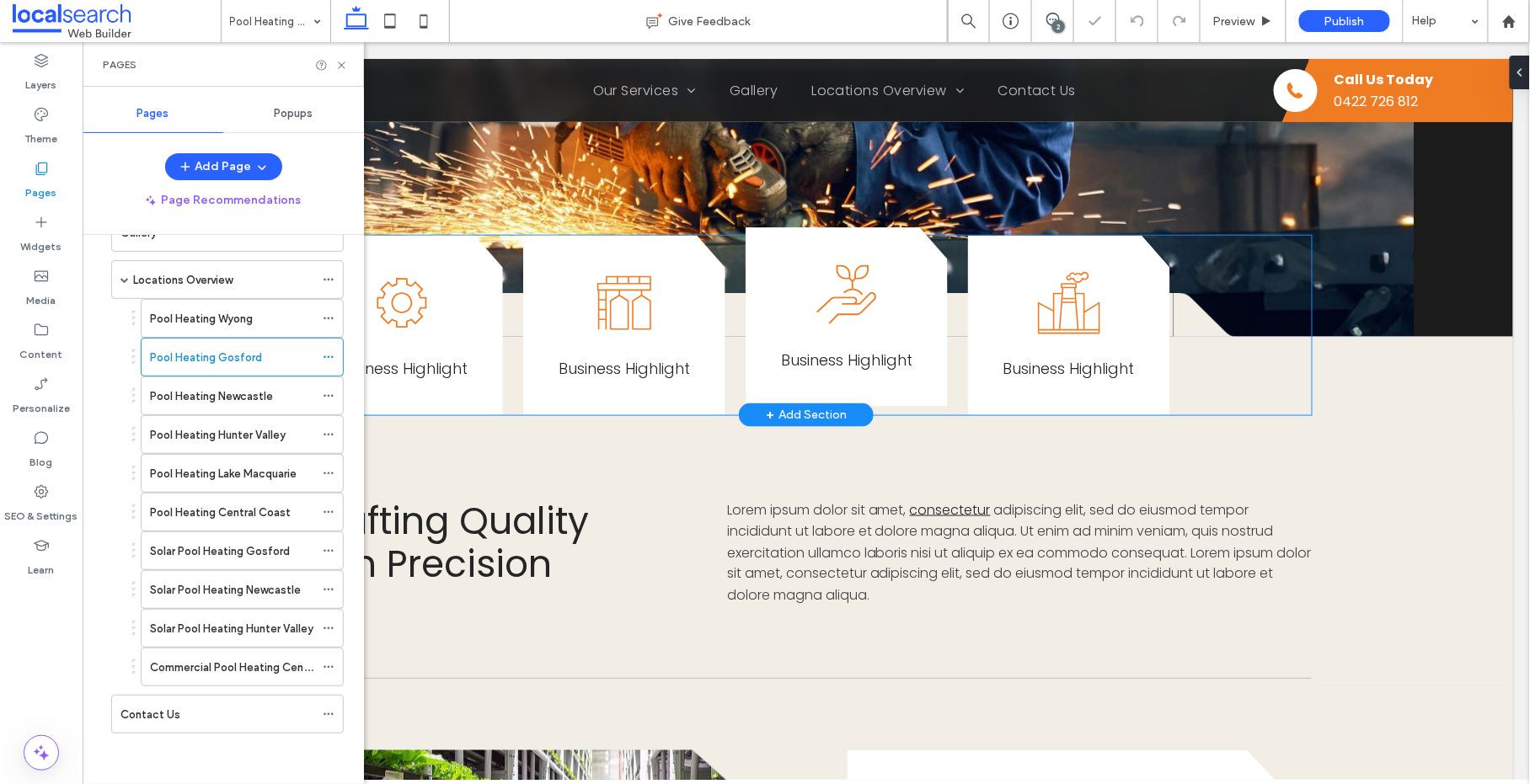 scroll, scrollTop: 950, scrollLeft: 0, axis: vertical 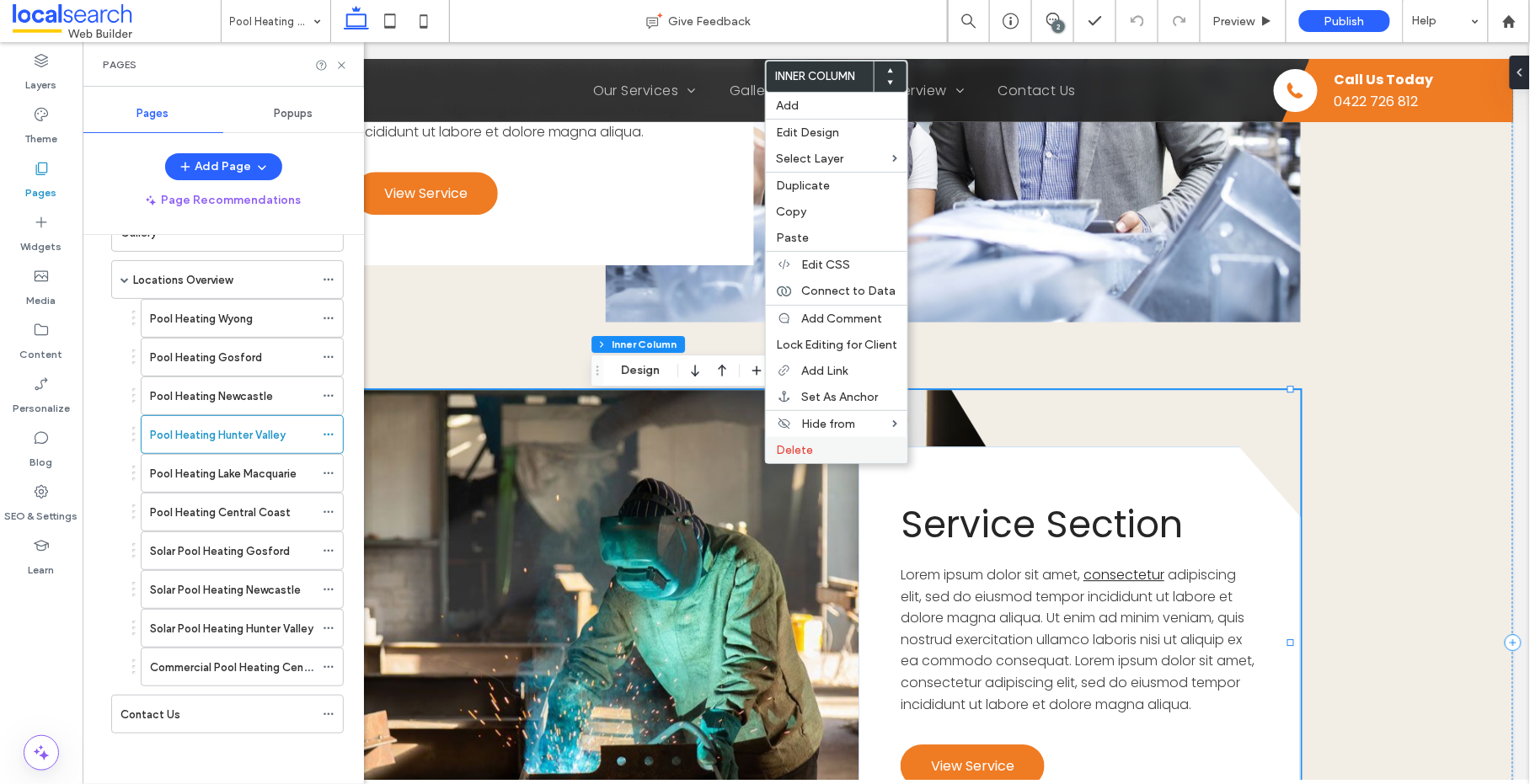 click on "Delete" at bounding box center (837, 450) 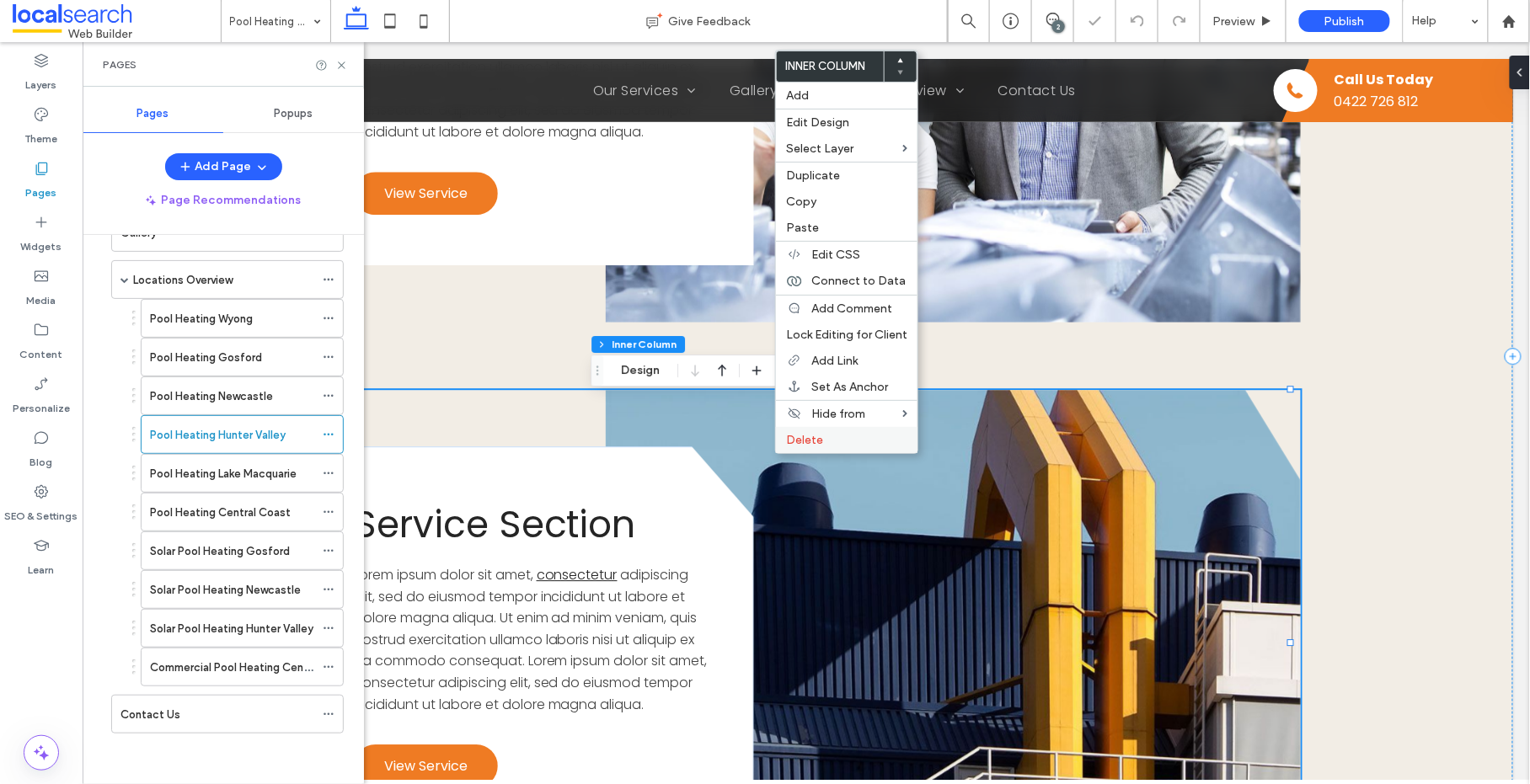 click on "Delete" at bounding box center [847, 440] 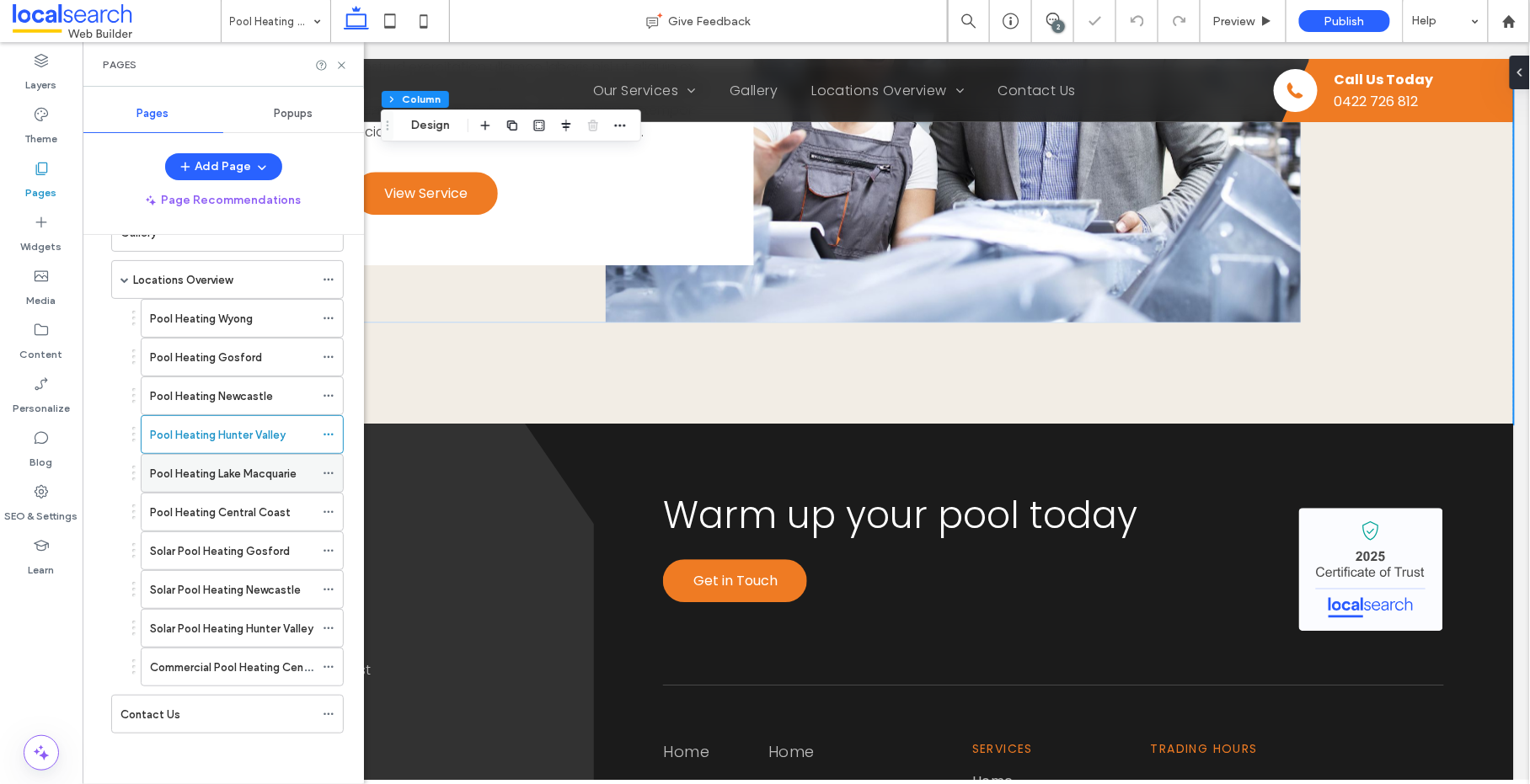 click on "Pool Heating Lake Macquarie" at bounding box center [223, 473] 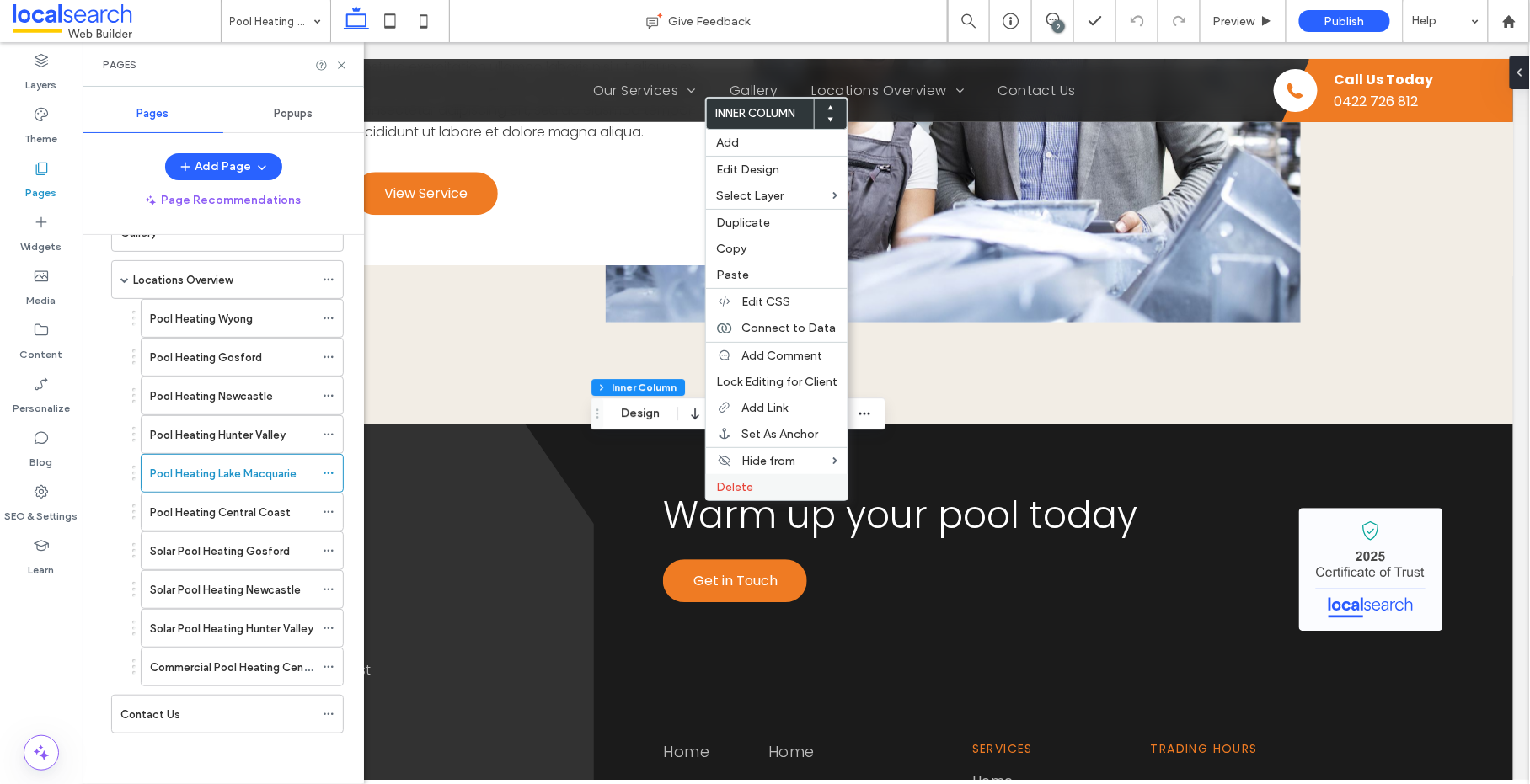 click on "Delete" at bounding box center (735, 487) 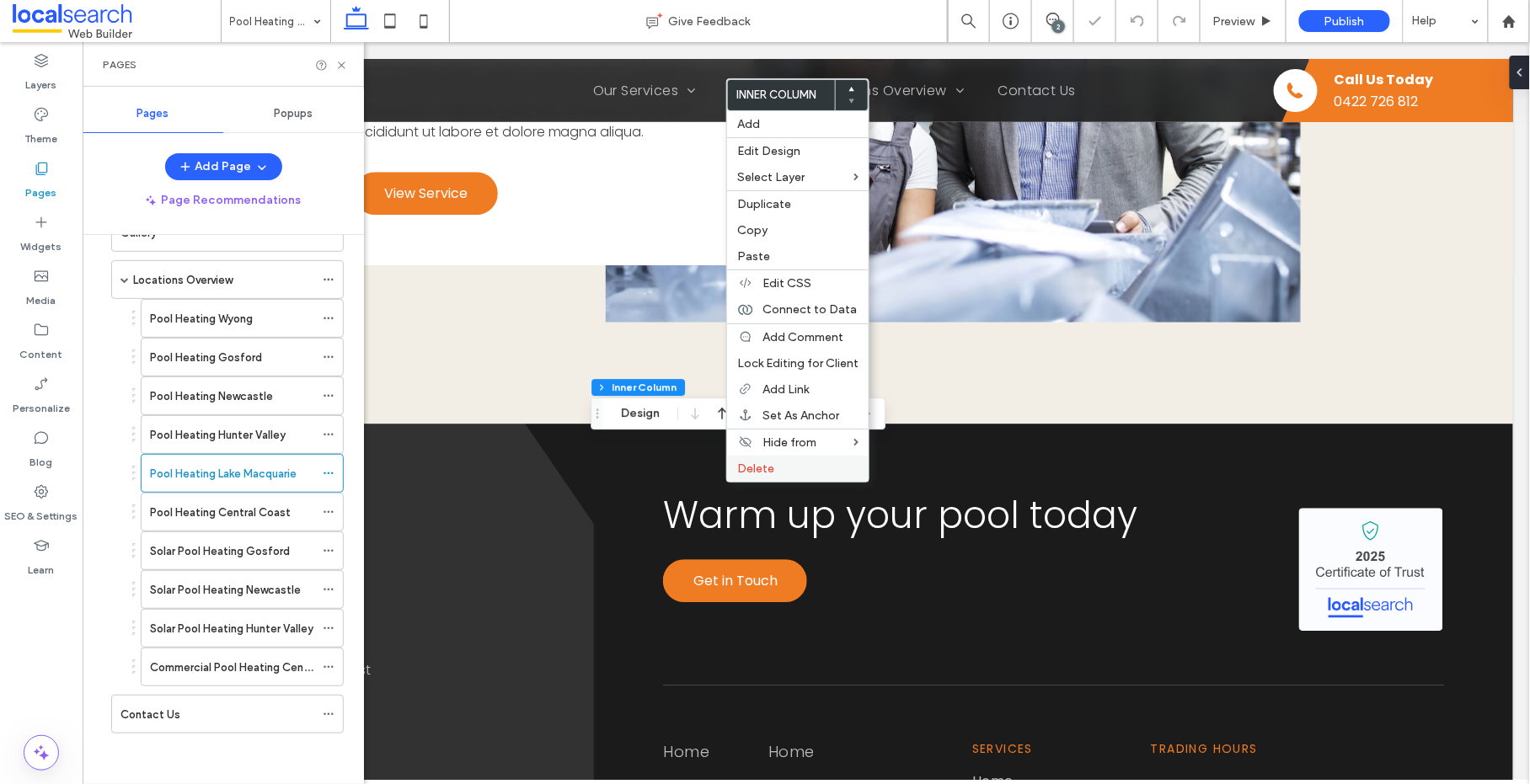 click on "Delete" at bounding box center [756, 468] 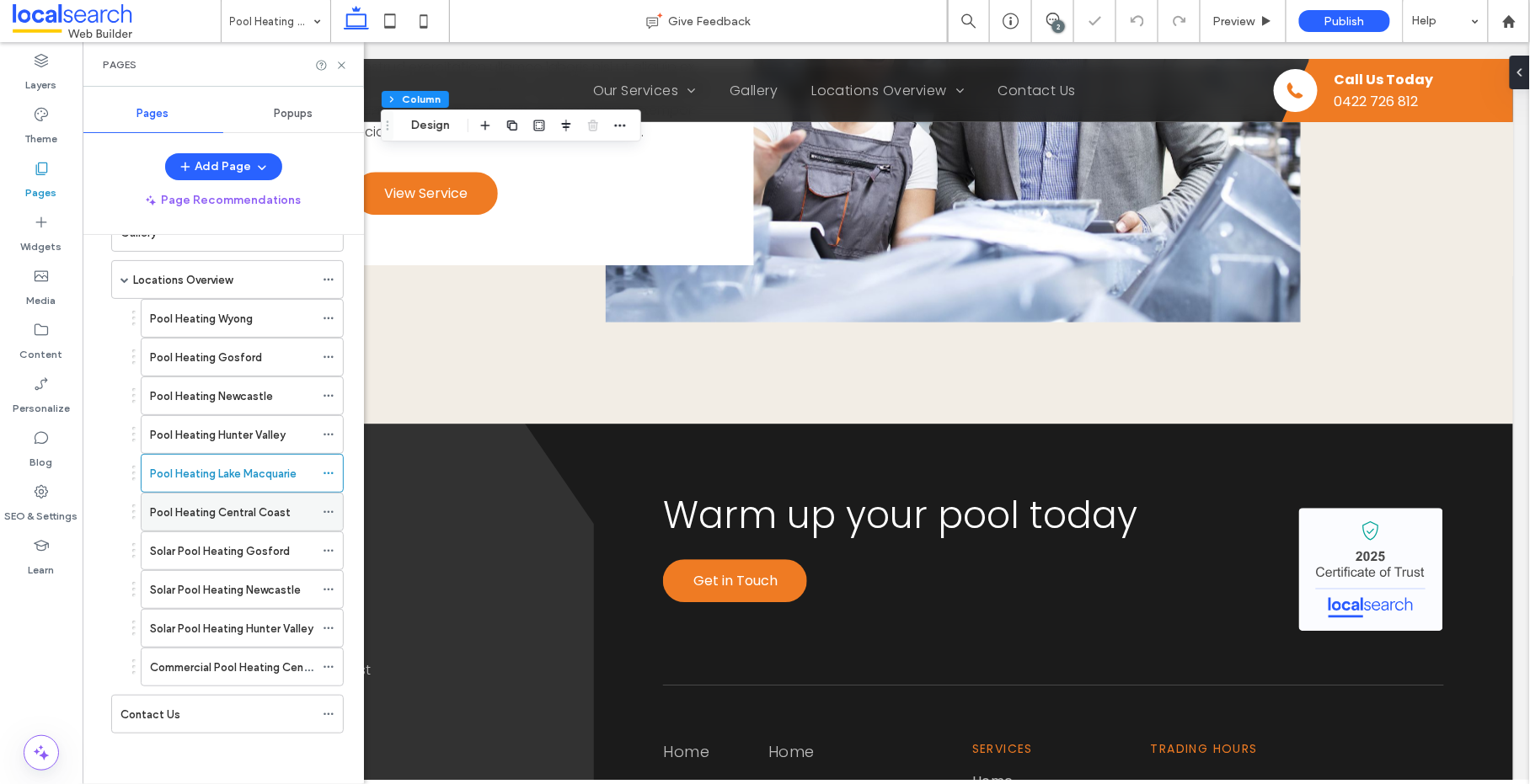 click on "Pool Heating Central Coast" at bounding box center (232, 512) 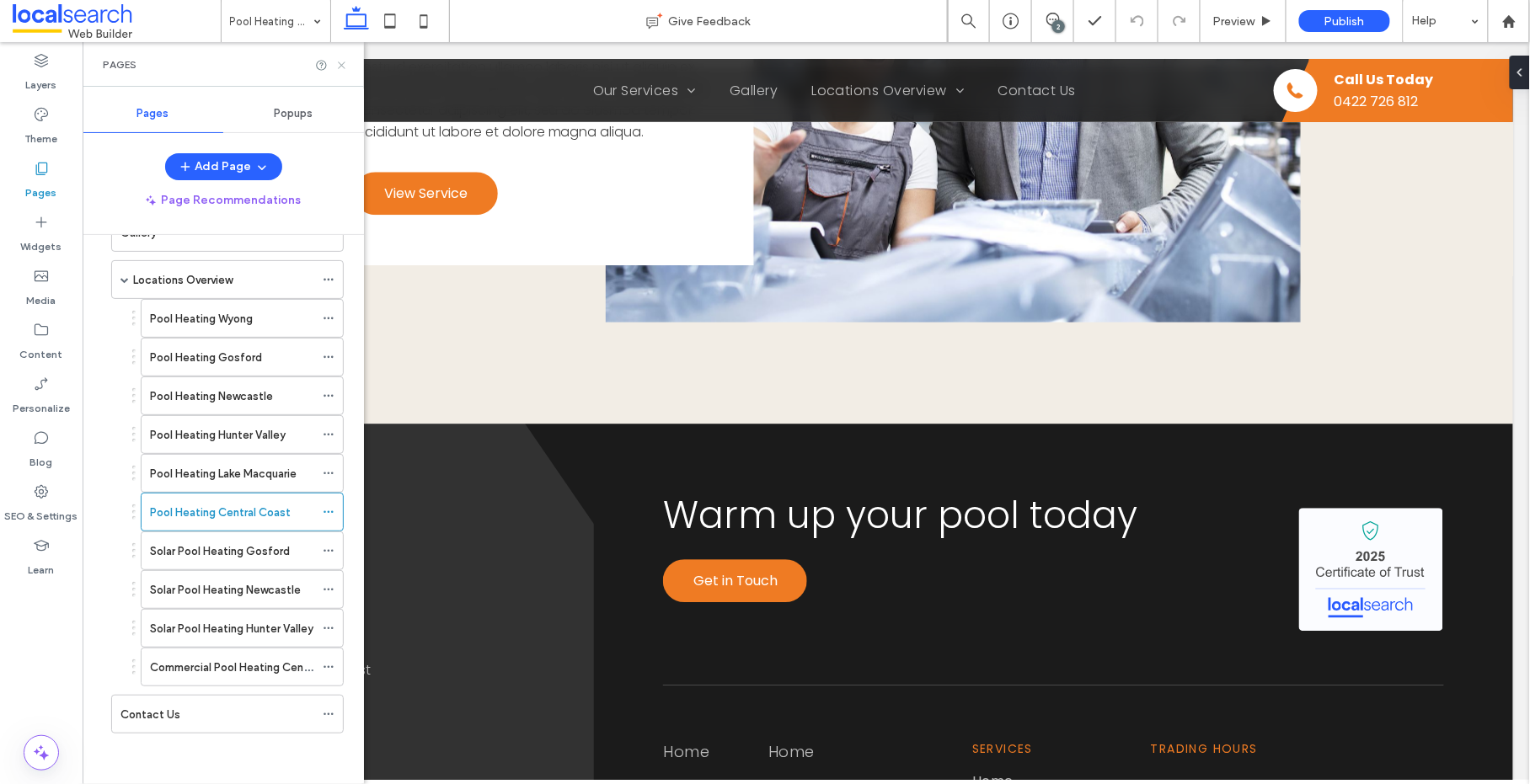 click 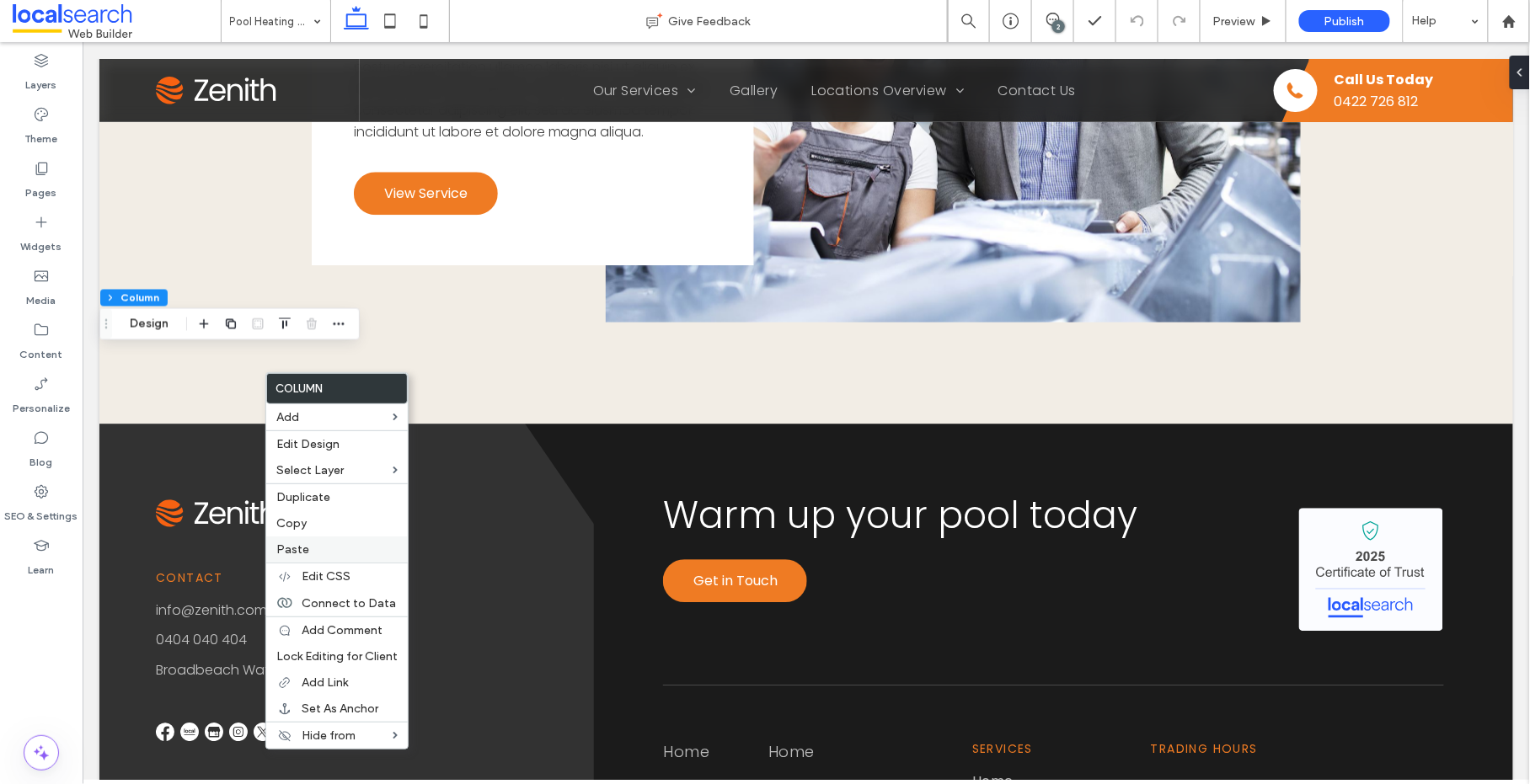 click on "Paste" at bounding box center [292, 549] 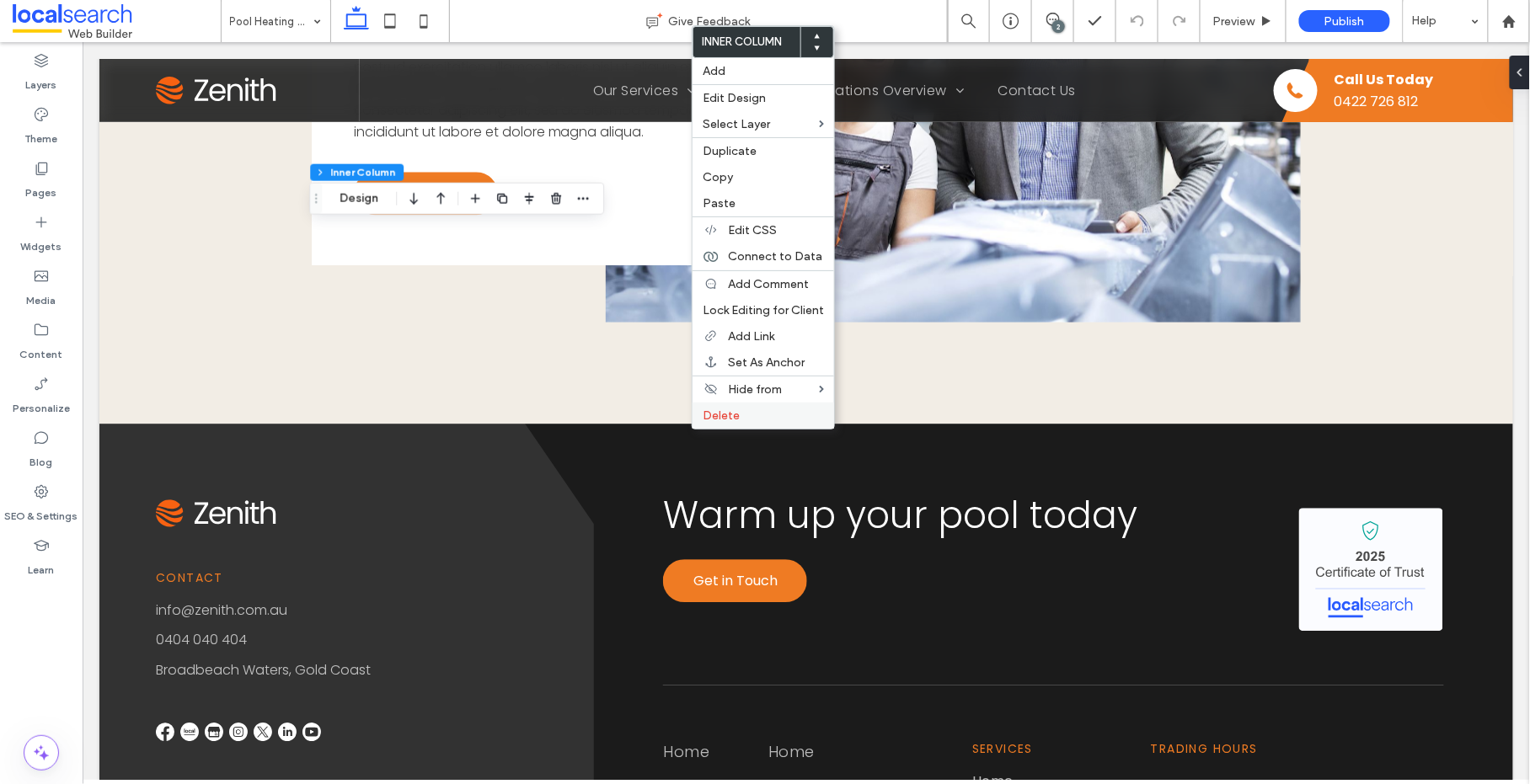 click on "Delete" at bounding box center (721, 415) 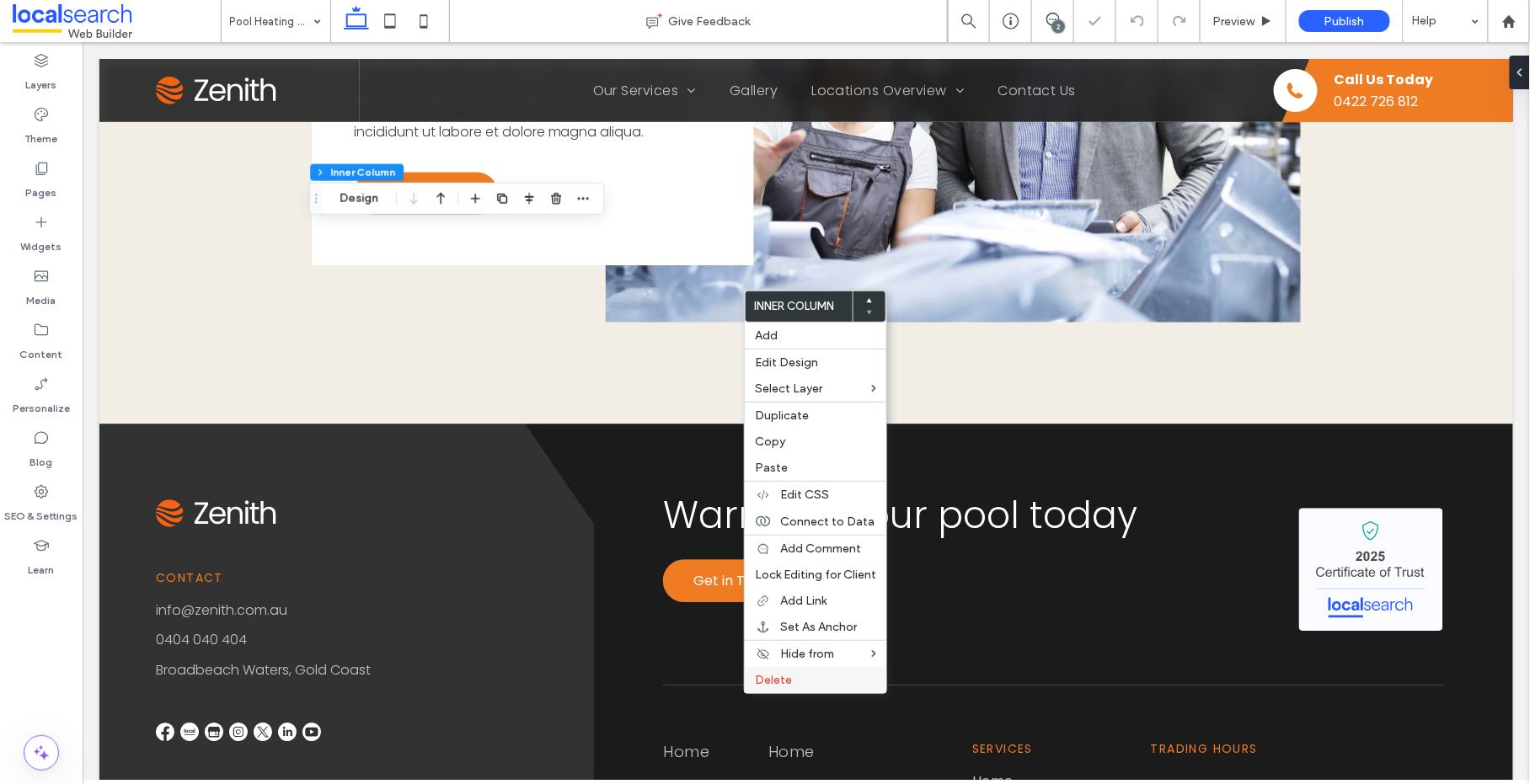 click on "Delete" at bounding box center (816, 680) 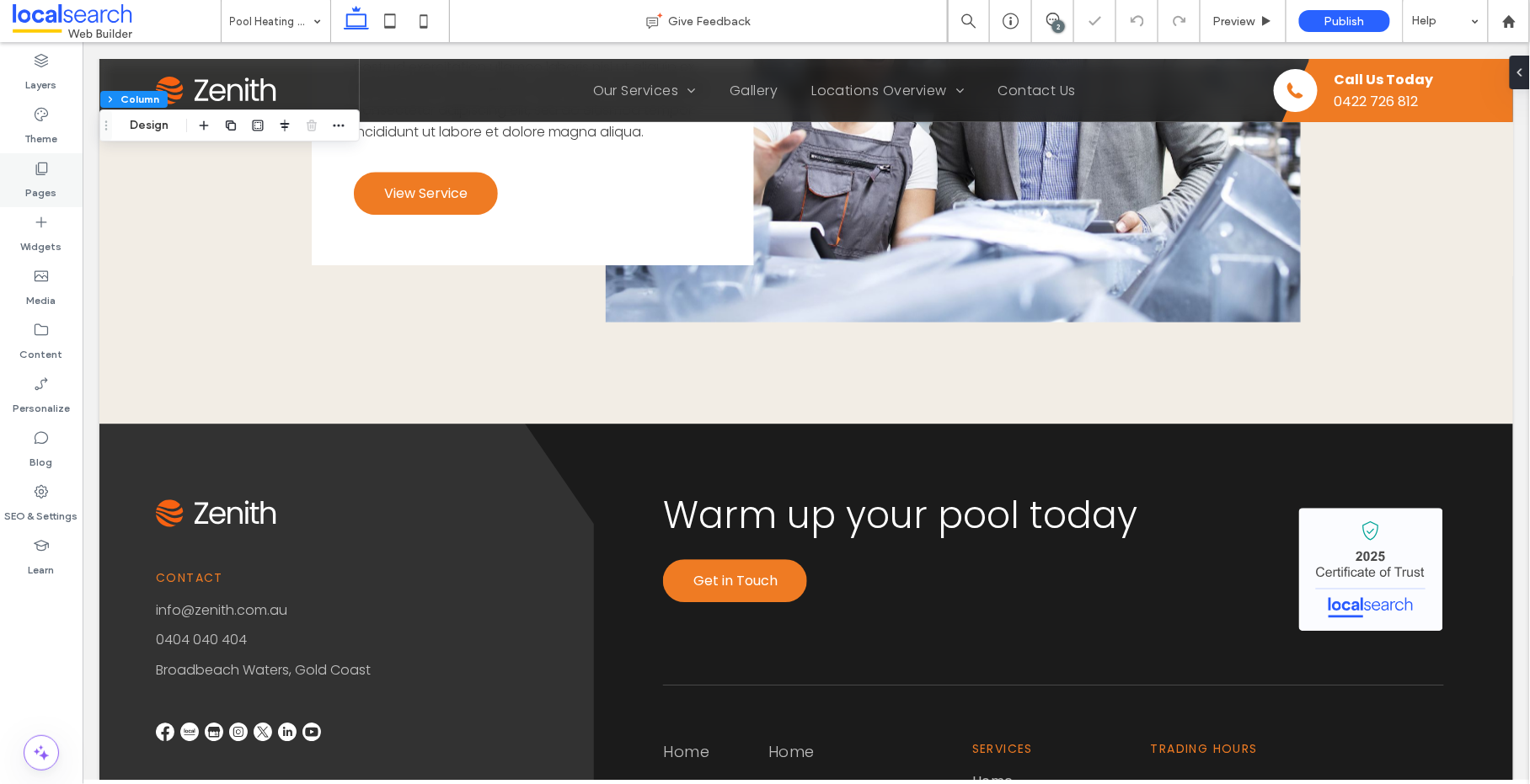 click on "Pages" at bounding box center [41, 189] 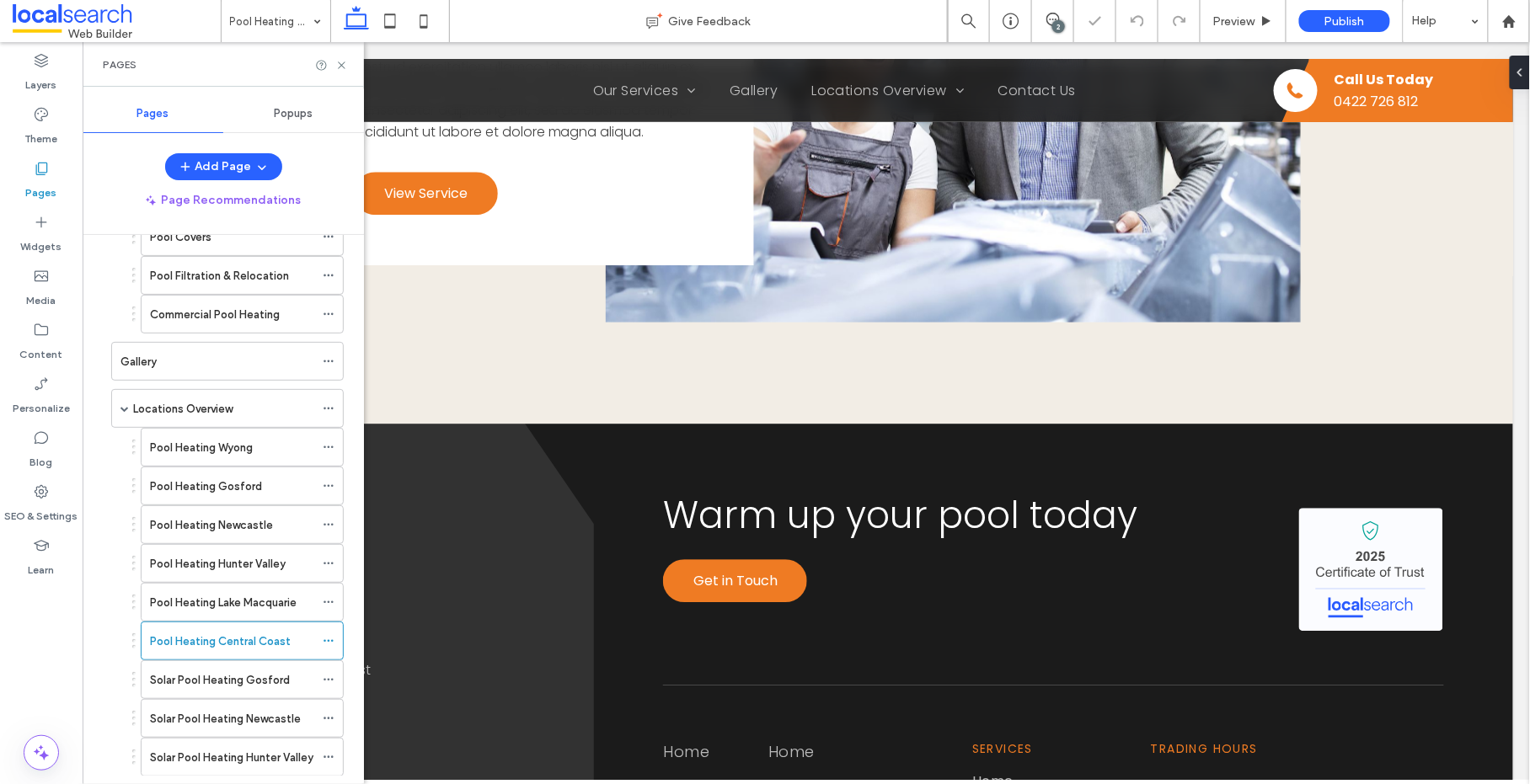 scroll, scrollTop: 381, scrollLeft: 0, axis: vertical 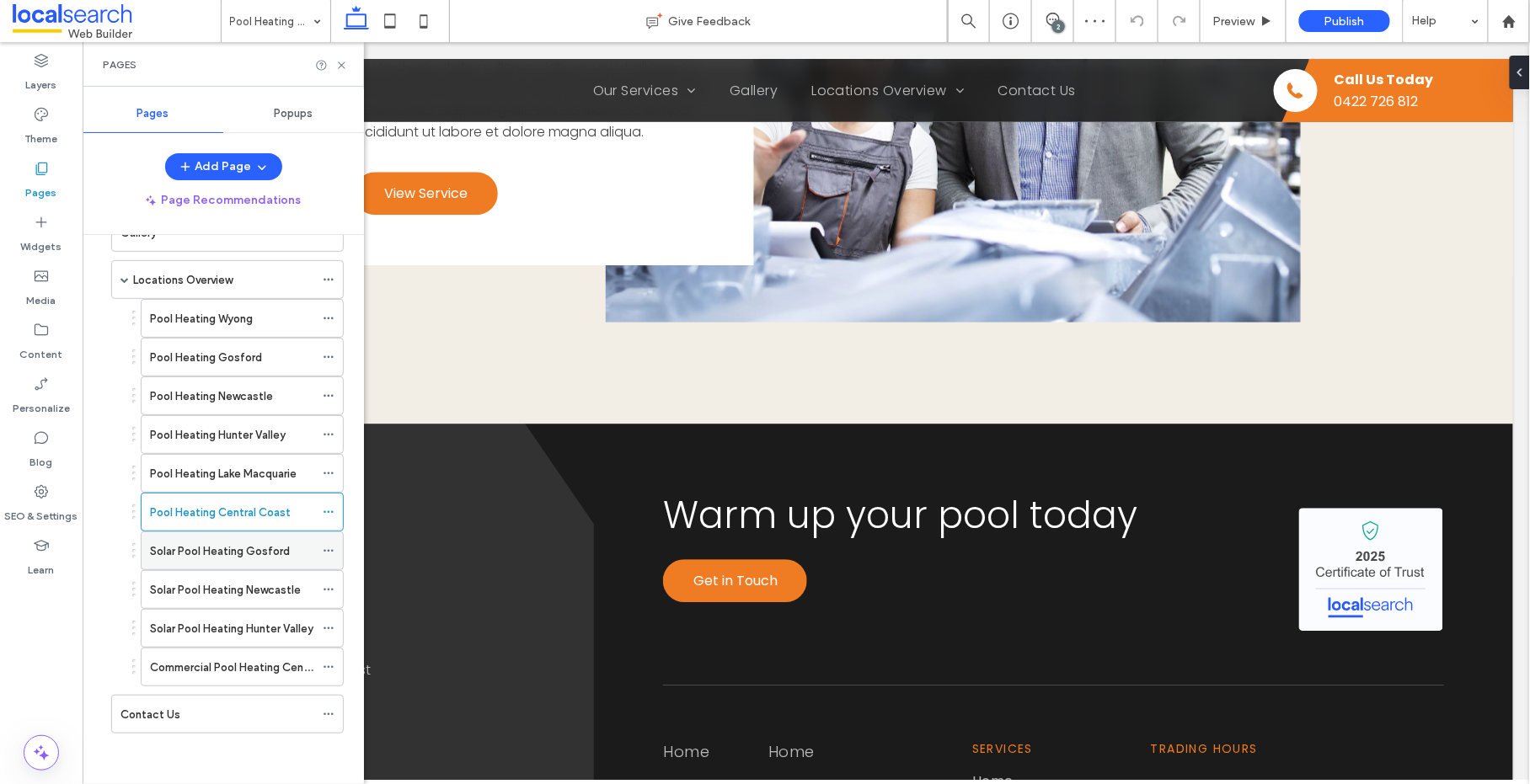 click on "Solar Pool Heating Gosford" at bounding box center [232, 551] 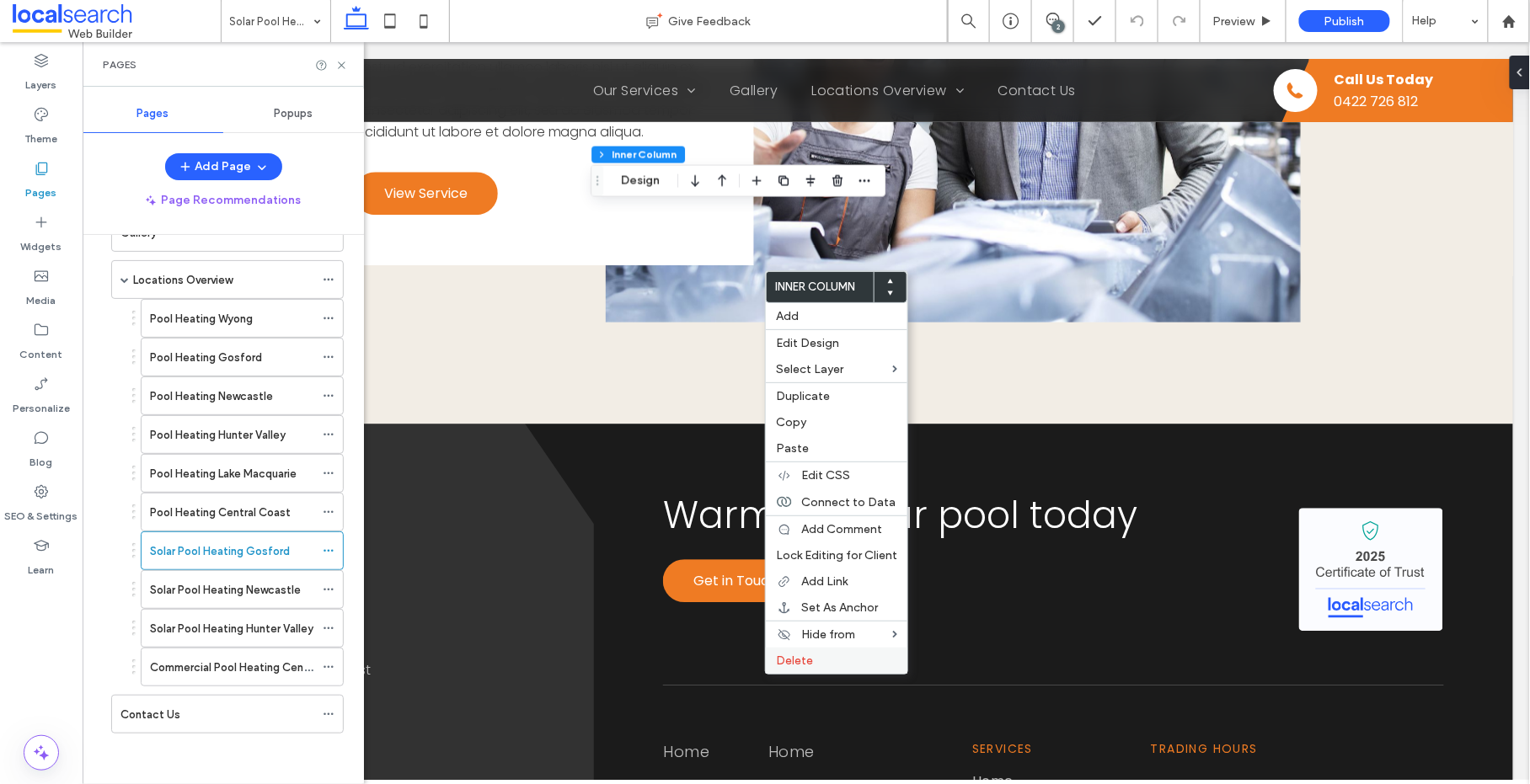 click on "Delete" at bounding box center (794, 660) 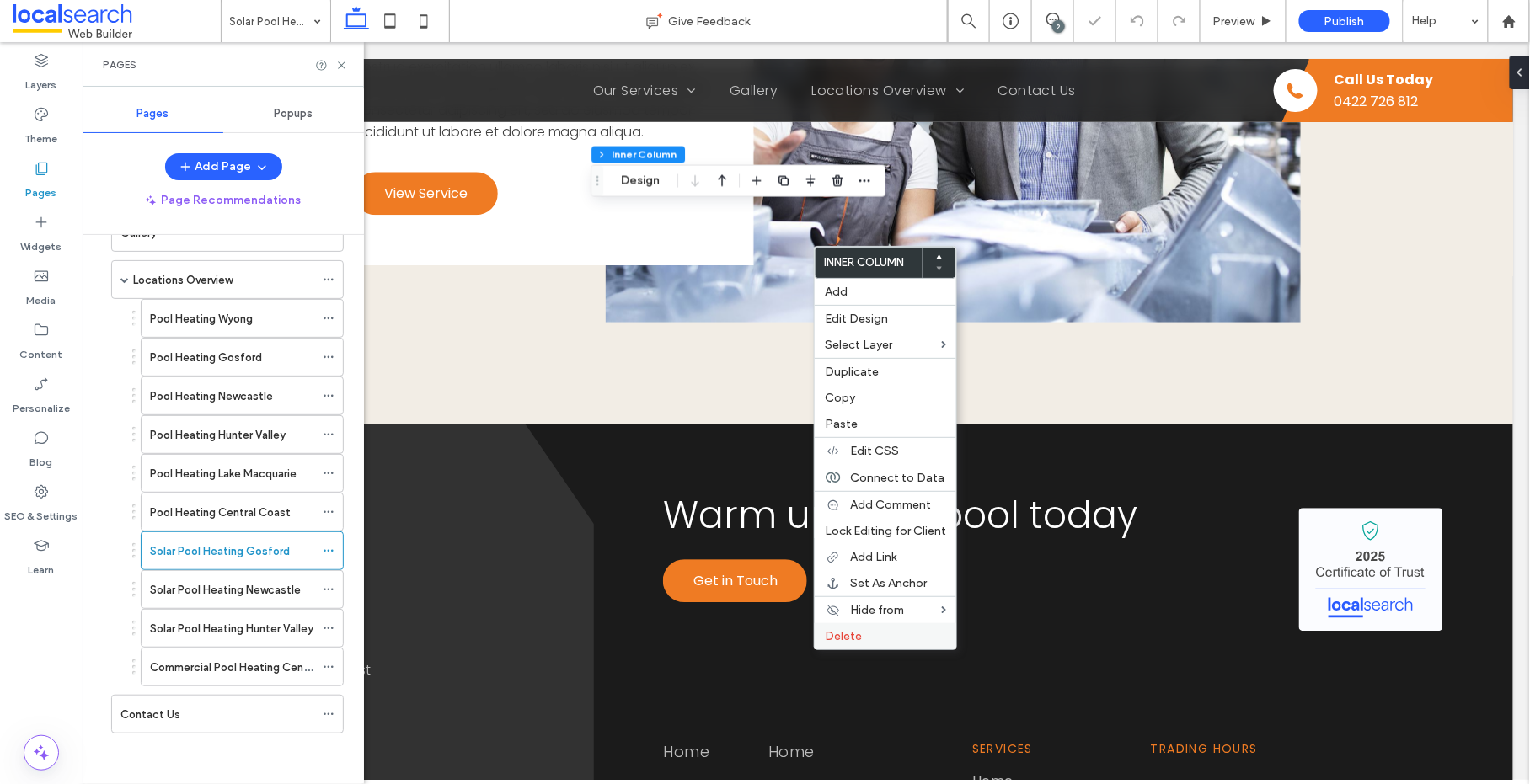 click on "Delete" at bounding box center [885, 636] 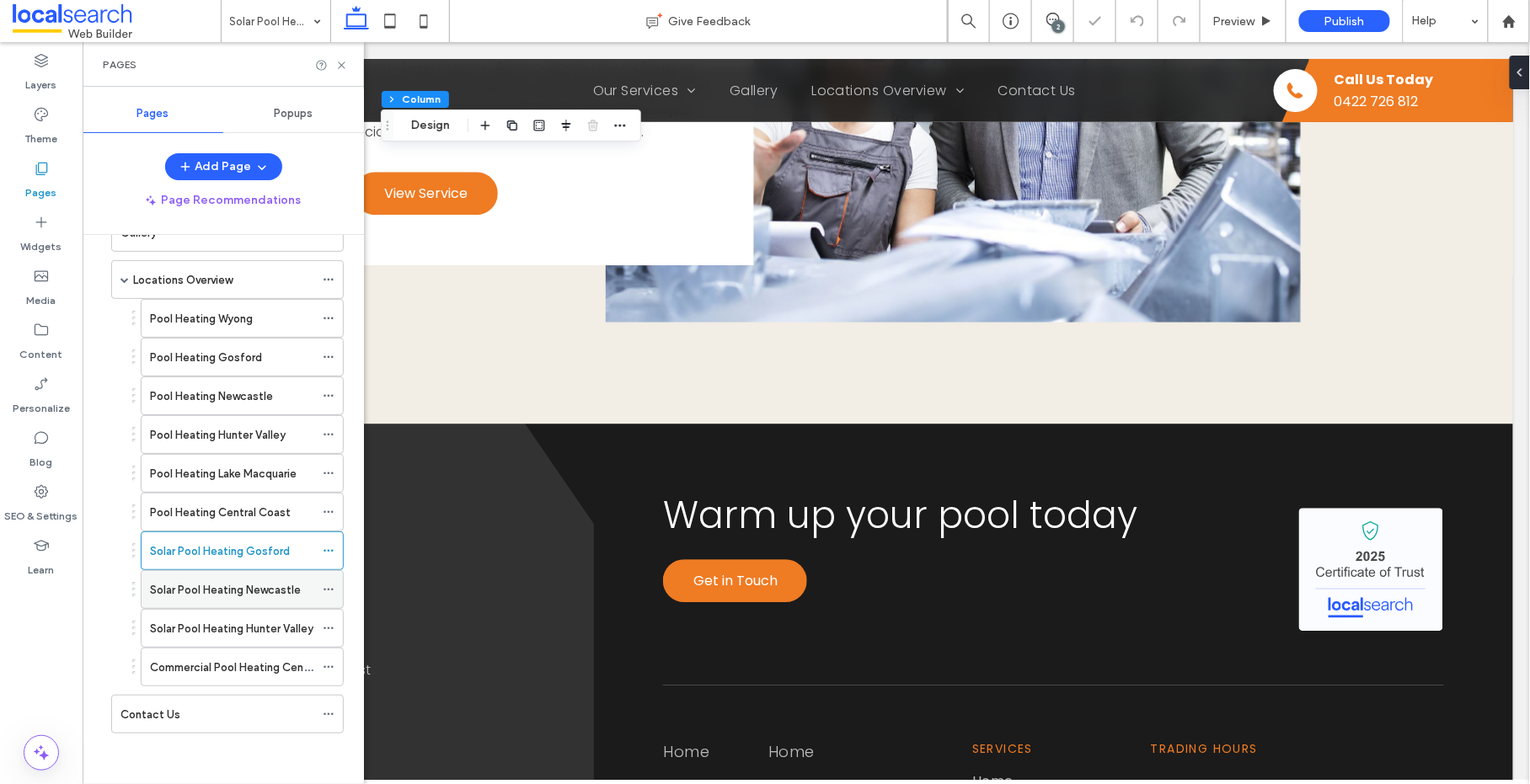 click on "Solar Pool Heating Newcastle" at bounding box center [225, 589] 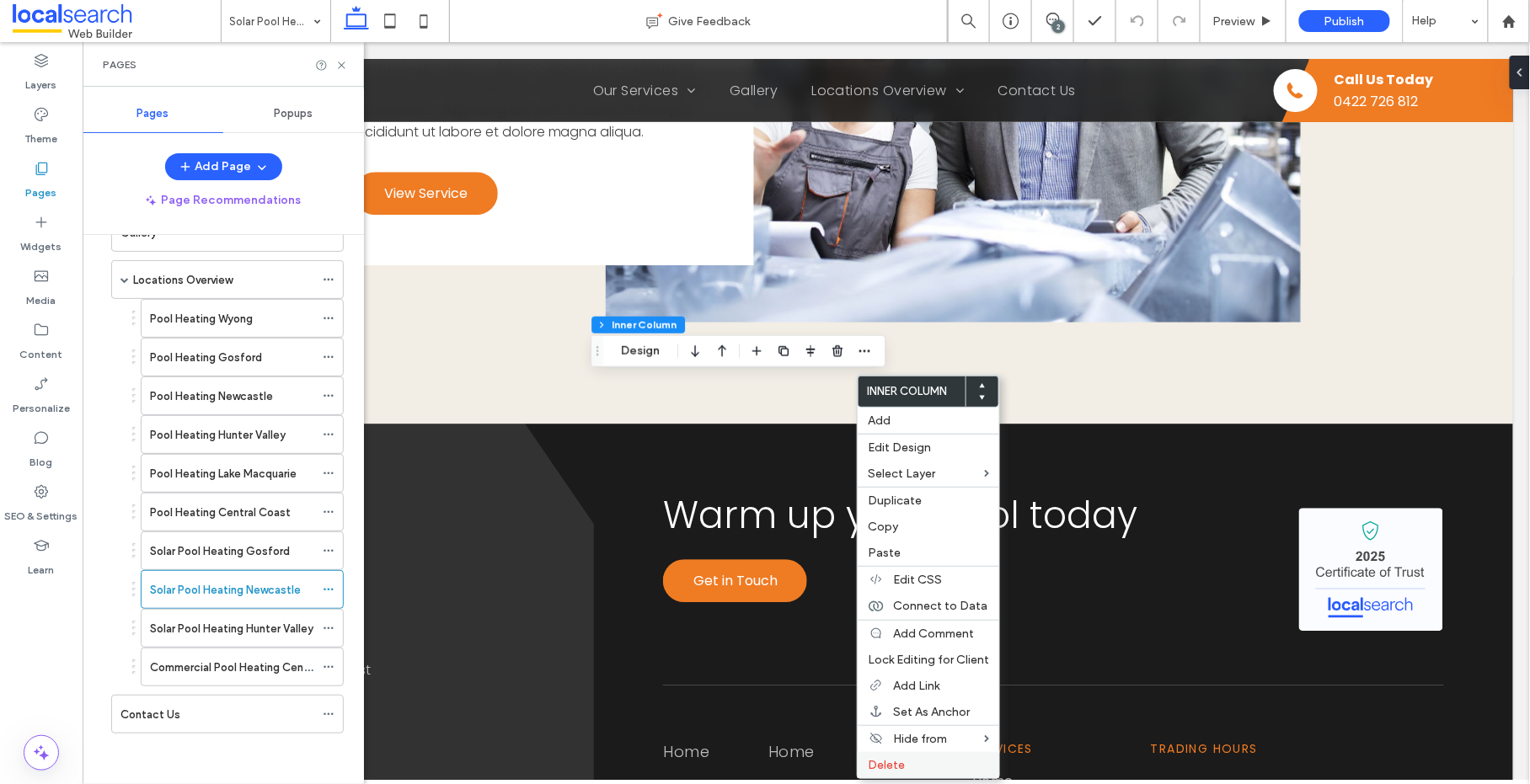 click on "Delete" at bounding box center (886, 765) 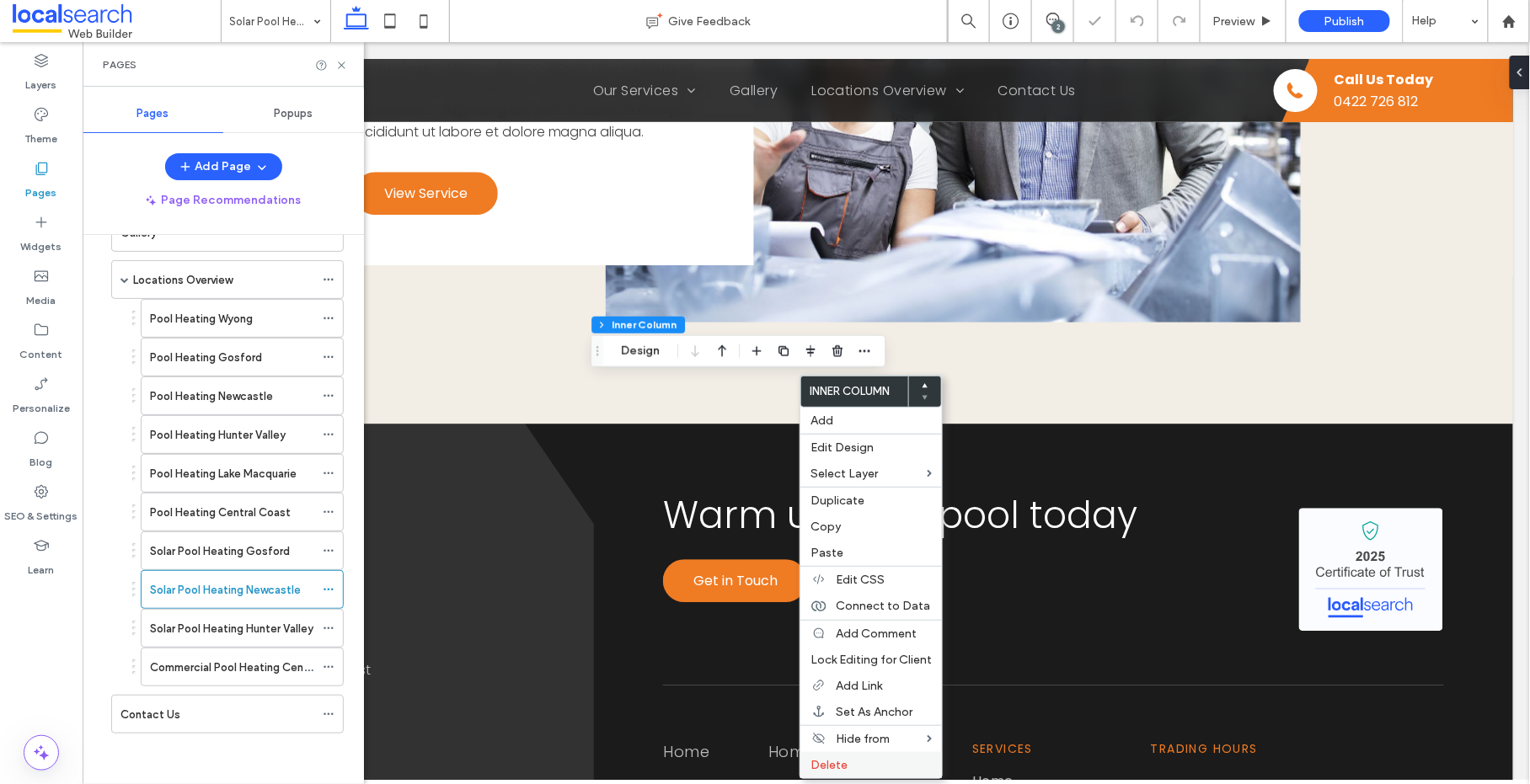 click on "Delete" at bounding box center (829, 765) 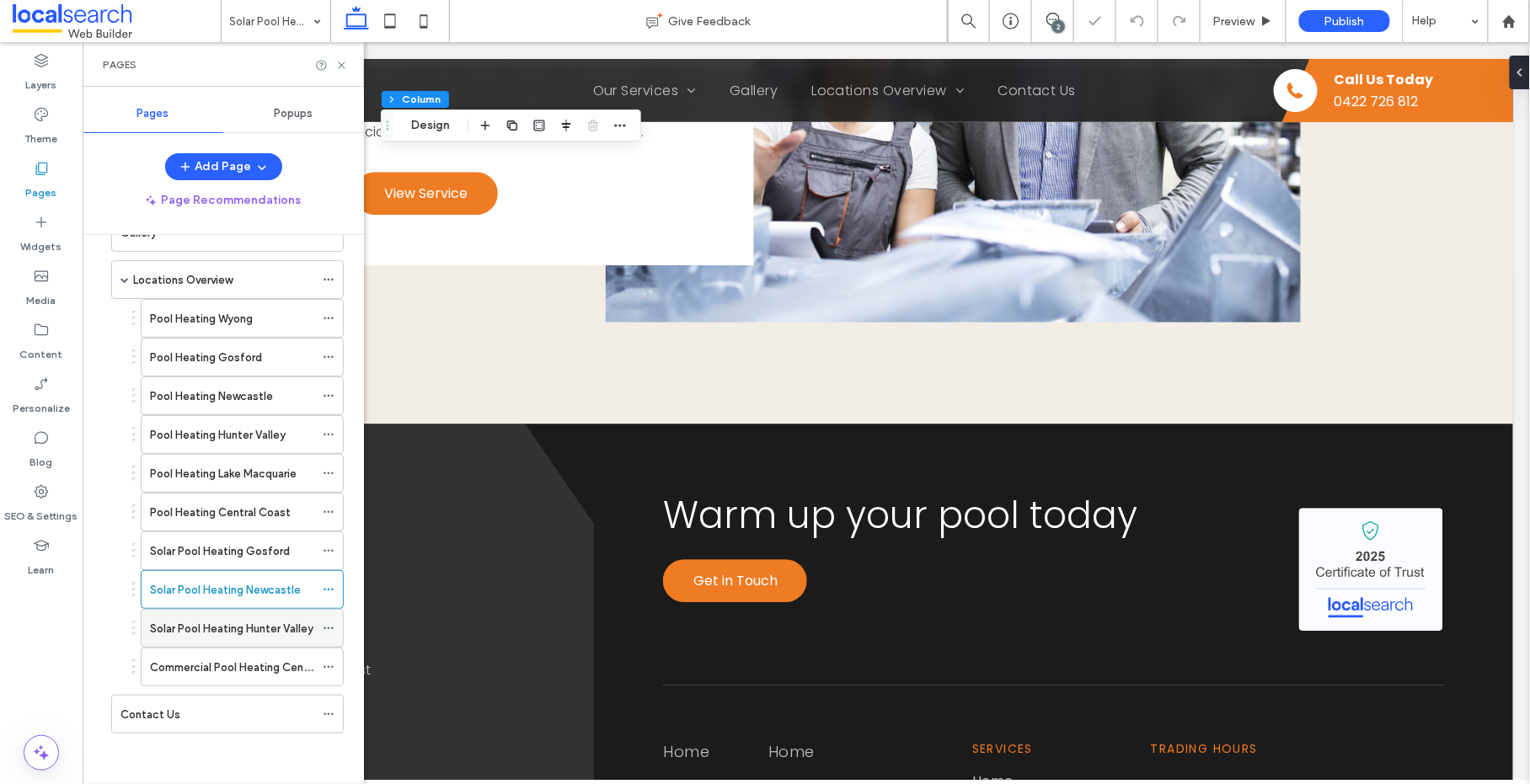 click on "Solar Pool Heating Hunter Valley" at bounding box center (232, 628) 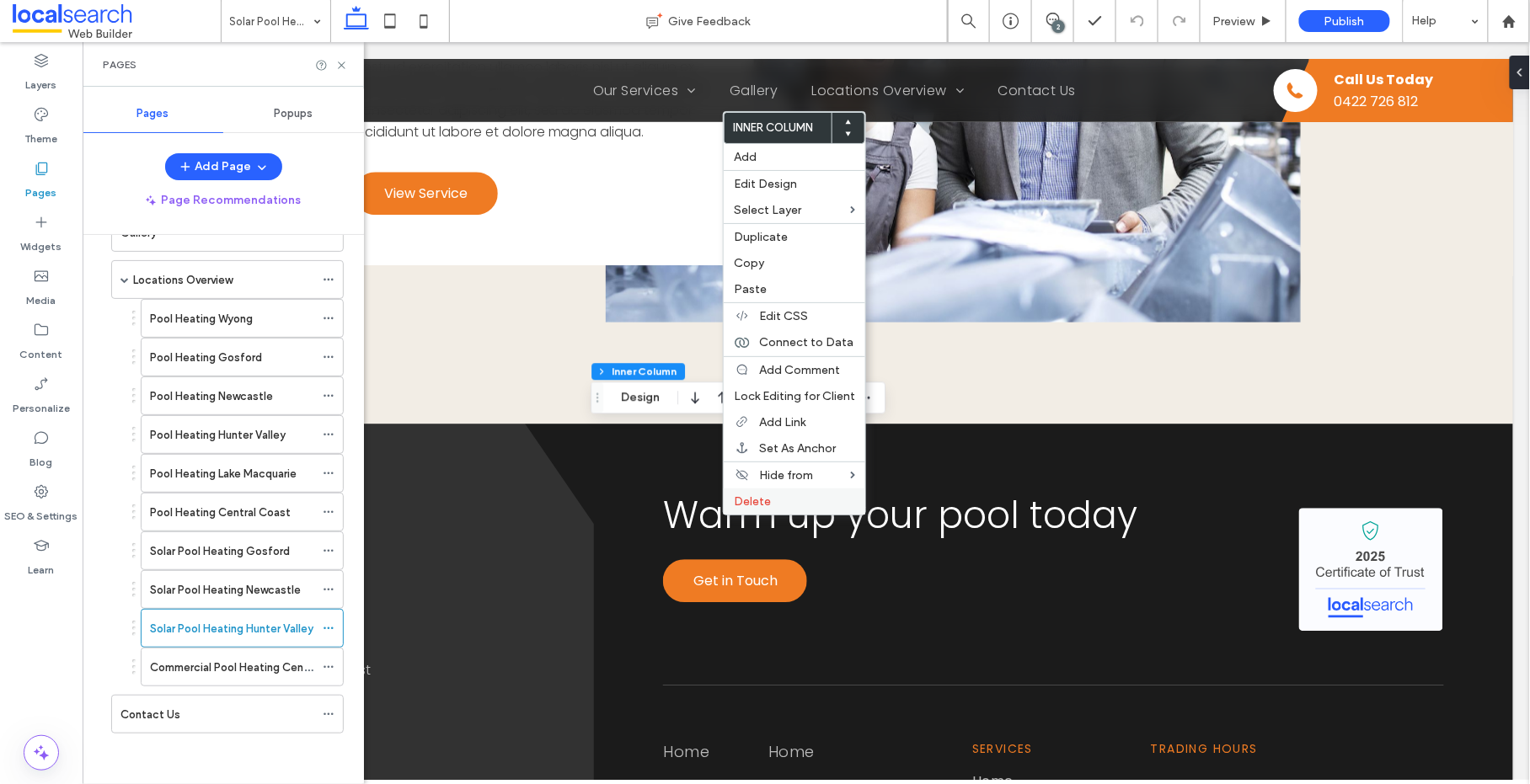 click on "Delete" at bounding box center [752, 501] 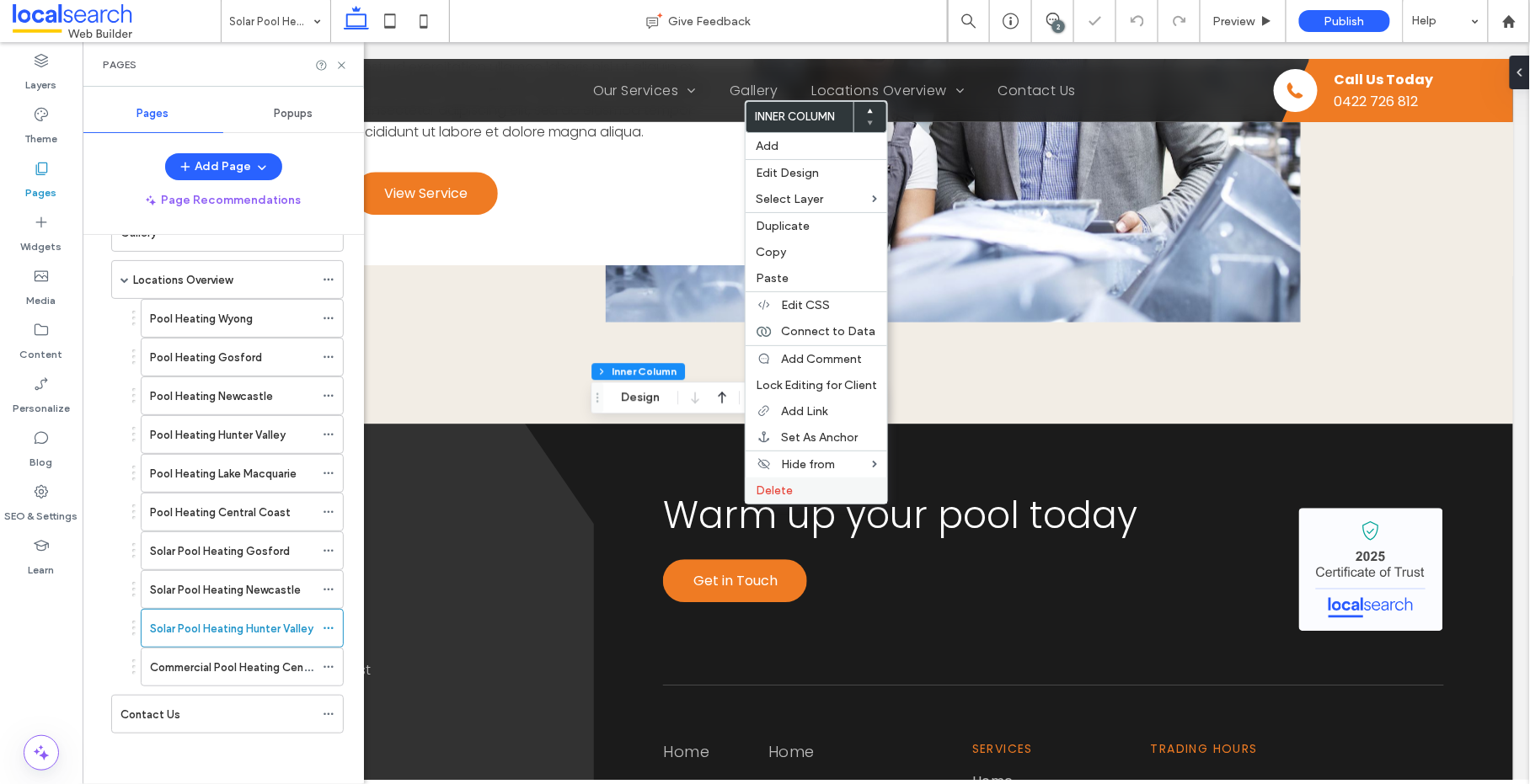 click on "Delete" at bounding box center [816, 490] 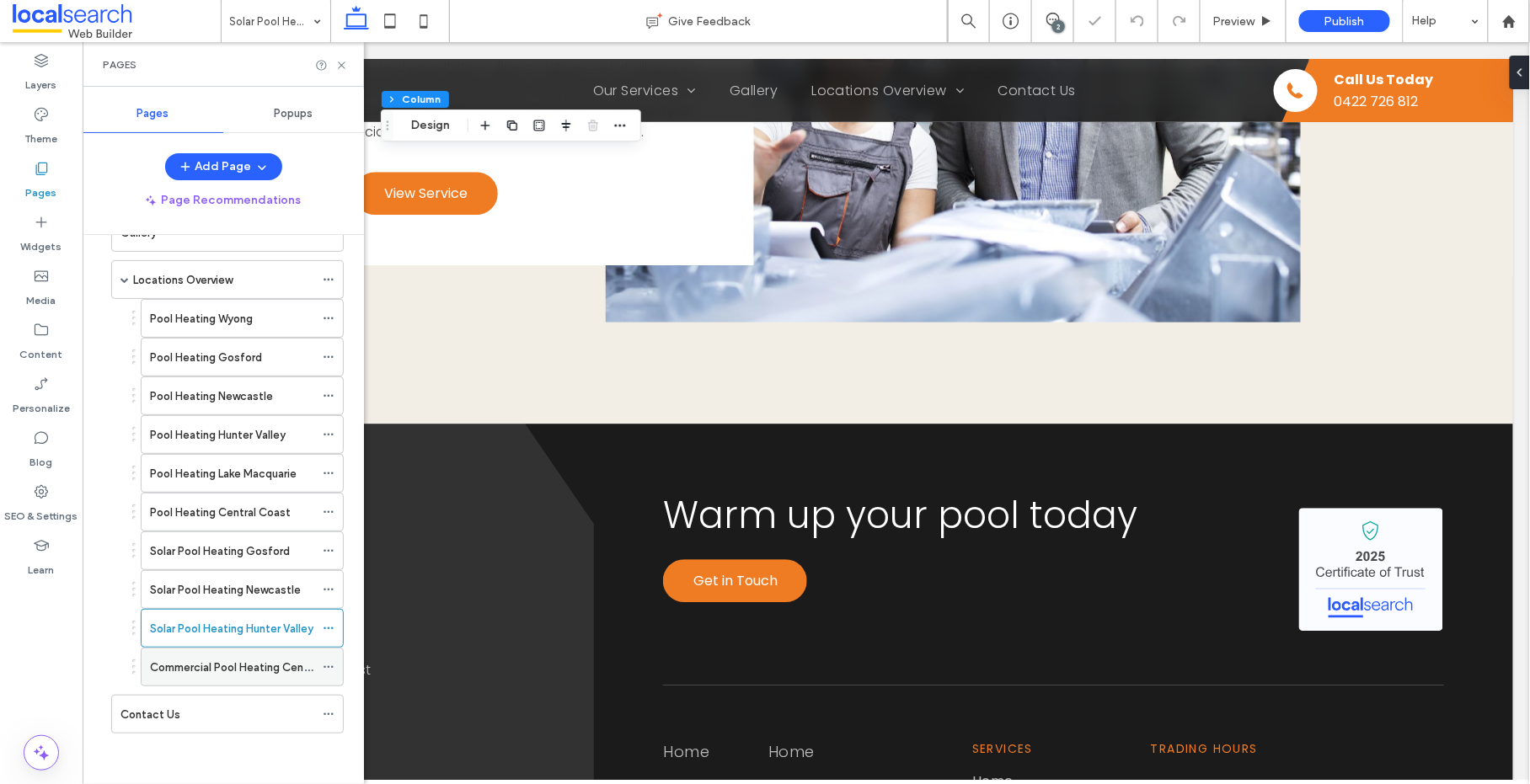 click on "Commercial Pool Heating Central Coast" at bounding box center (252, 667) 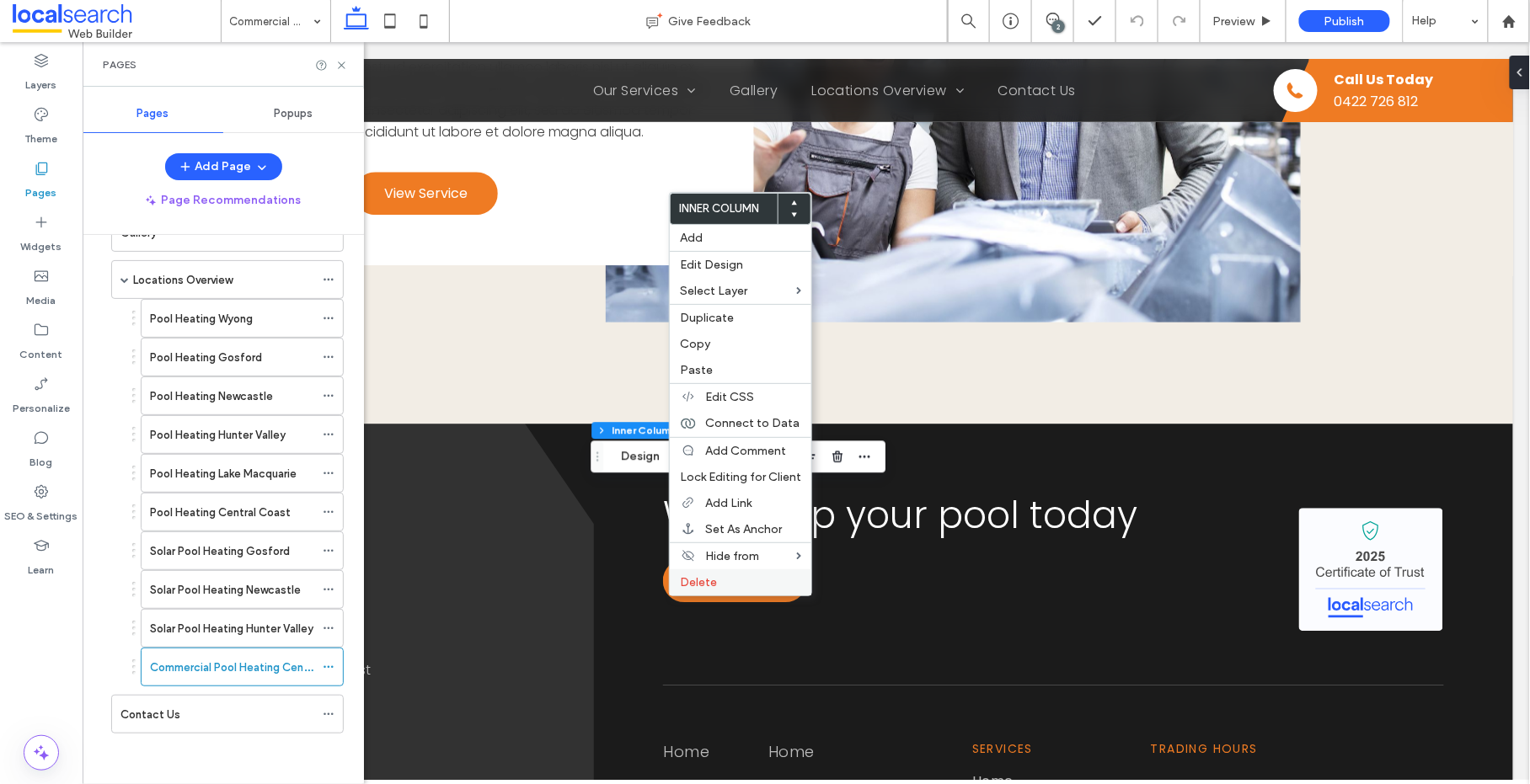 click on "Delete" at bounding box center [698, 582] 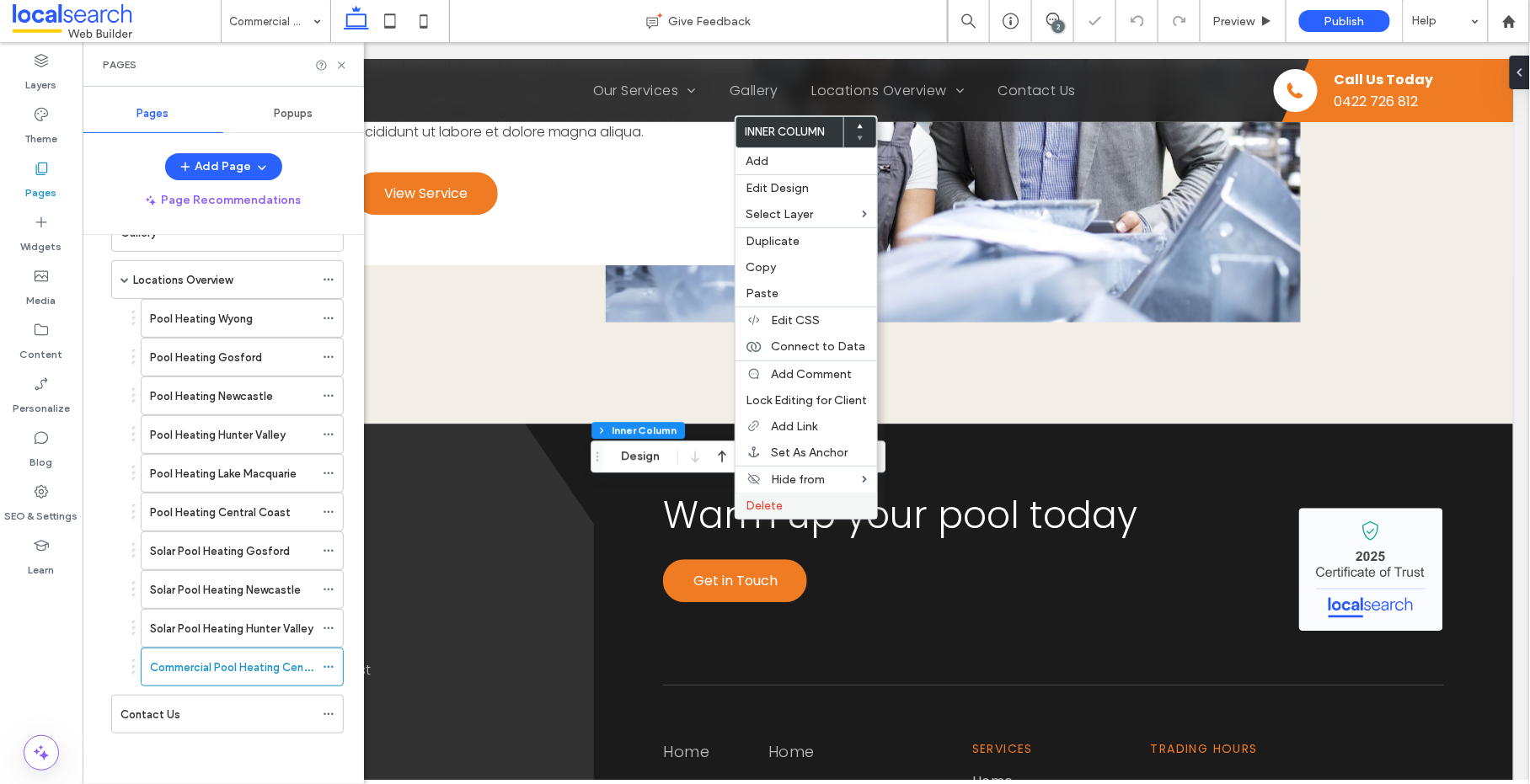 click on "Delete" at bounding box center (806, 505) 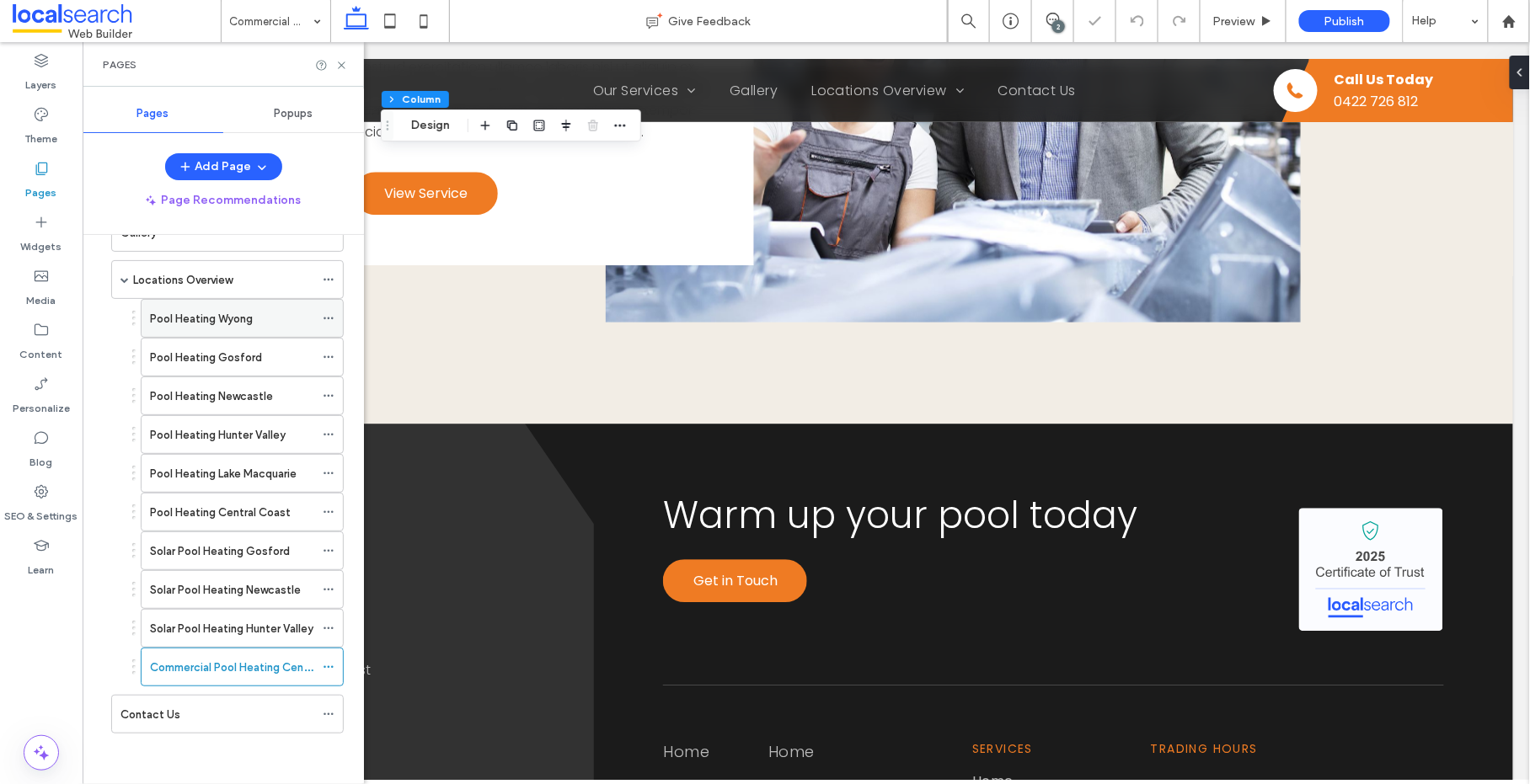 click on "Pool Heating Wyong" at bounding box center (201, 318) 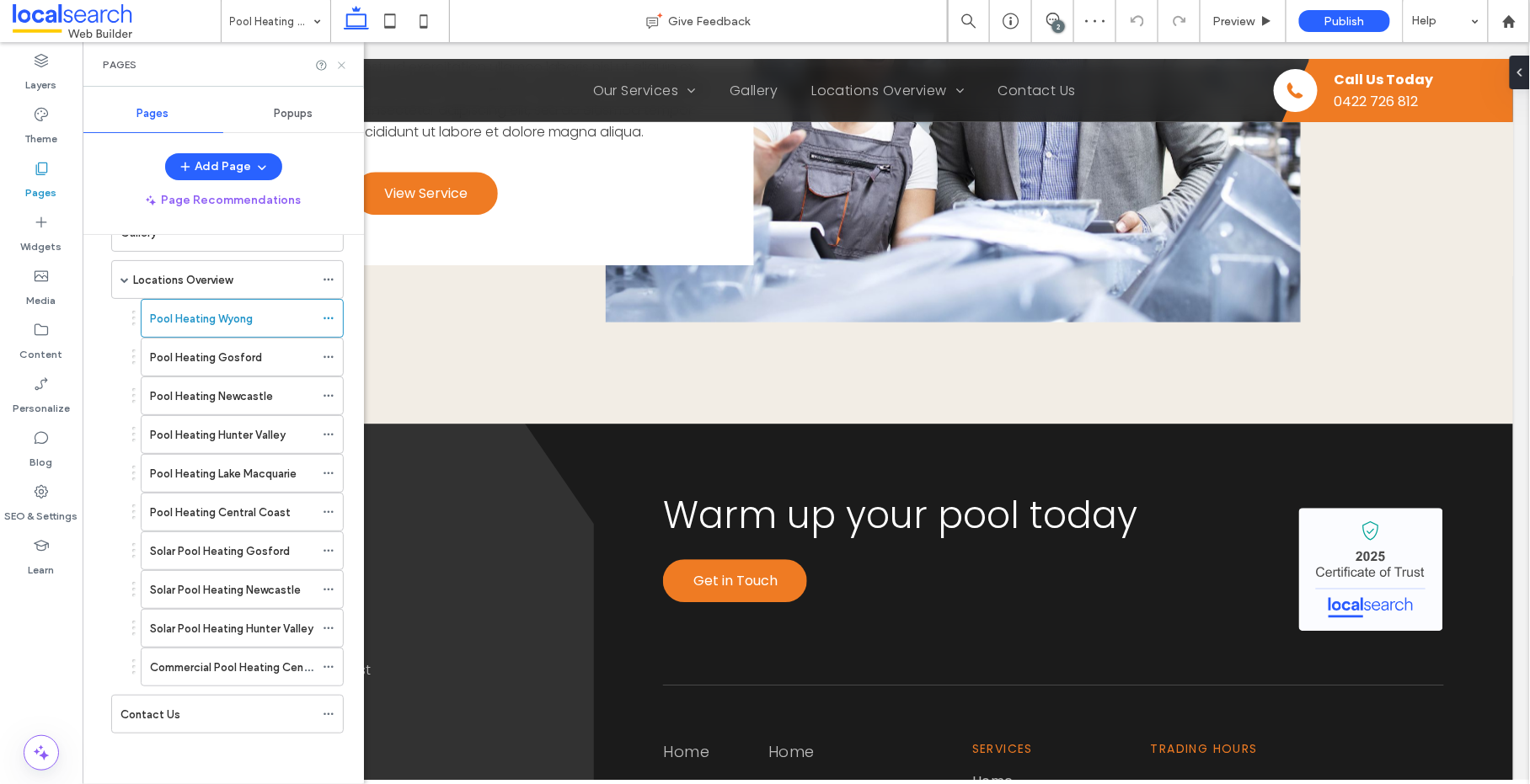 click 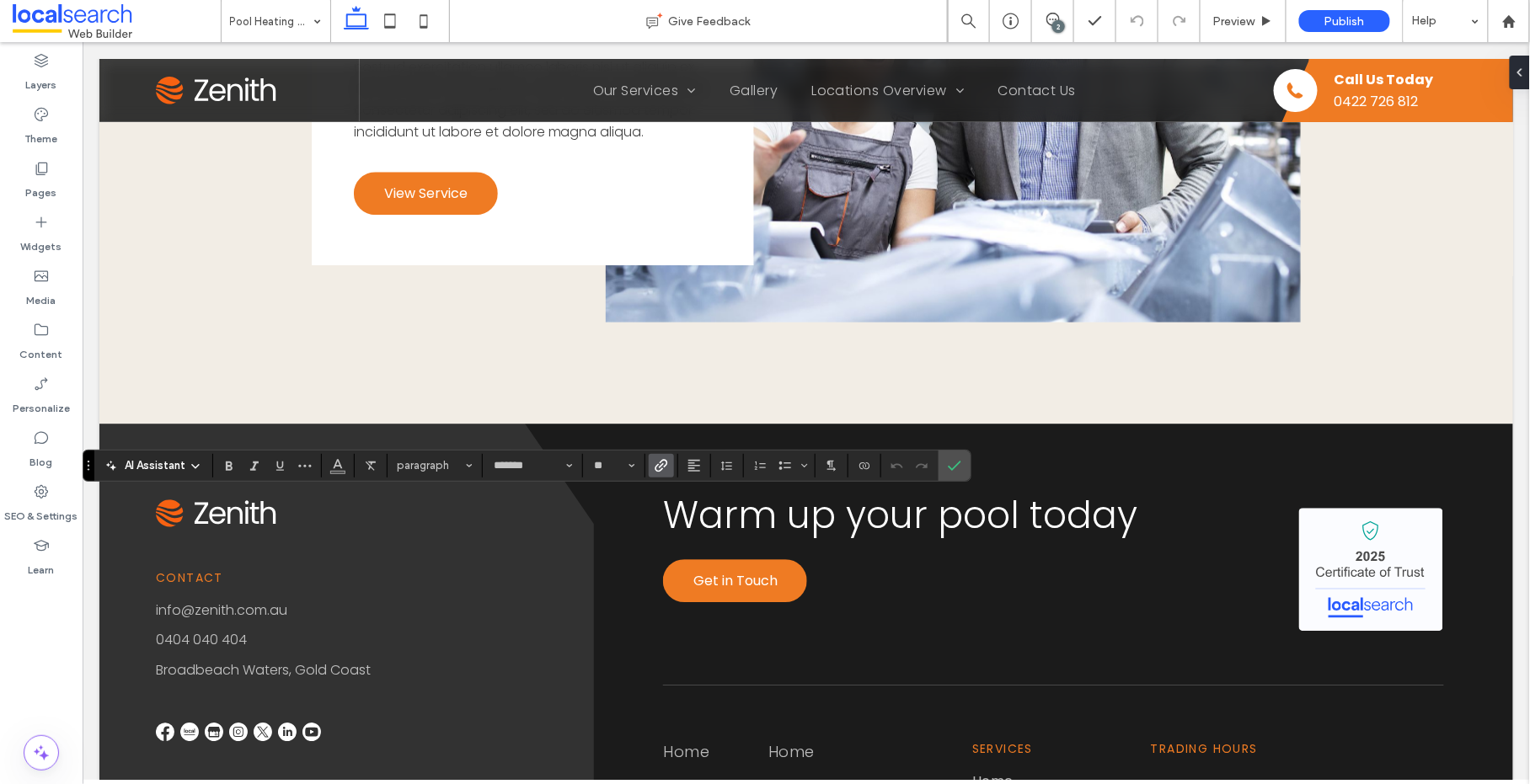 click at bounding box center [661, 466] 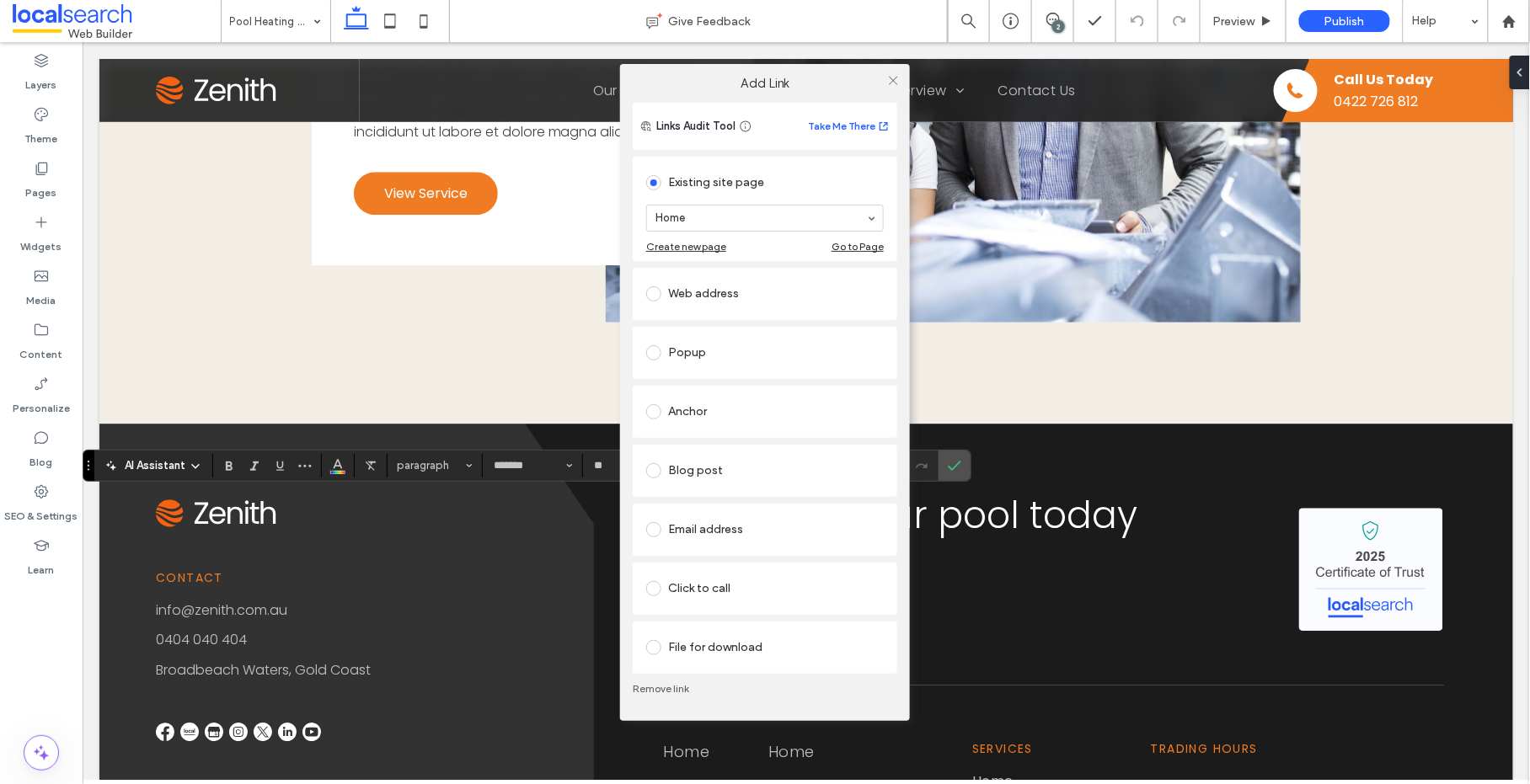 click at bounding box center (654, 589) 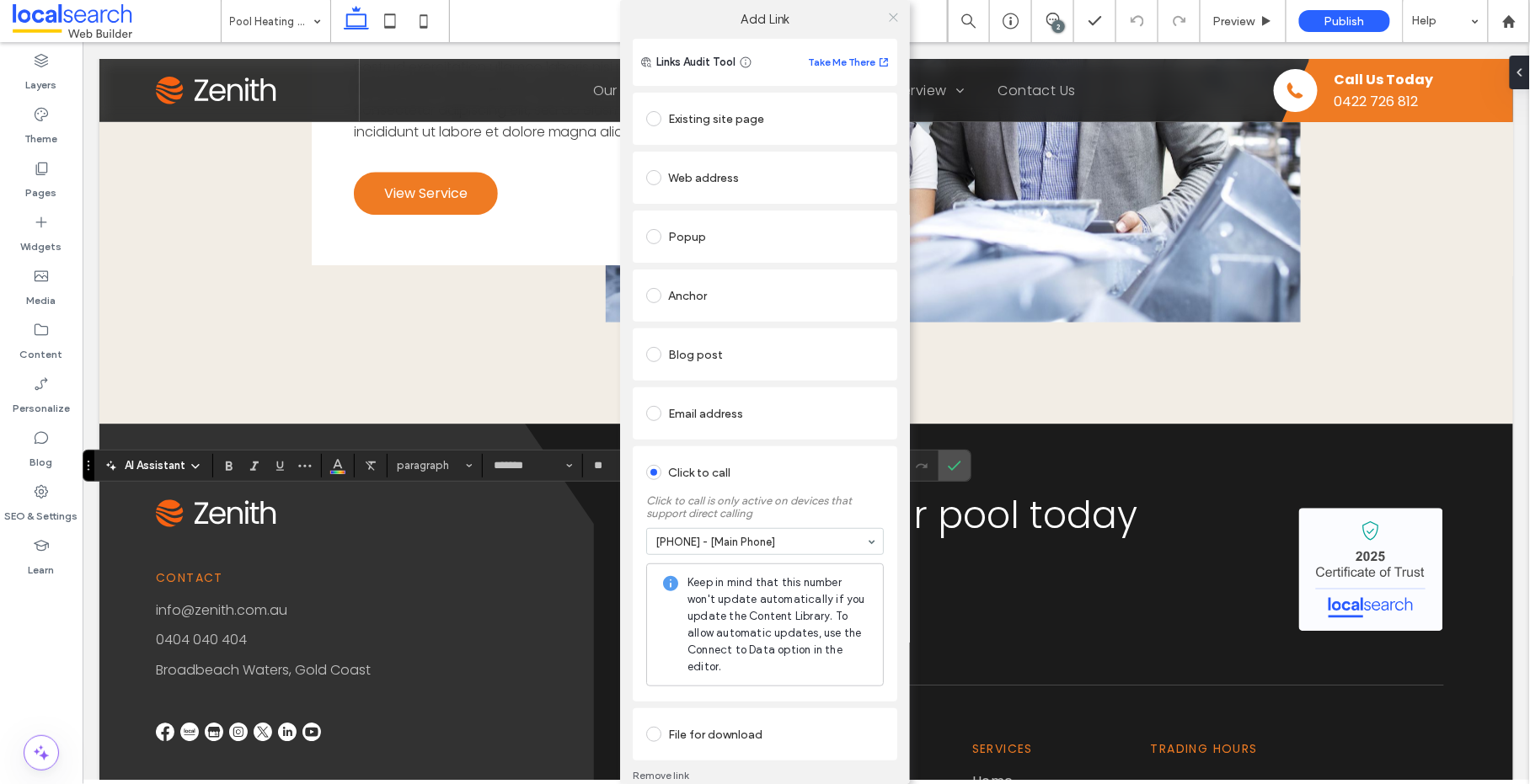 click 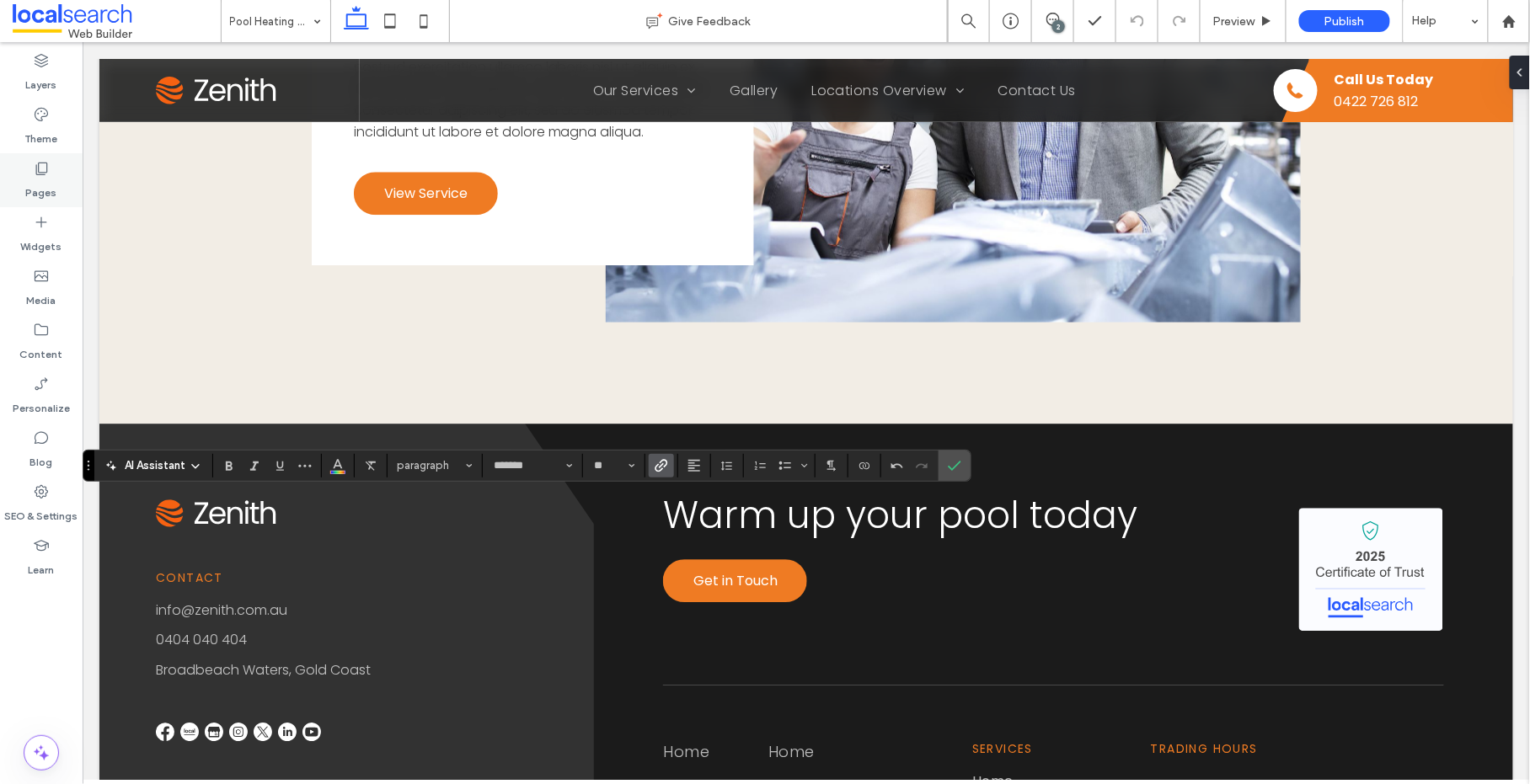 click 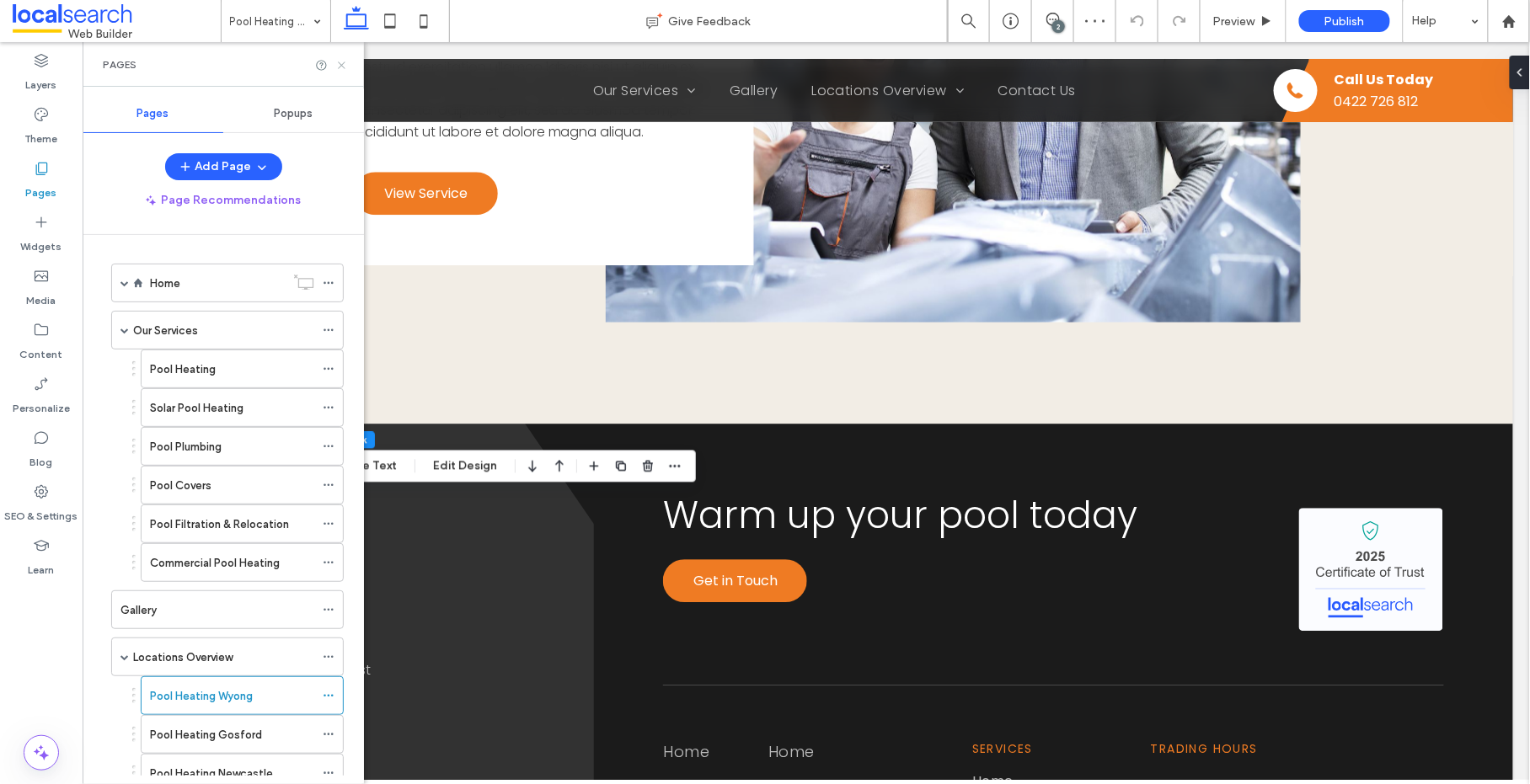 click 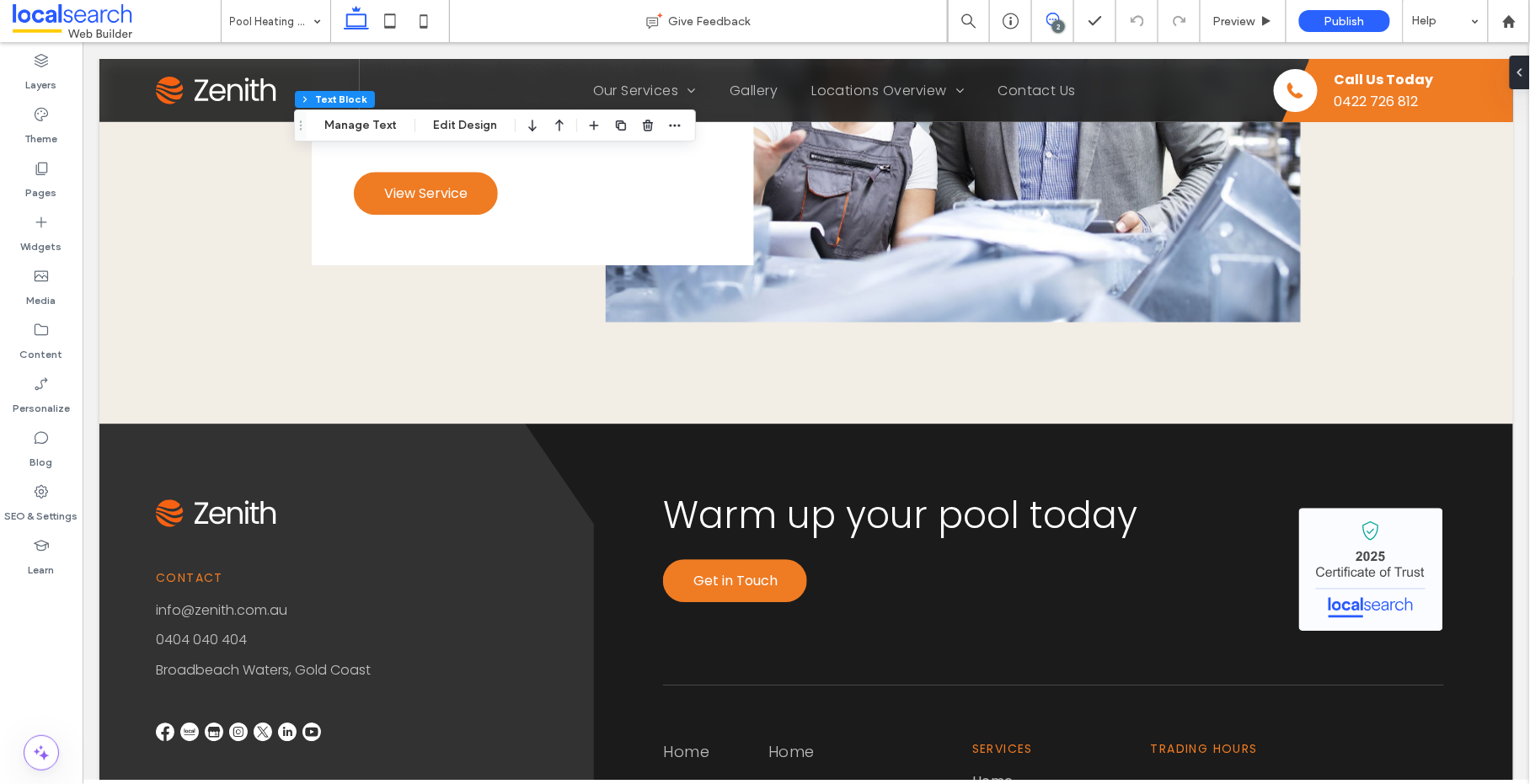 click 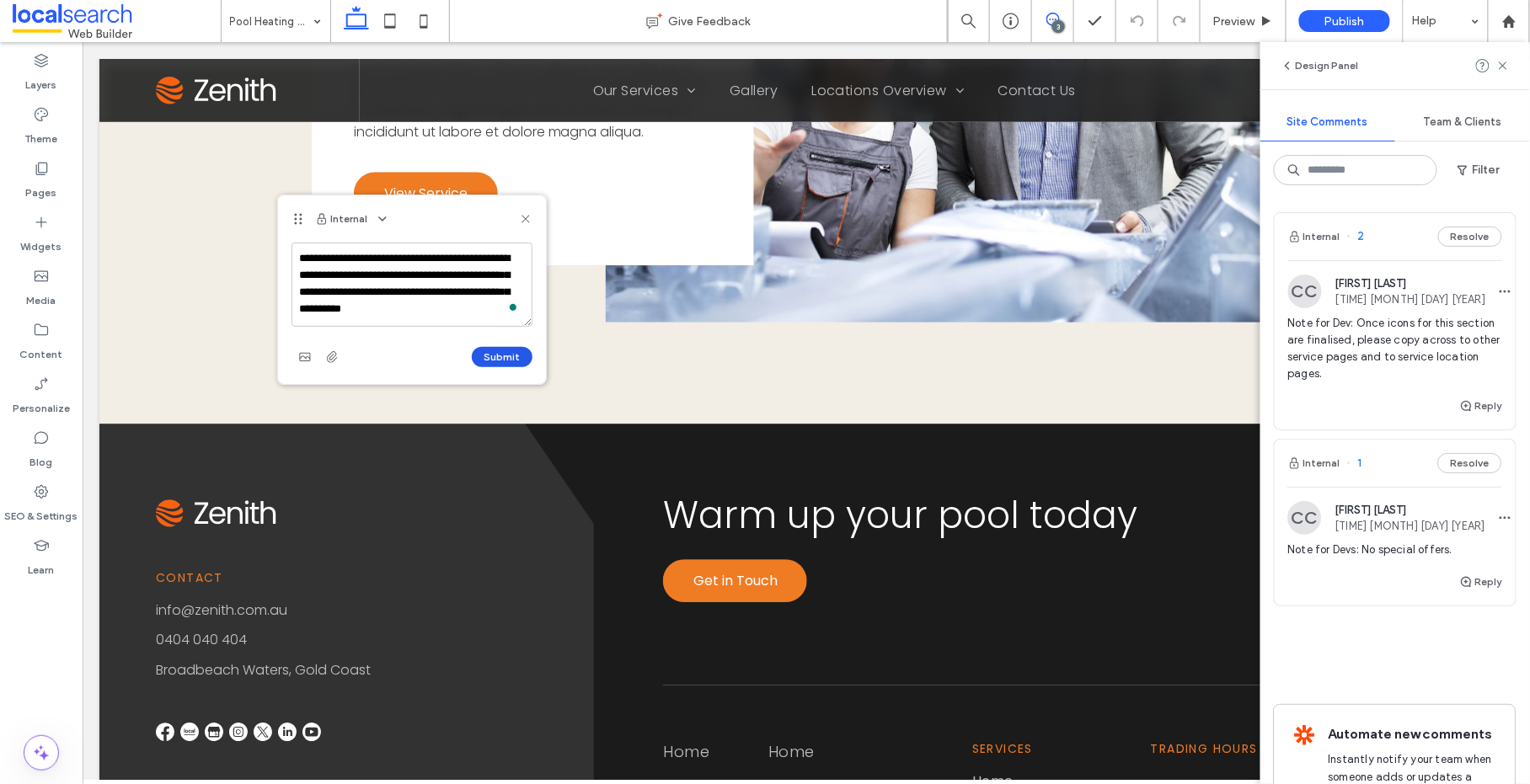 type on "**********" 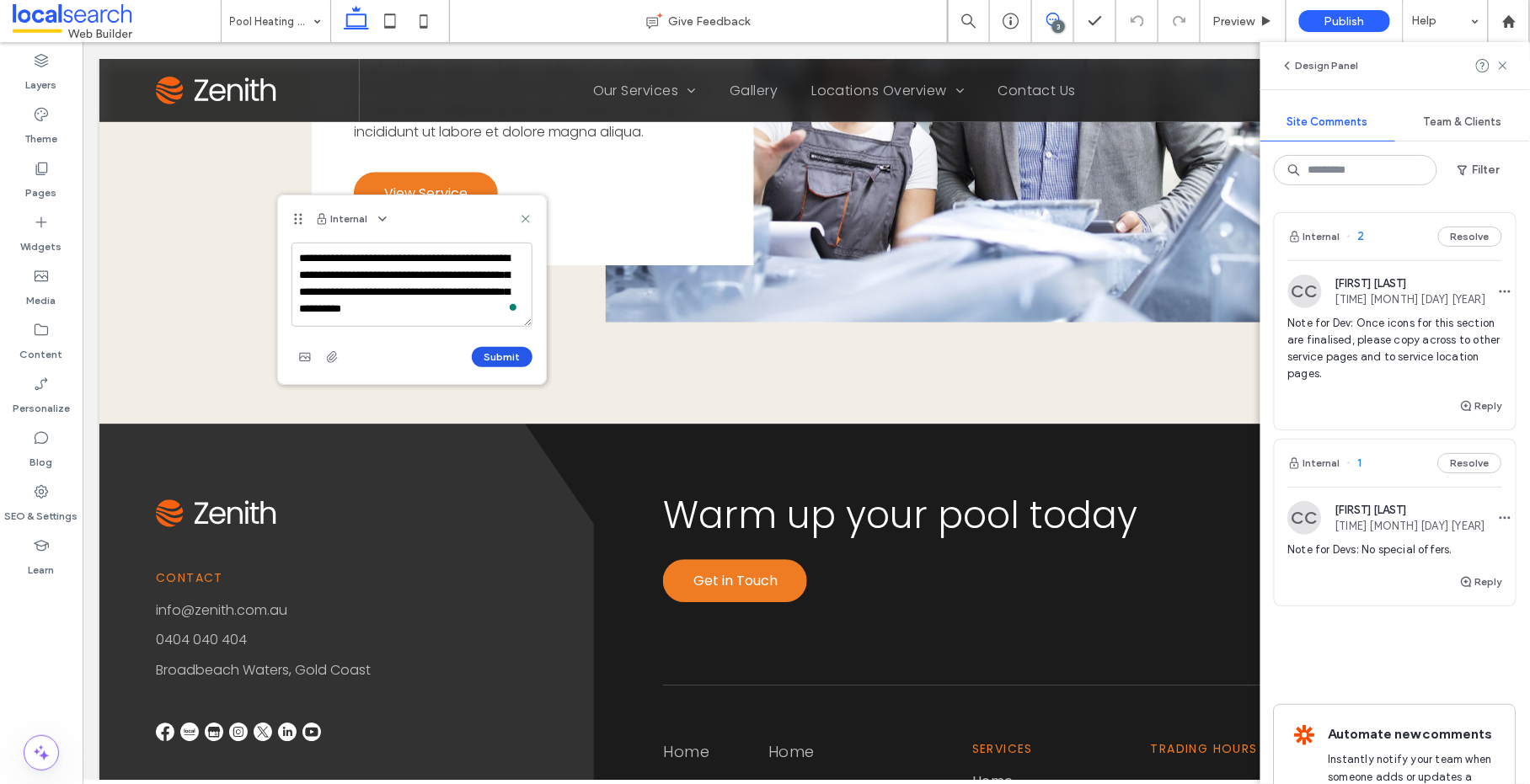 click on "Submit" at bounding box center [502, 357] 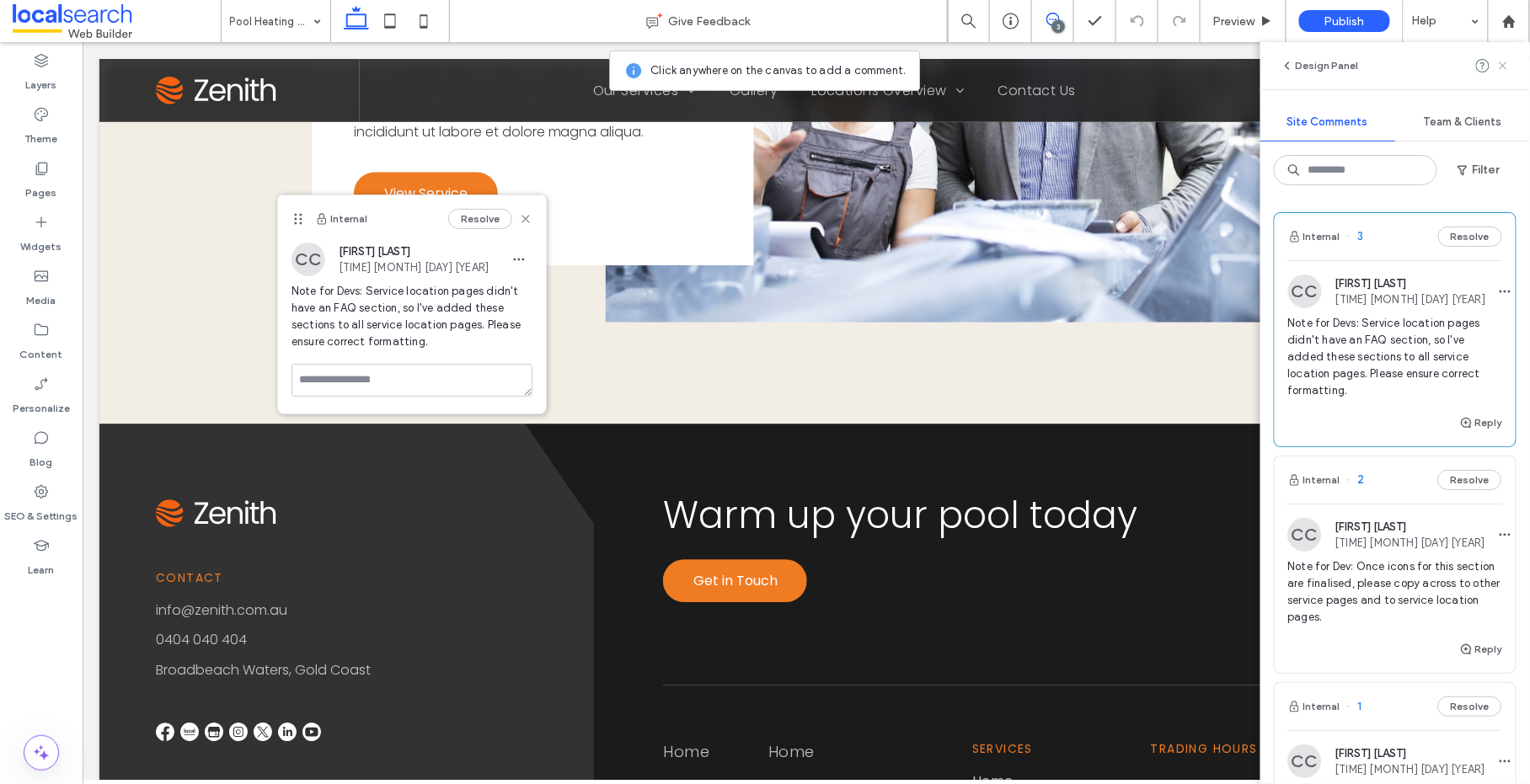 click 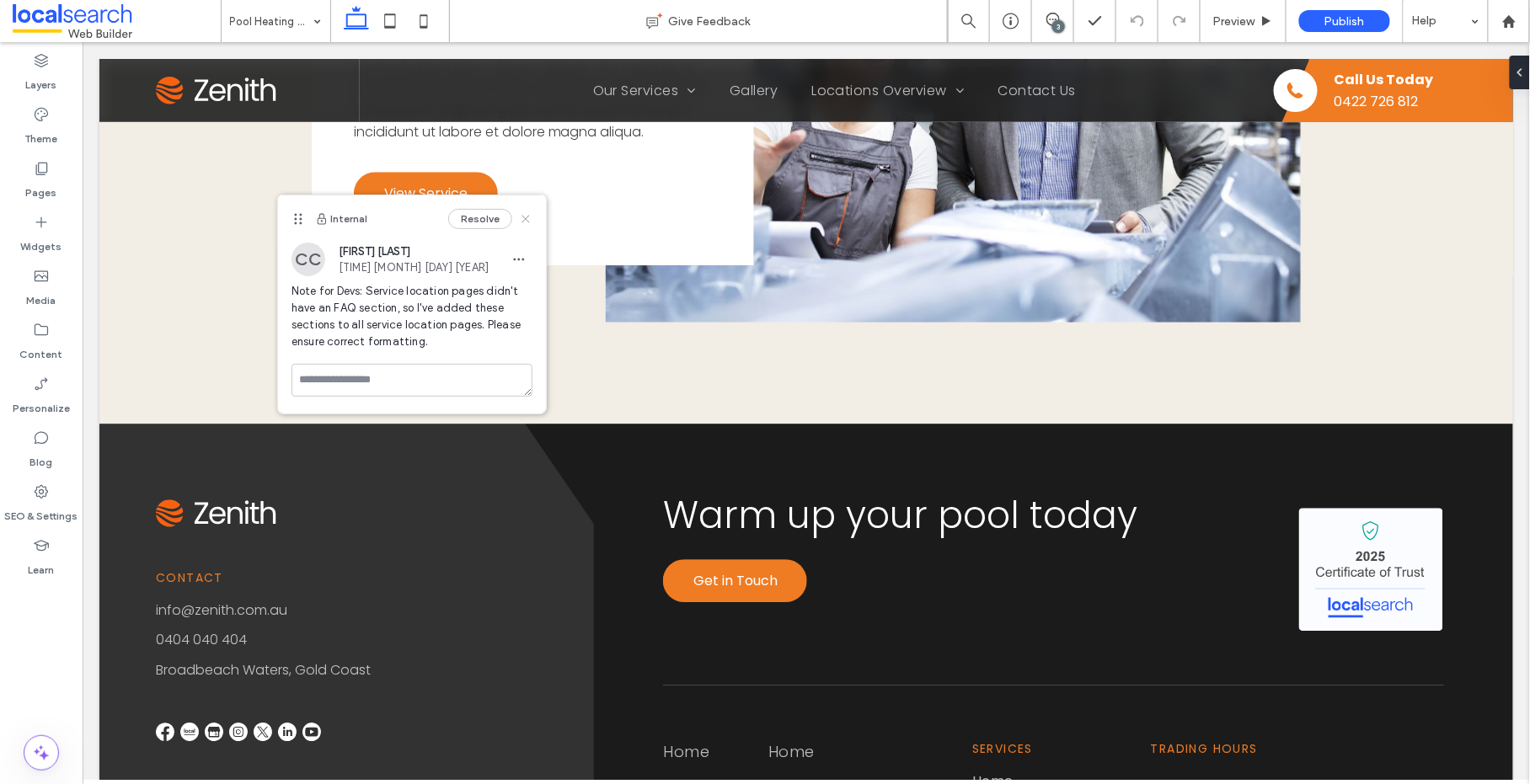 click 